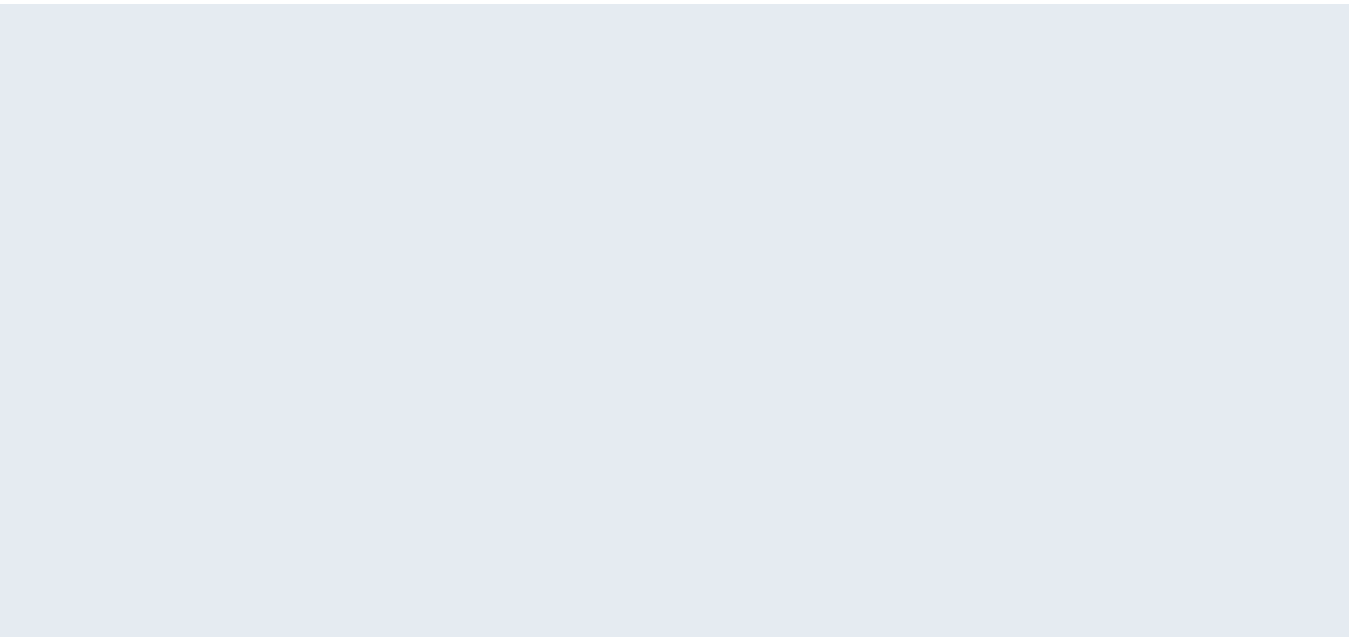 scroll, scrollTop: 0, scrollLeft: 0, axis: both 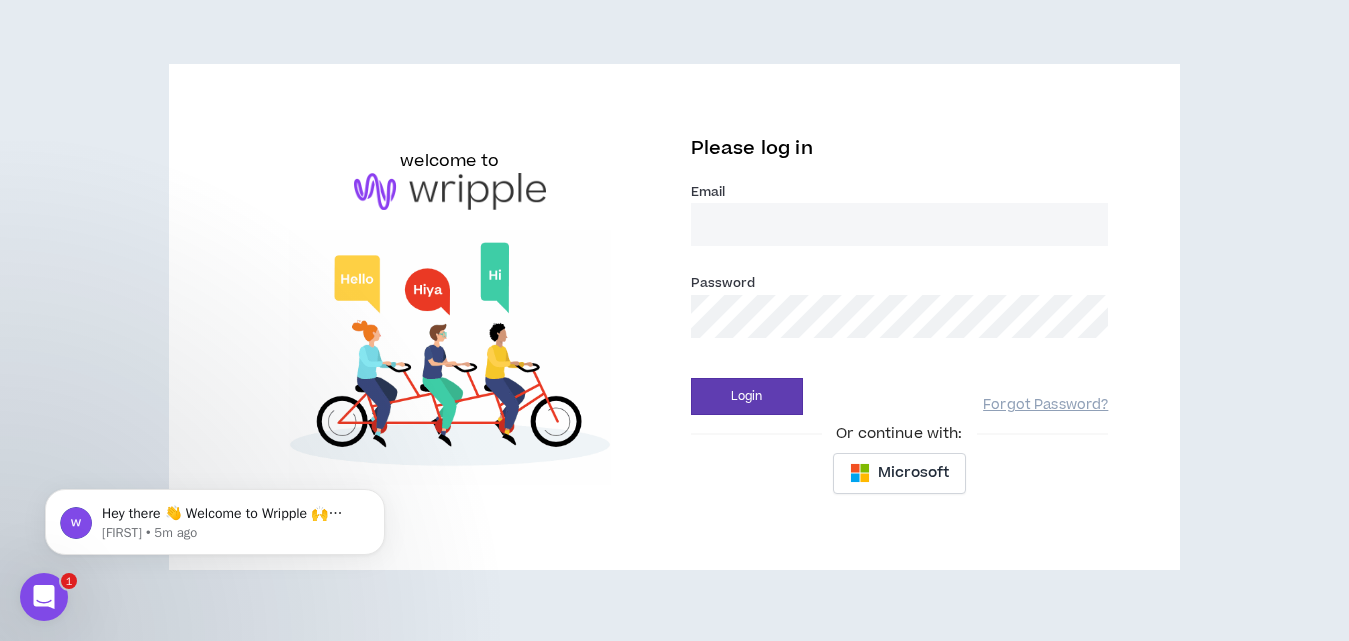 type on "rollersmith0@gmail.com" 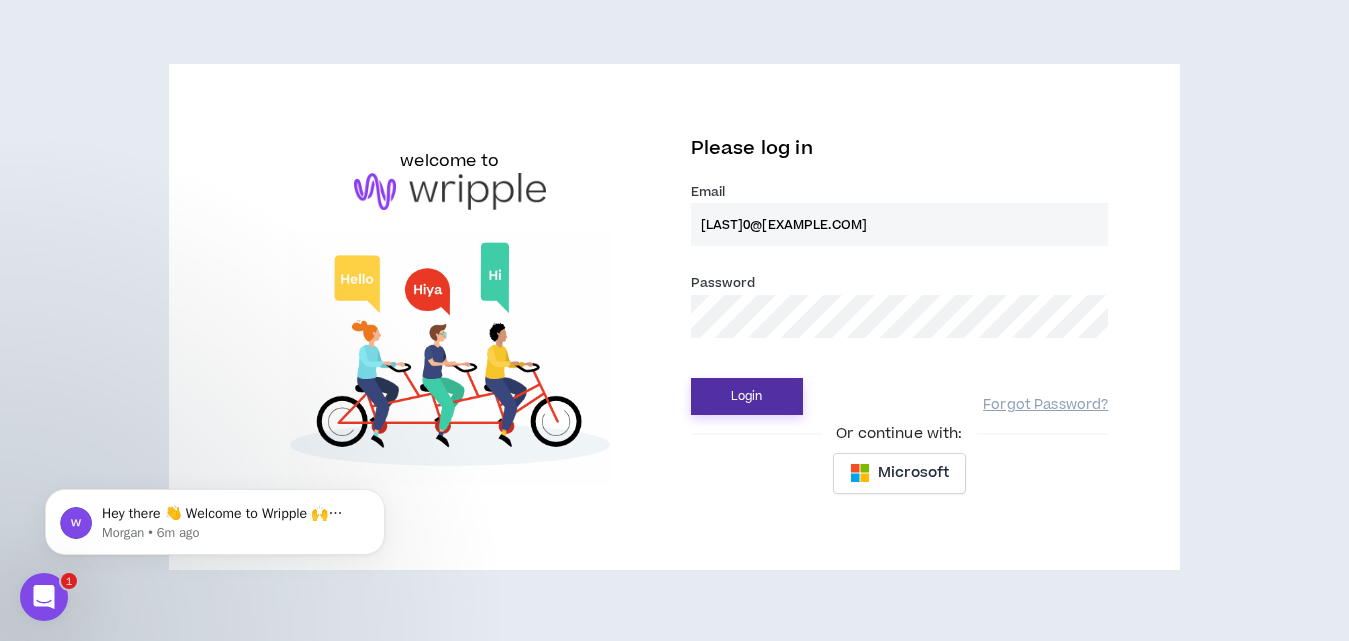 click on "Login" at bounding box center [747, 396] 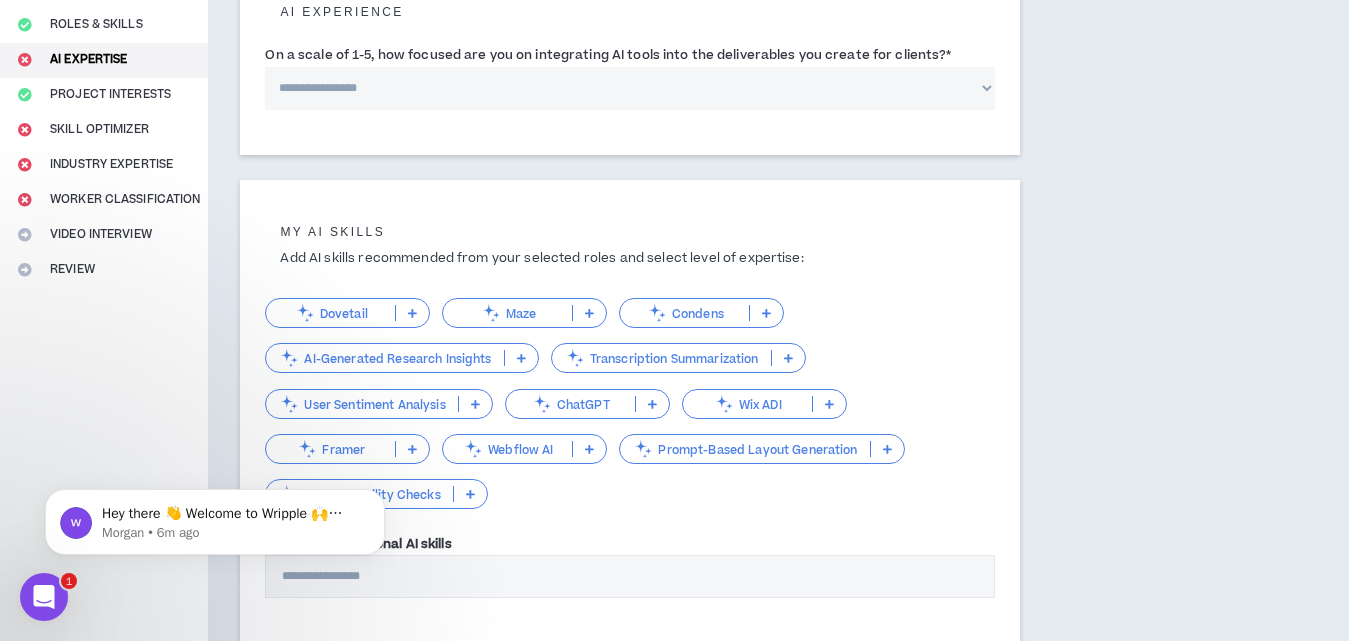 scroll, scrollTop: 272, scrollLeft: 0, axis: vertical 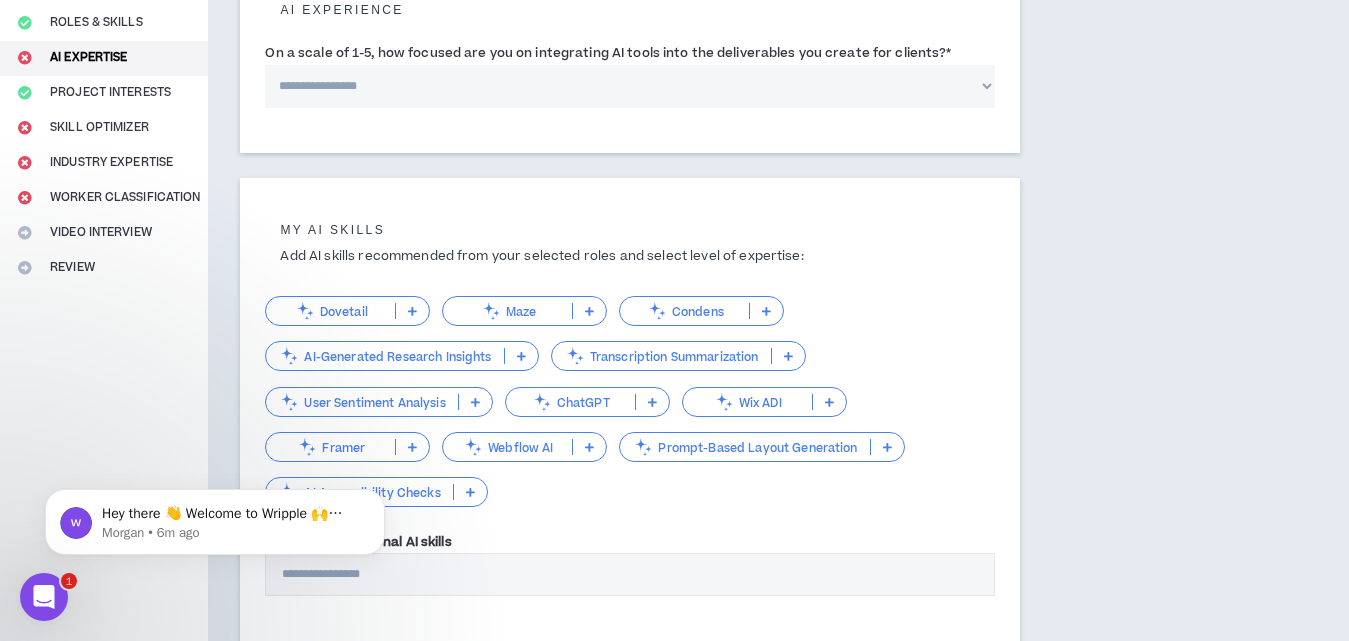click on "ChatGPT" at bounding box center [570, 402] 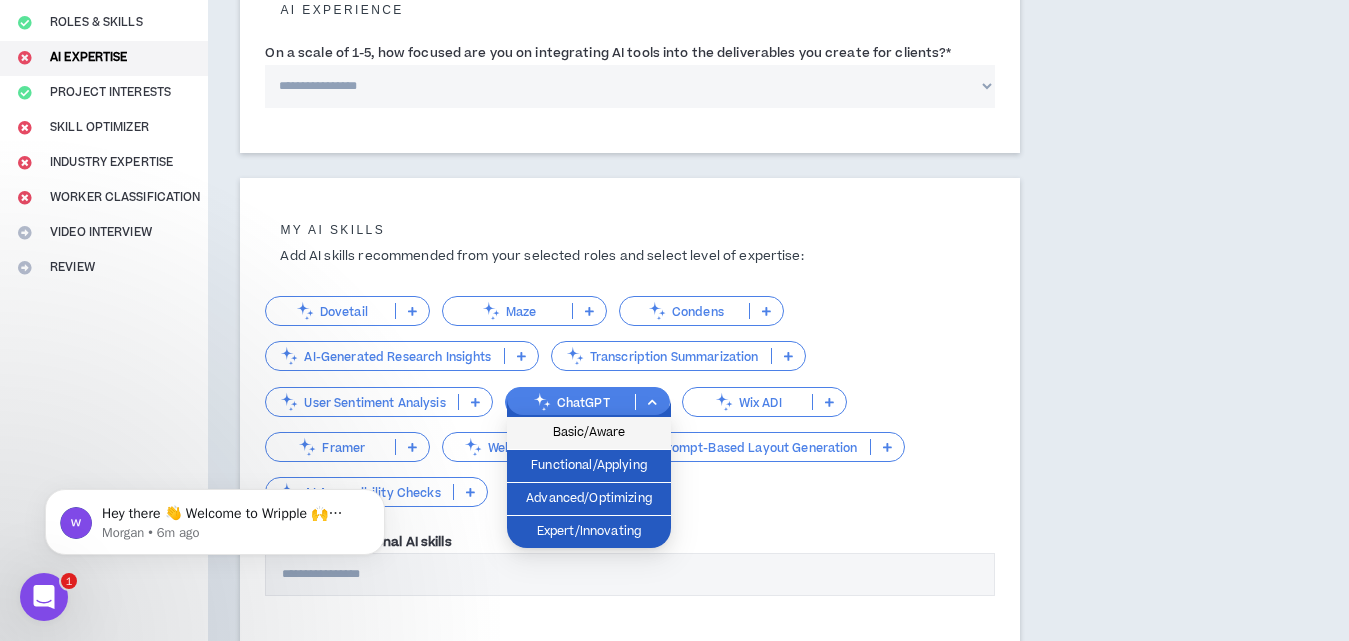 click on "Basic/Aware" at bounding box center (589, 433) 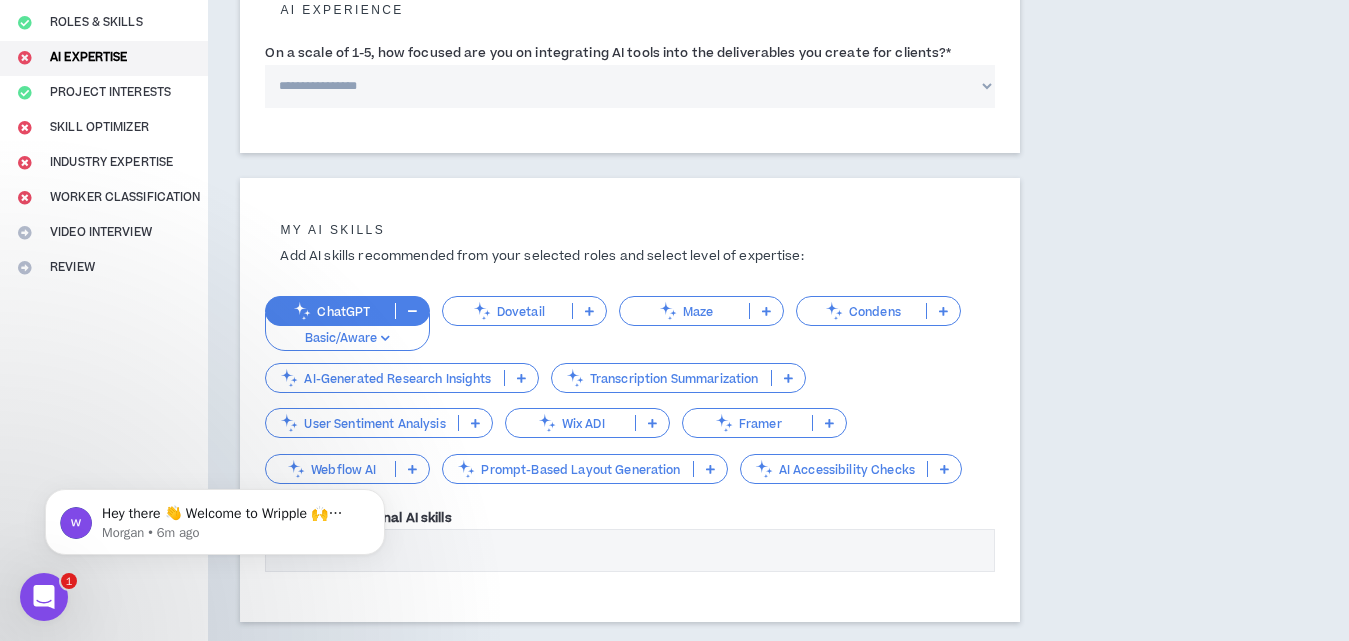 click on "Dovetail" at bounding box center [507, 311] 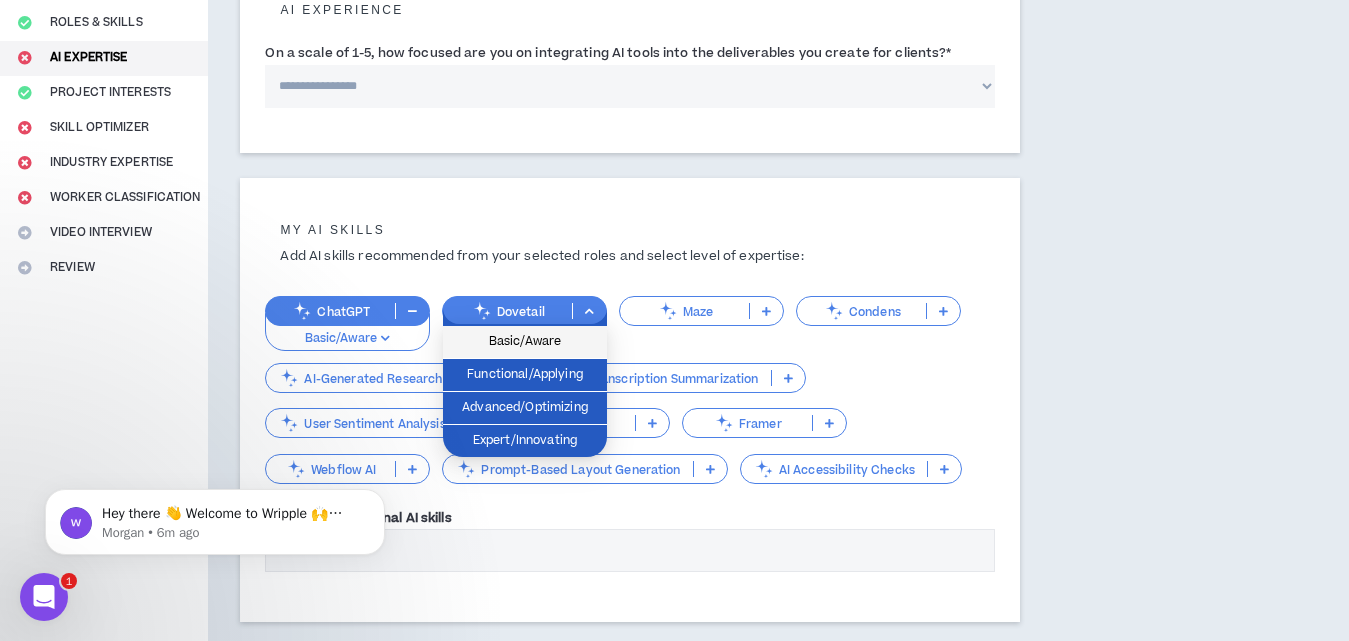 click on "Basic/Aware" at bounding box center (525, 342) 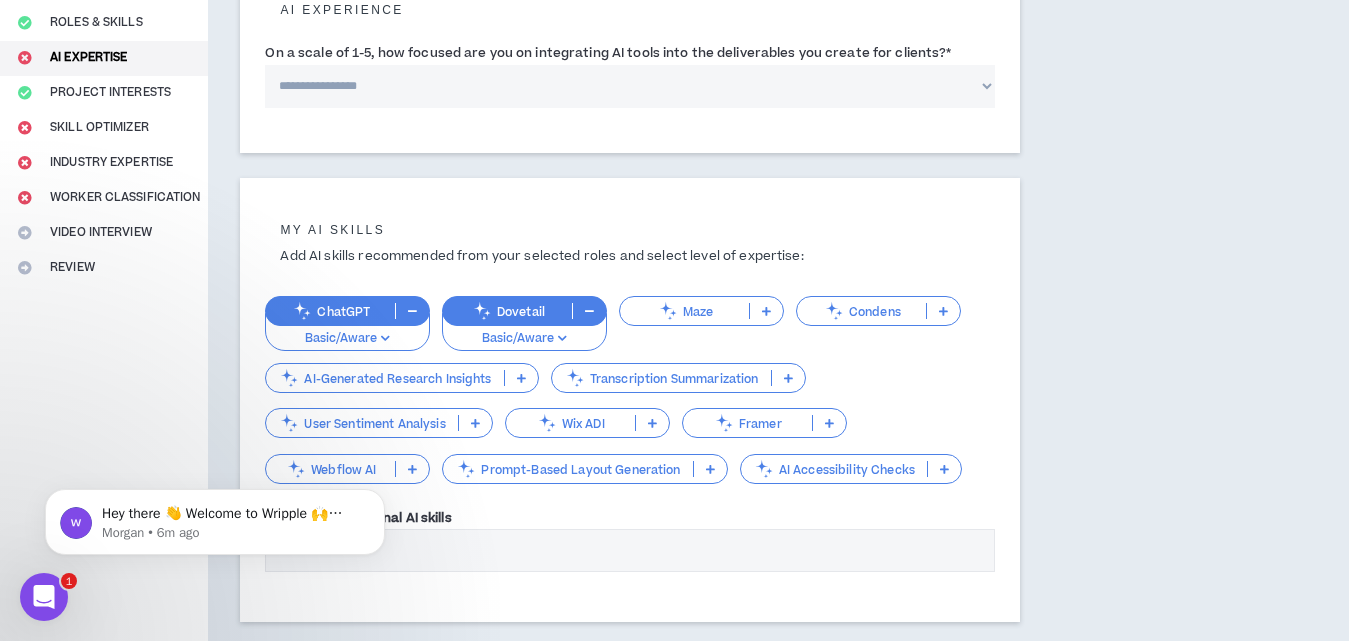 click on "AI-Generated Research Insights" at bounding box center [384, 378] 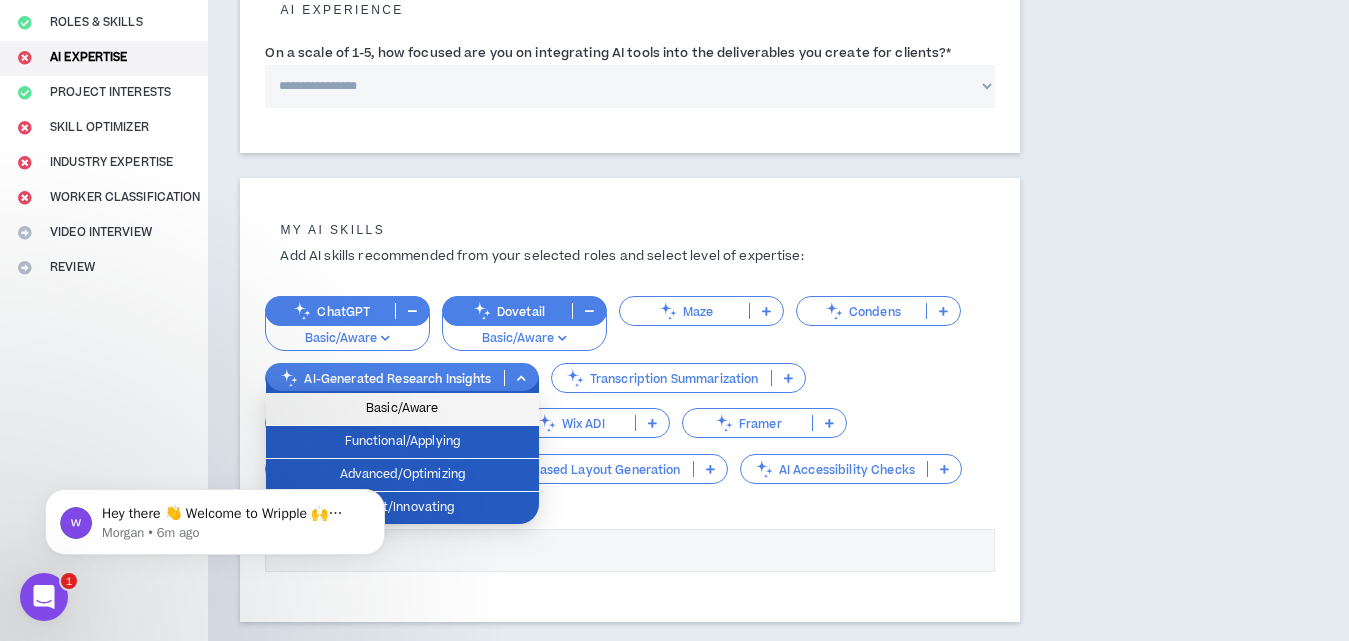 click on "Basic/Aware" at bounding box center [402, 409] 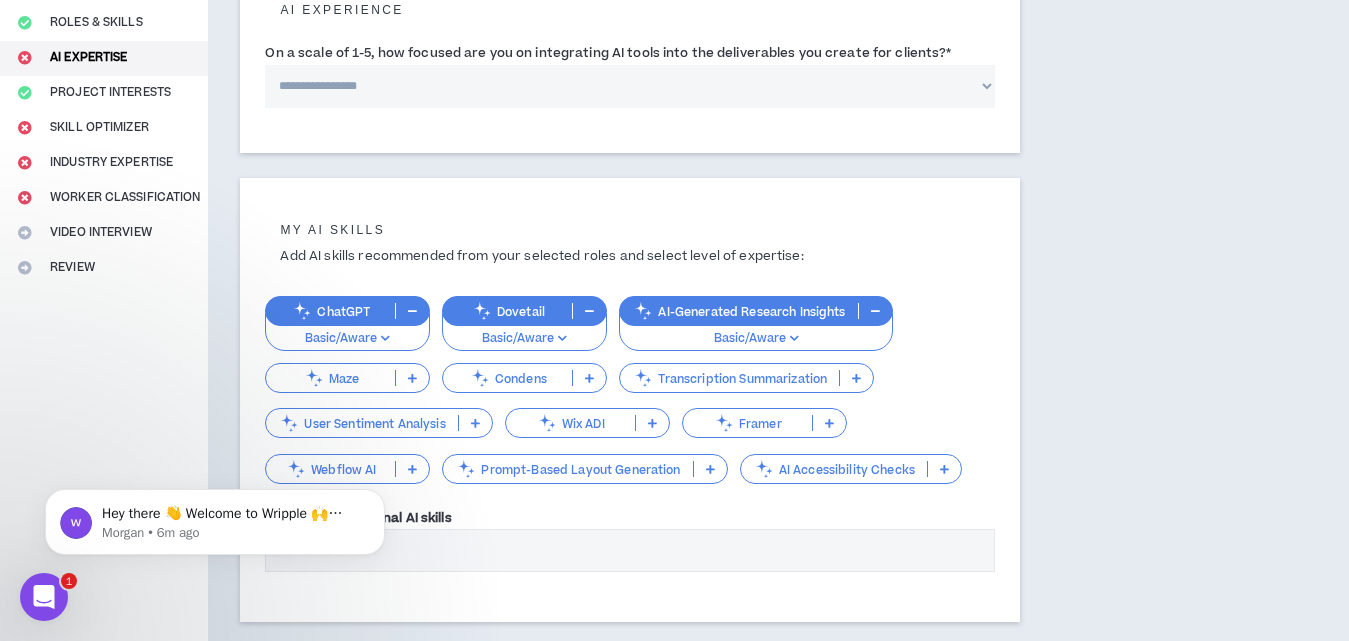 click on "Wix ADI" at bounding box center [587, 423] 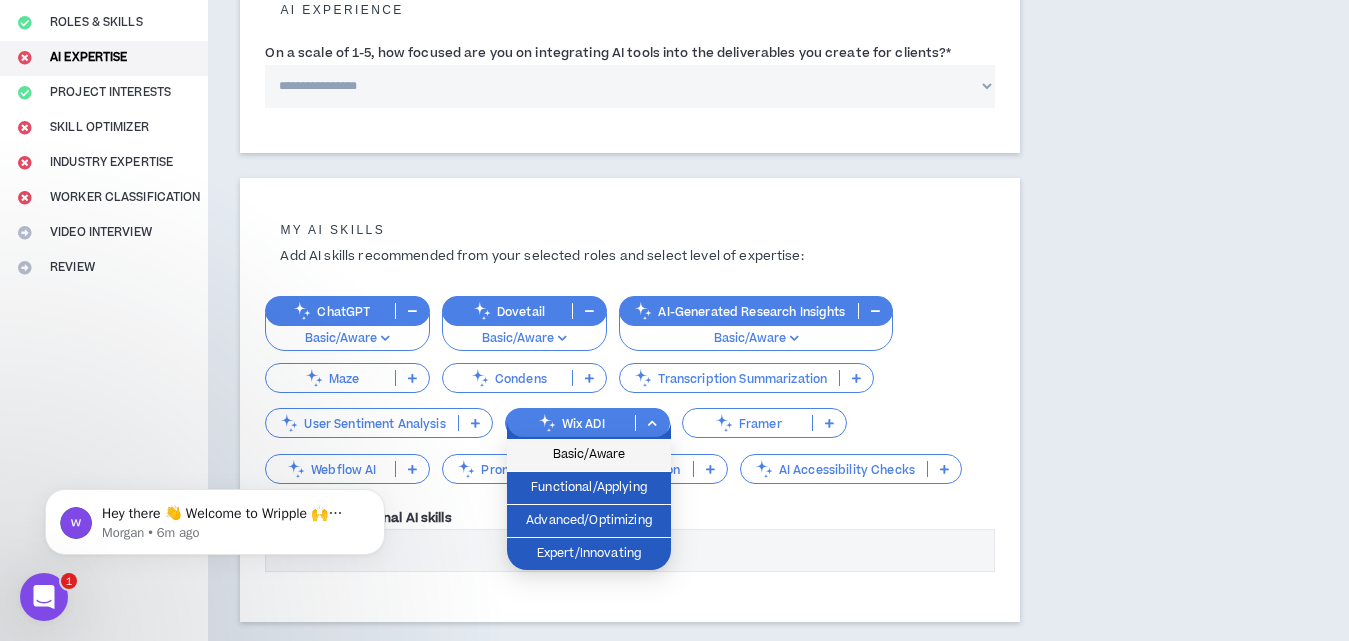 click on "Basic/Aware" at bounding box center (589, 455) 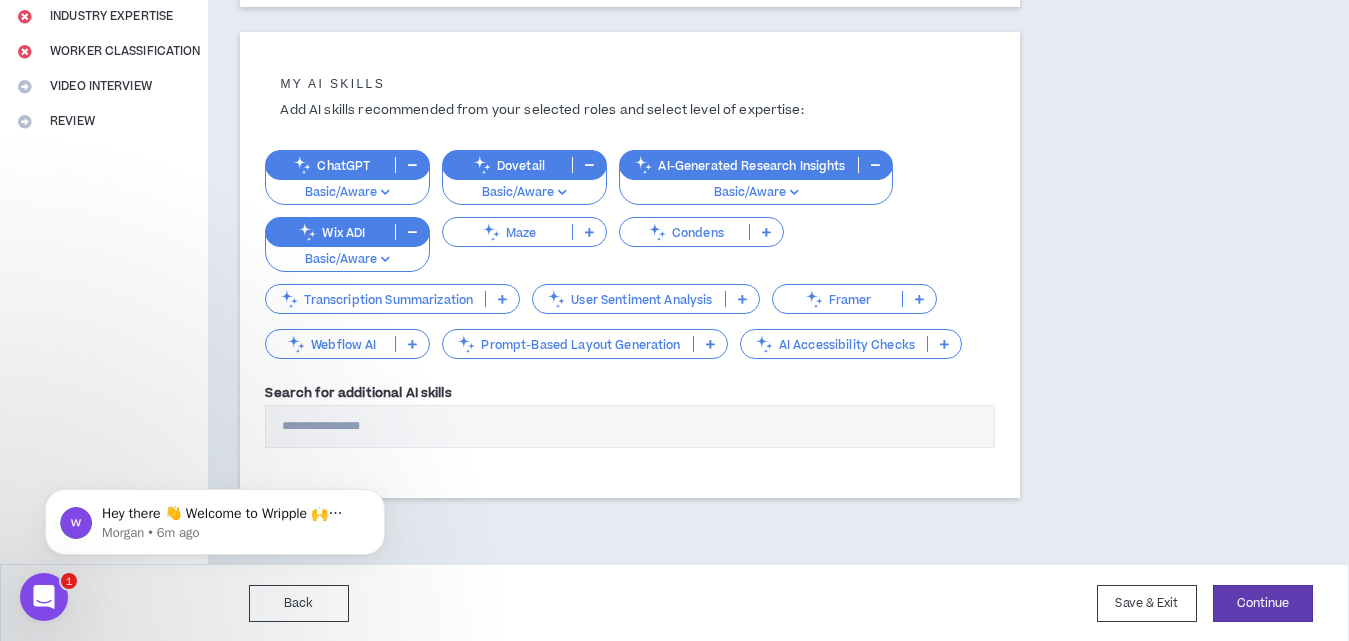 scroll, scrollTop: 420, scrollLeft: 0, axis: vertical 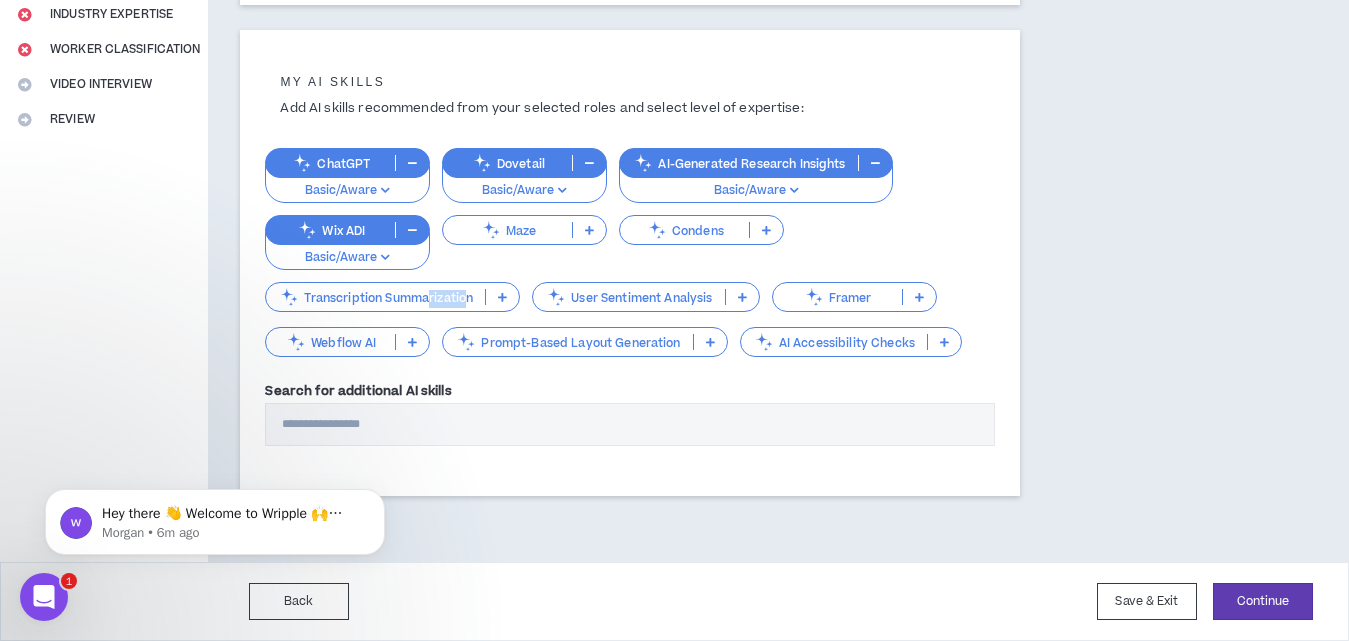 drag, startPoint x: 468, startPoint y: 295, endPoint x: 431, endPoint y: 290, distance: 37.336308 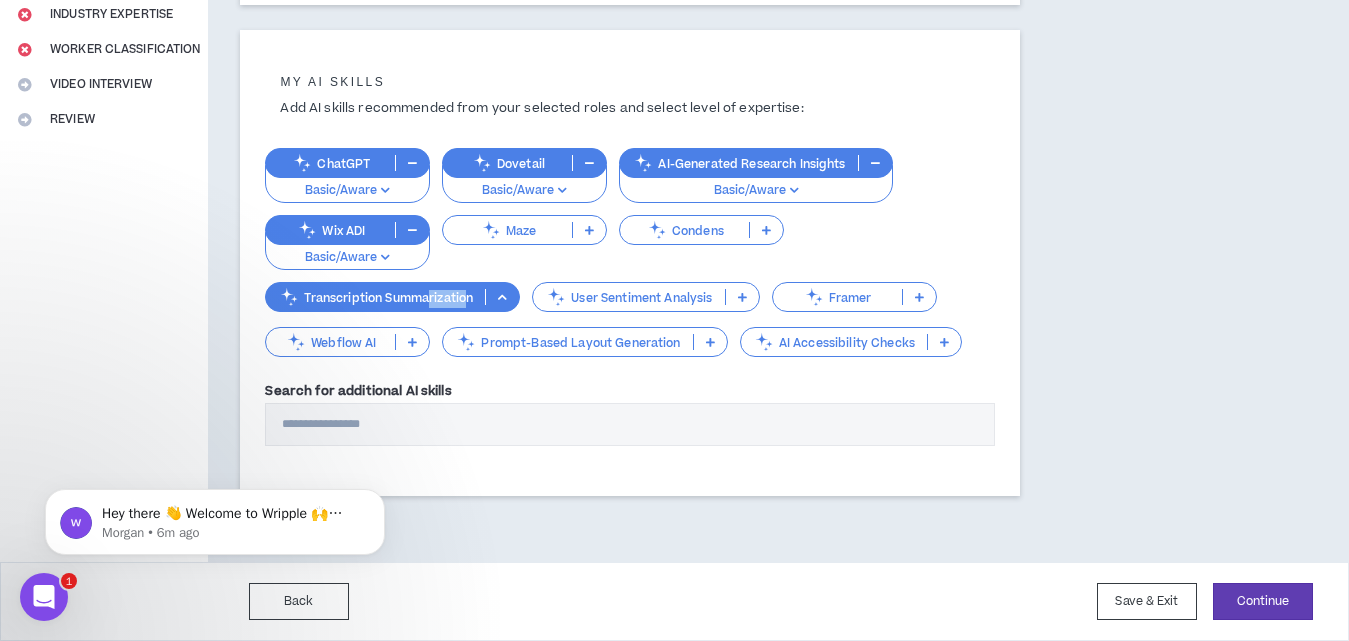 click on "Transcription Summarization" at bounding box center (375, 297) 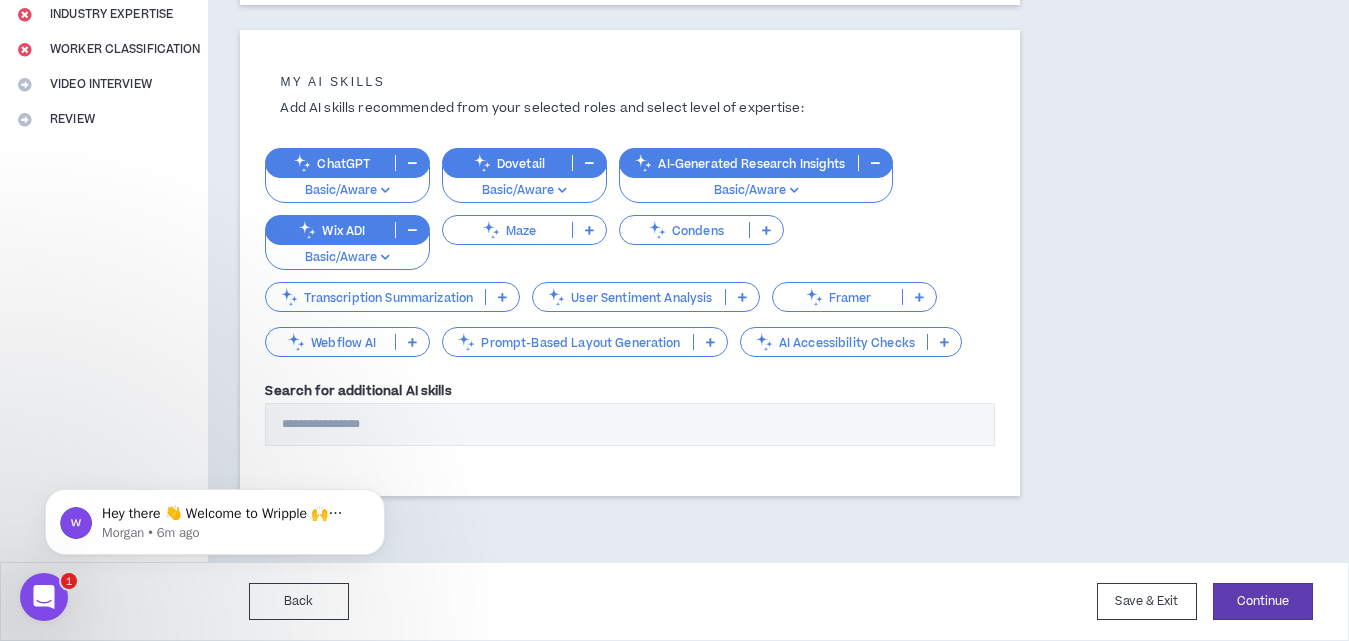 click on "Transcription Summarization" at bounding box center [375, 297] 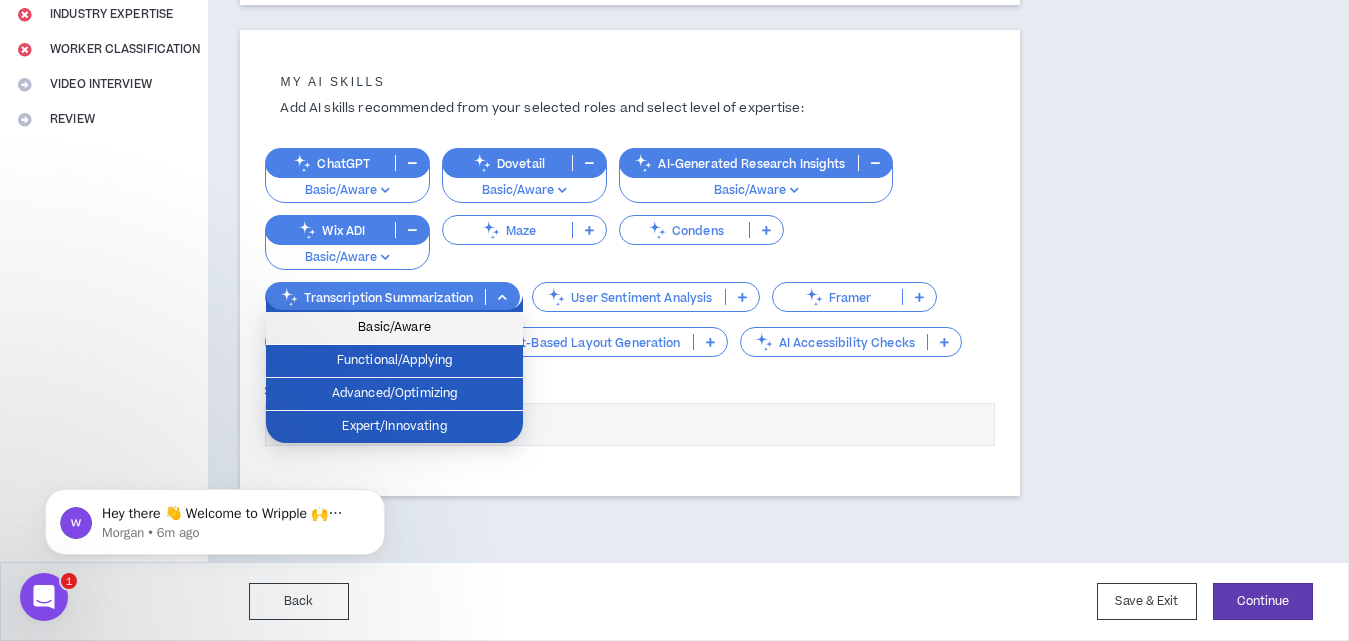 click on "Basic/Aware" at bounding box center (394, 328) 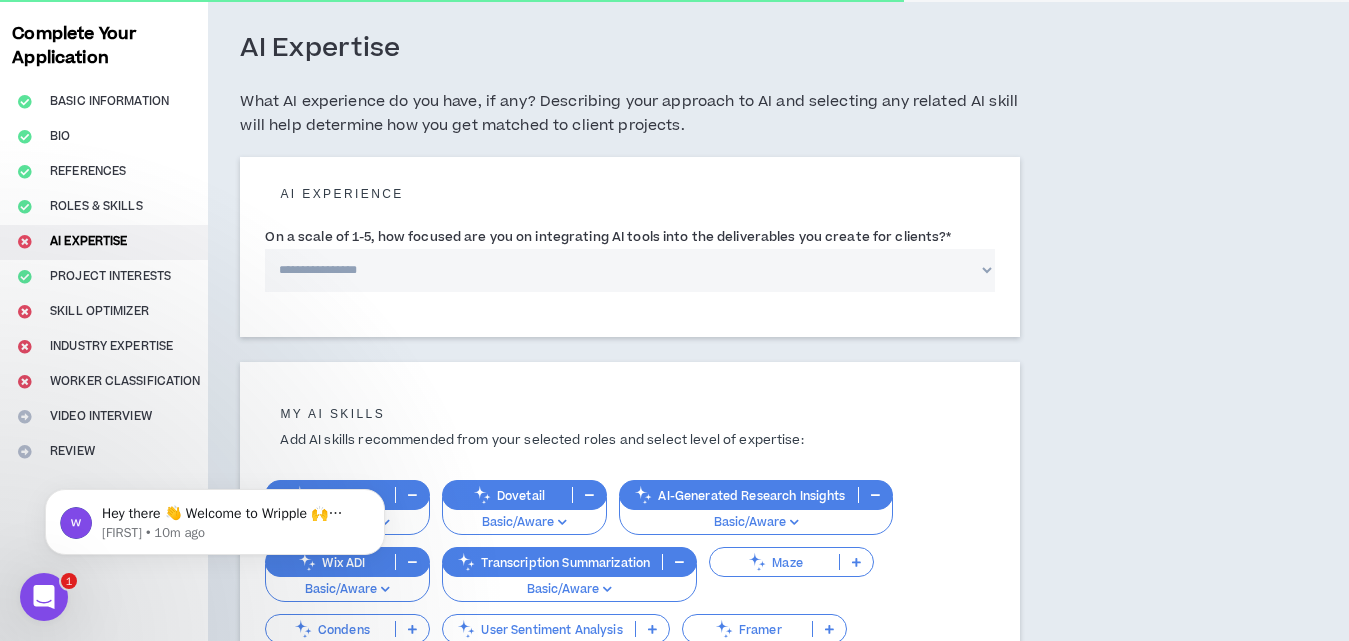 scroll, scrollTop: 87, scrollLeft: 0, axis: vertical 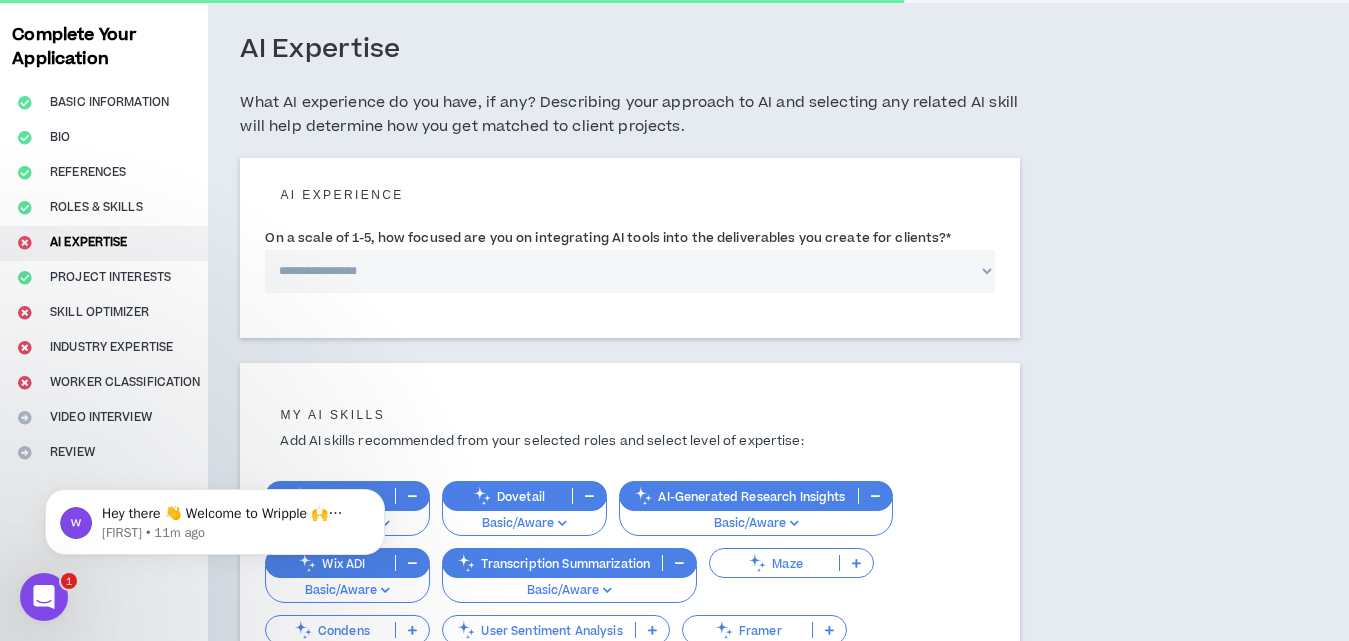 click on "**********" at bounding box center [629, 271] 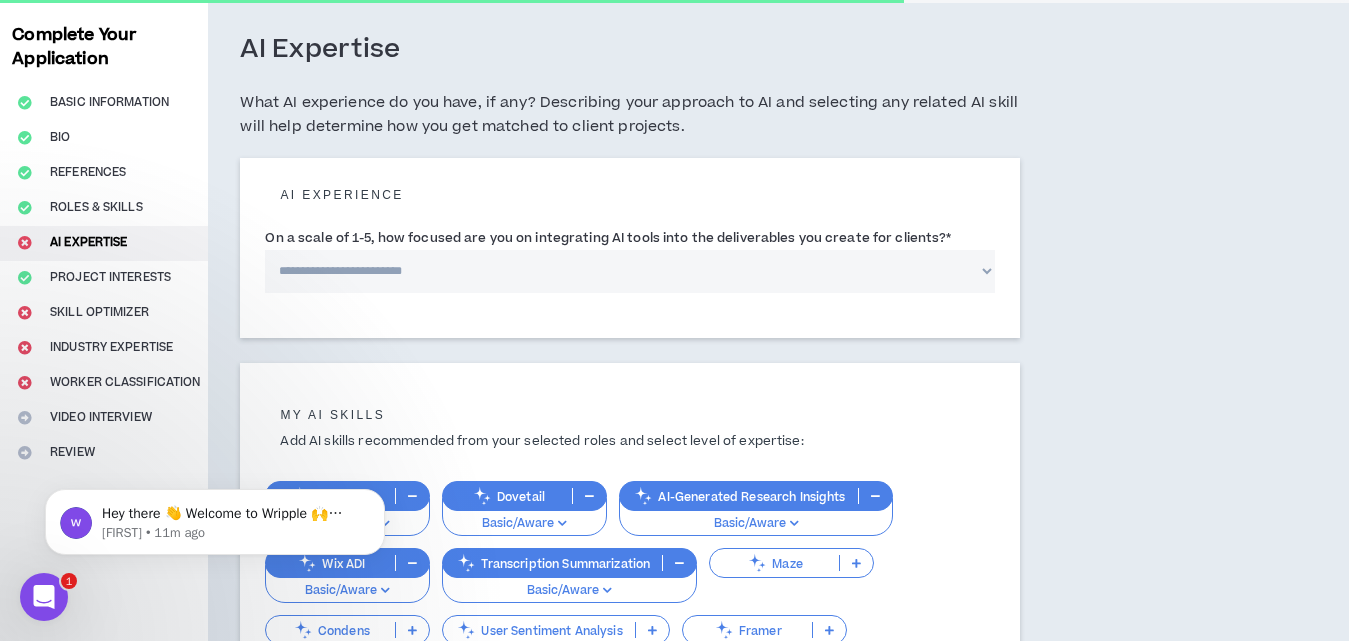 click on "**********" at bounding box center (629, 271) 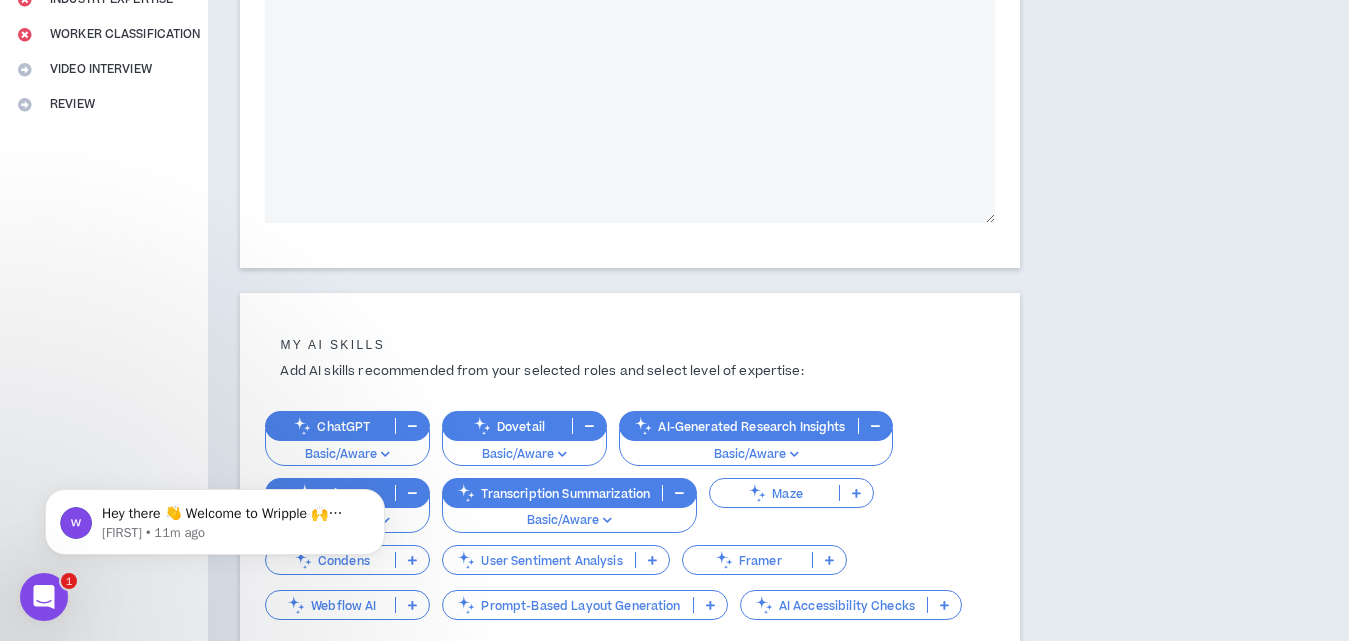 scroll, scrollTop: 698, scrollLeft: 0, axis: vertical 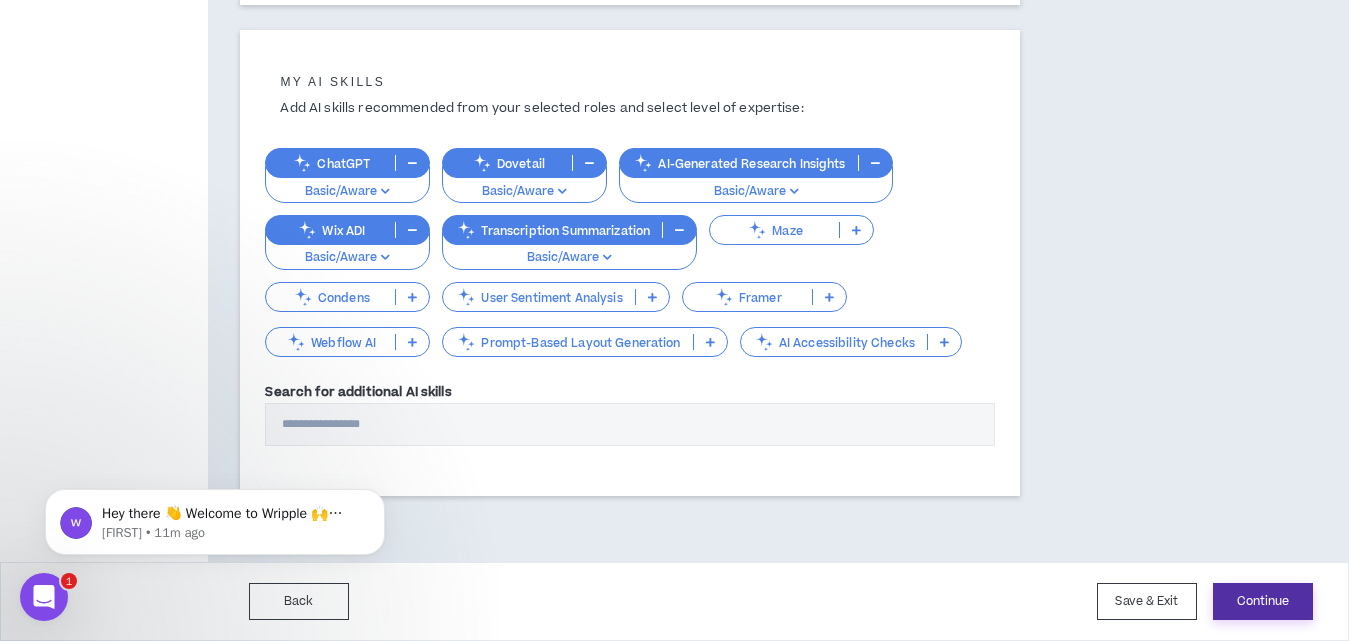 click on "Continue" at bounding box center (1263, 601) 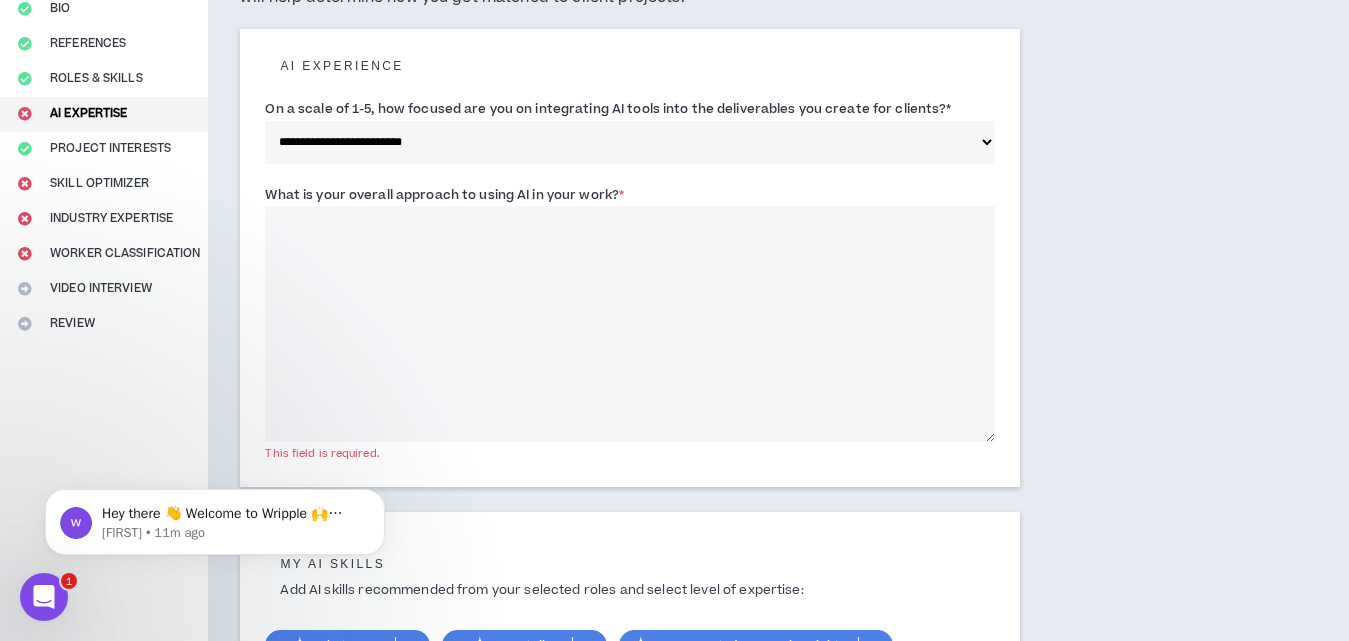scroll, scrollTop: 215, scrollLeft: 0, axis: vertical 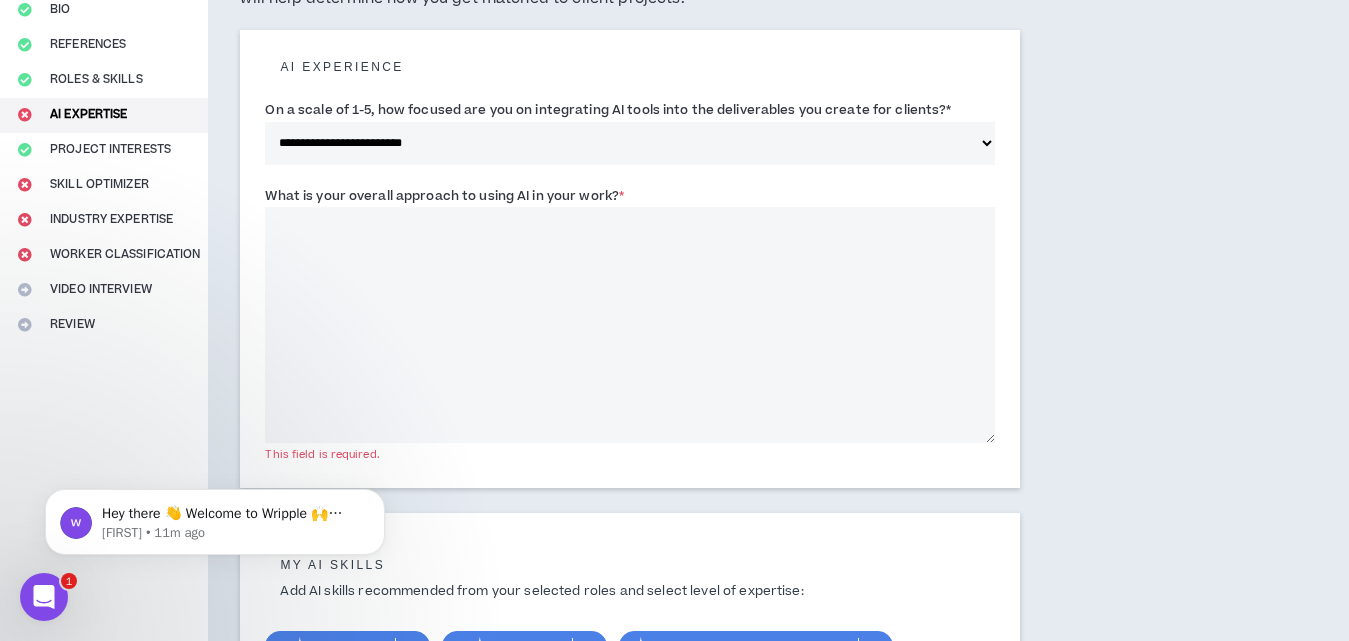 click on "What is your overall approach to using AI in your work?  *" at bounding box center (629, 325) 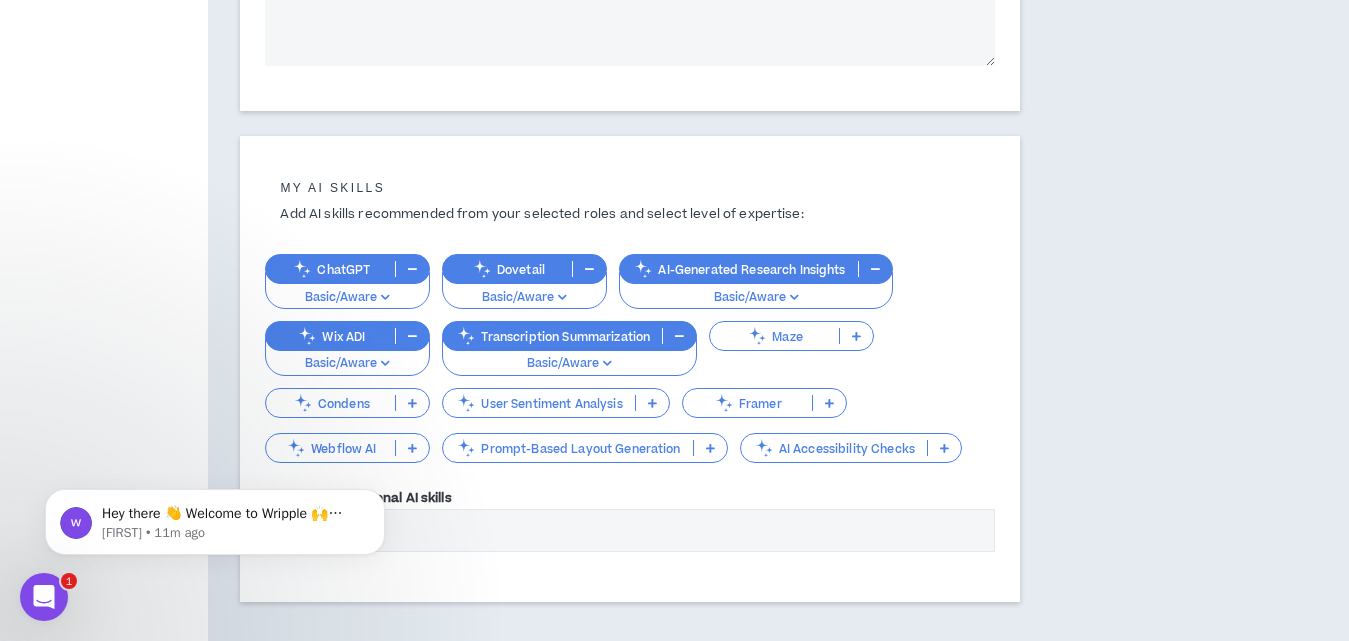 type on "**********" 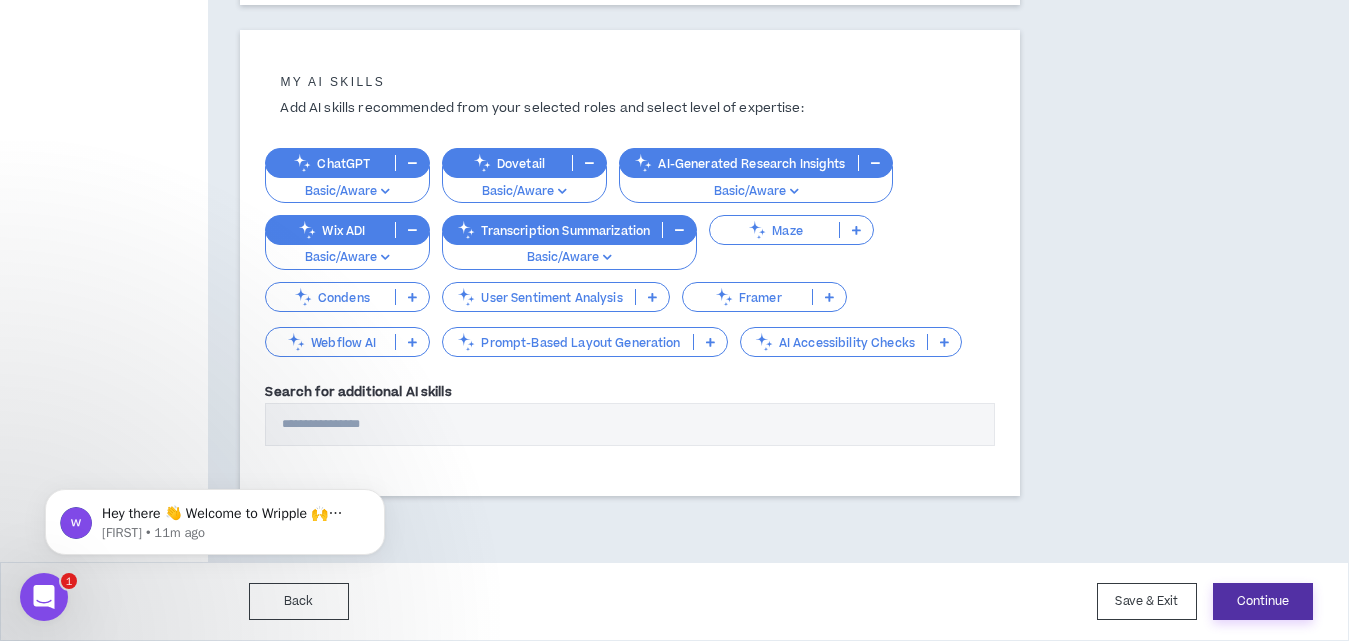 click on "Continue" at bounding box center [1263, 601] 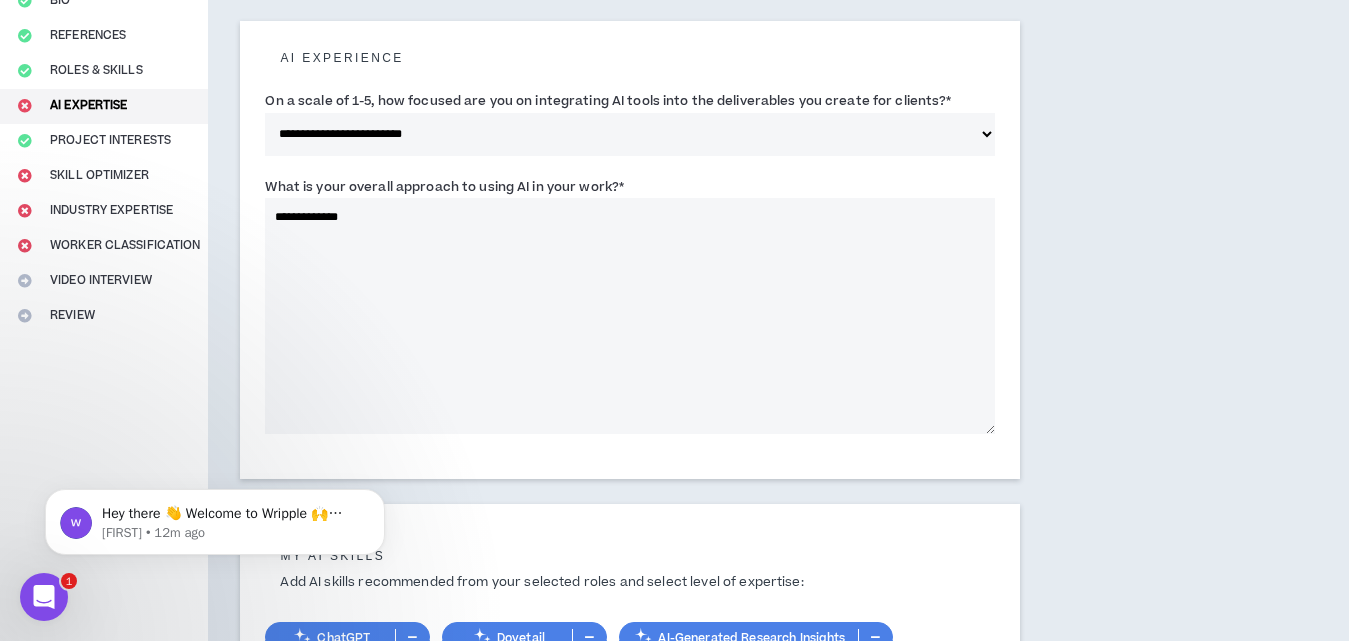 scroll, scrollTop: 223, scrollLeft: 0, axis: vertical 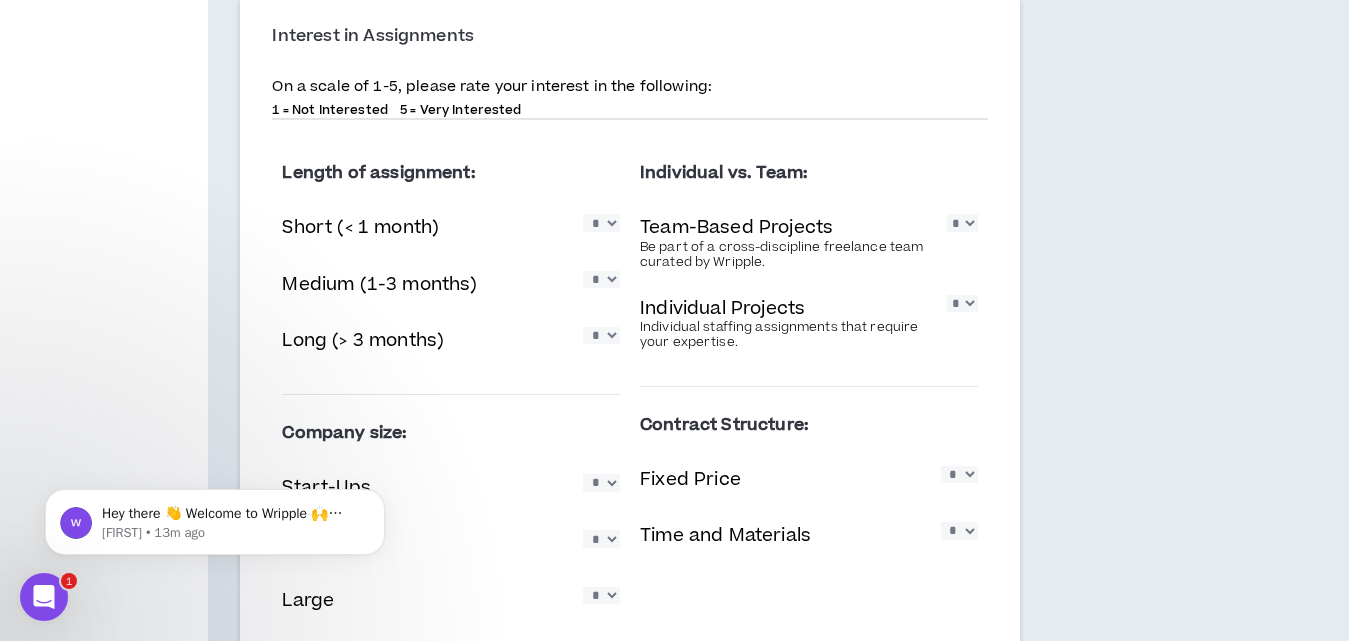click on "* * * * *" at bounding box center (962, 222) 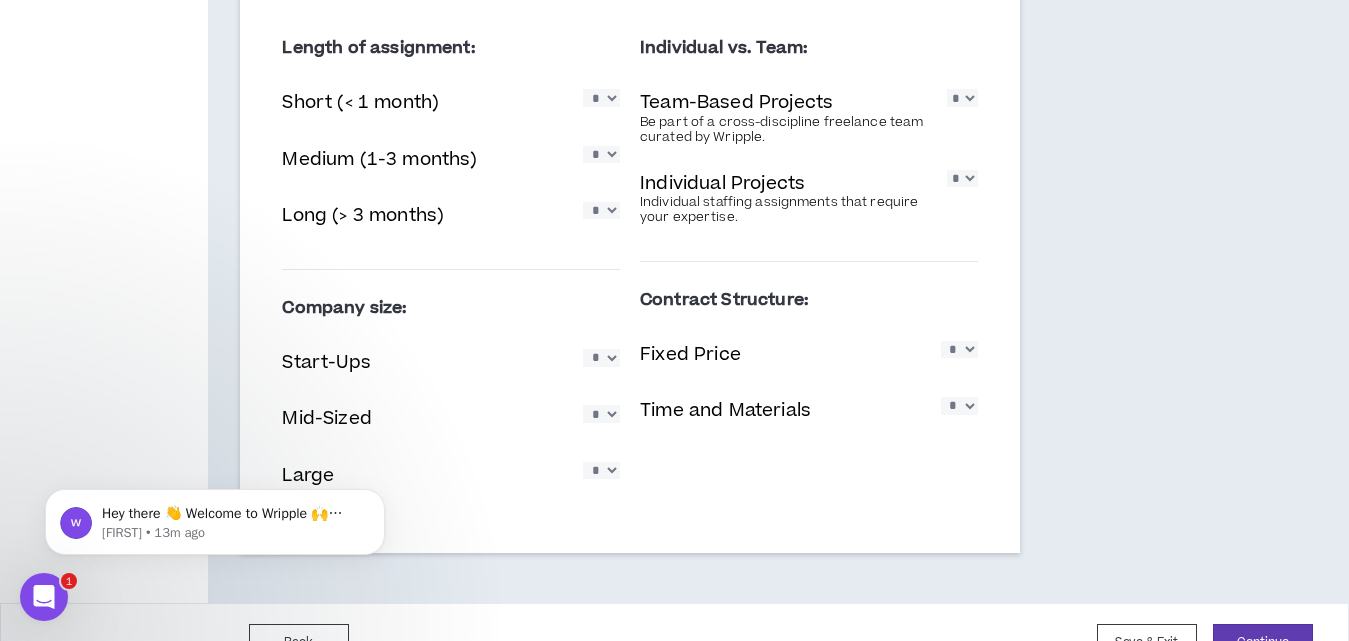 scroll, scrollTop: 1481, scrollLeft: 0, axis: vertical 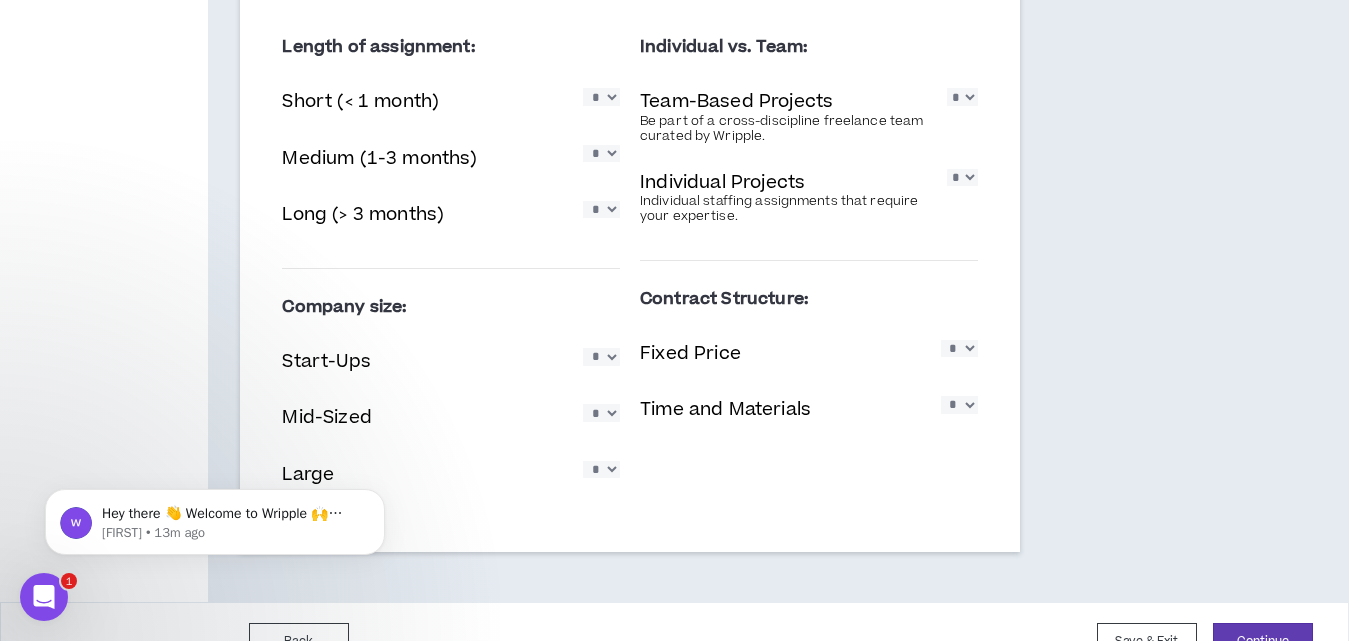 click on "* * * * *" at bounding box center (601, 153) 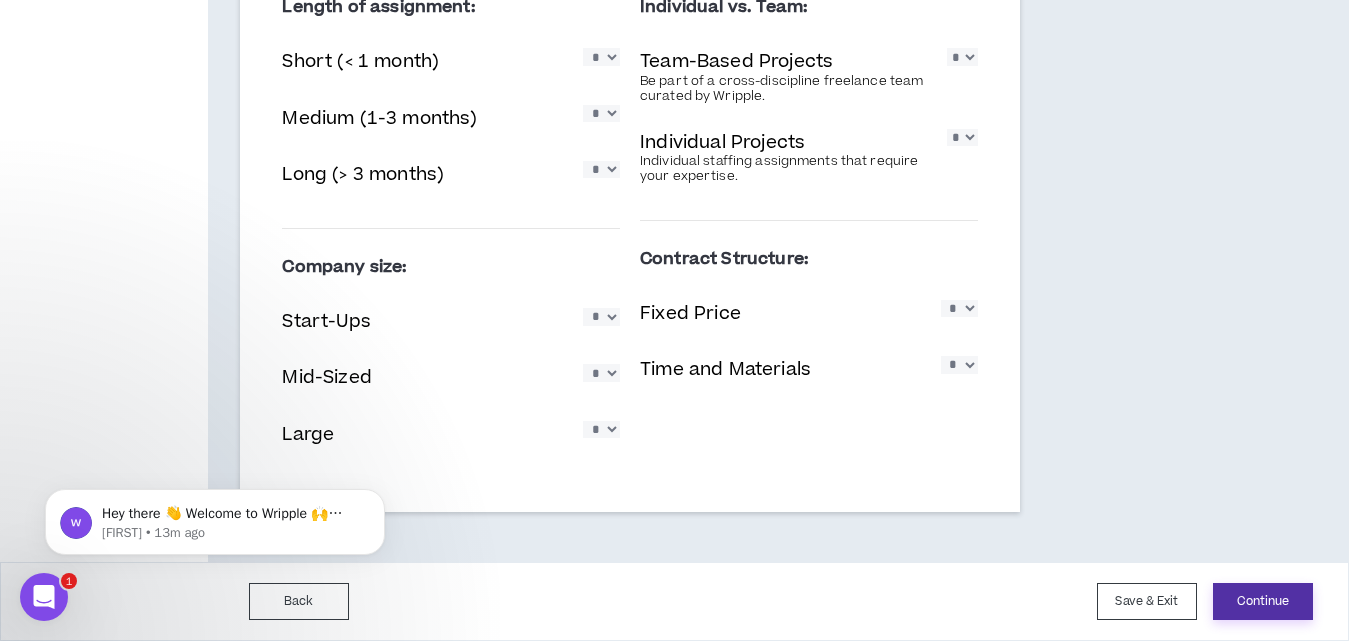click on "Continue" at bounding box center (1263, 601) 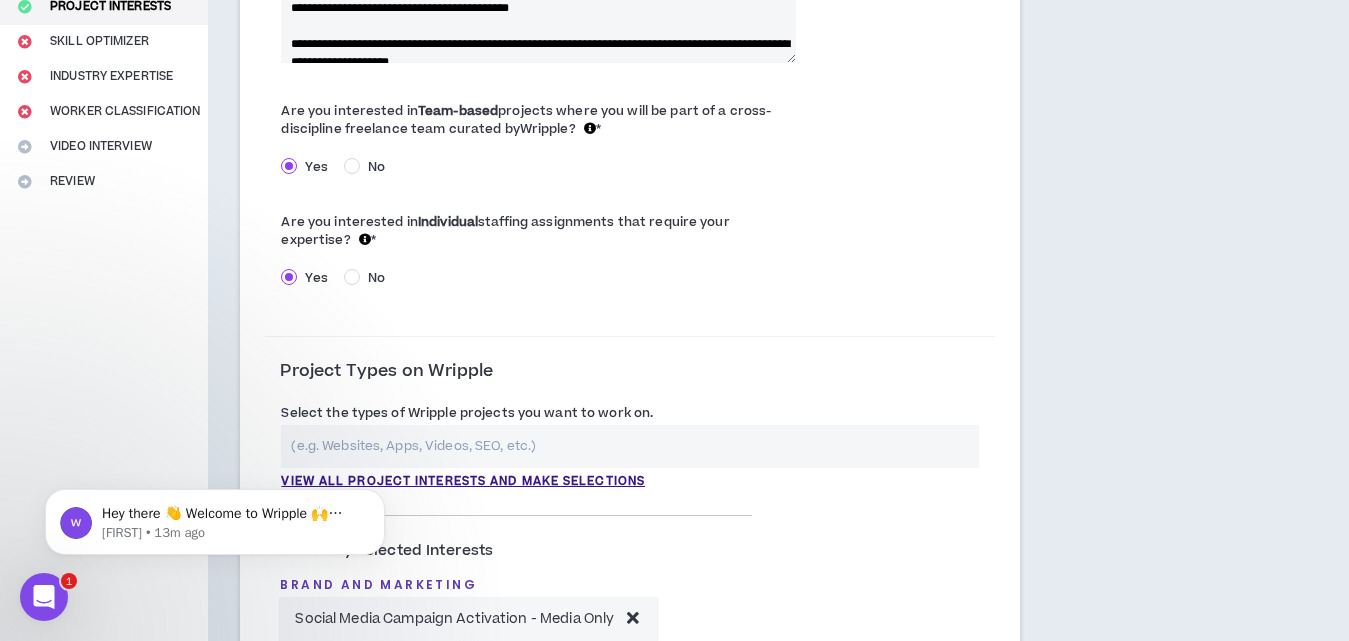 scroll, scrollTop: 283, scrollLeft: 0, axis: vertical 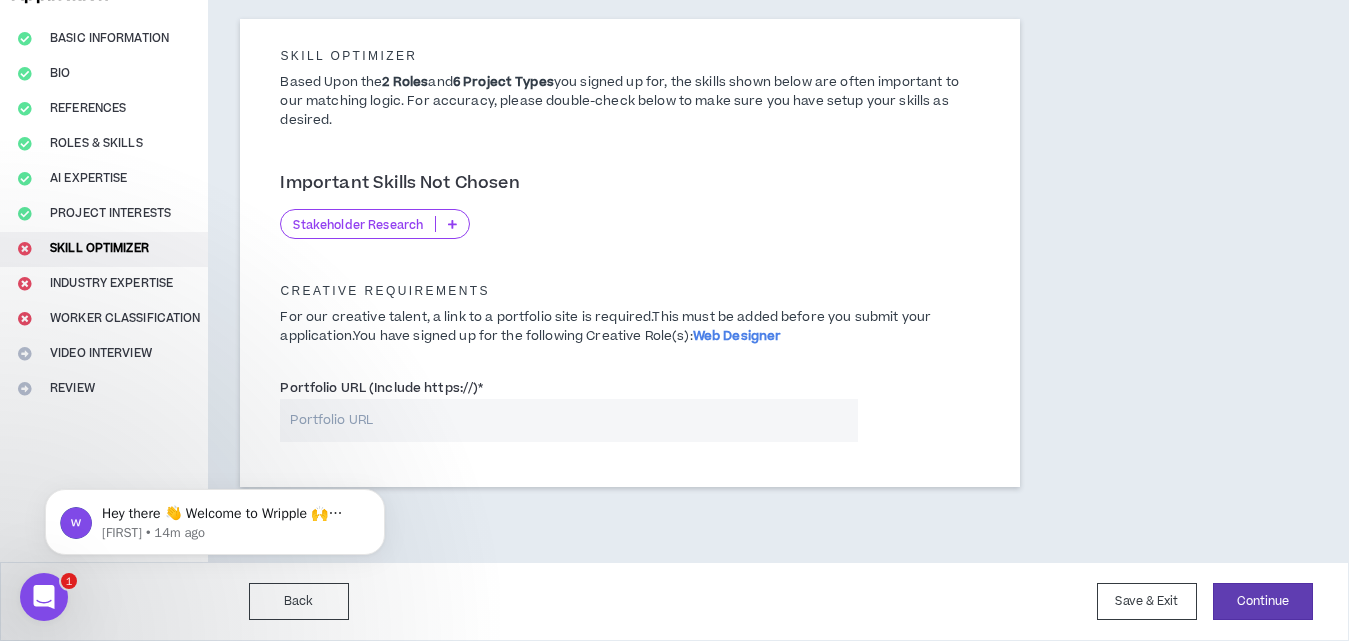 click at bounding box center [452, 224] 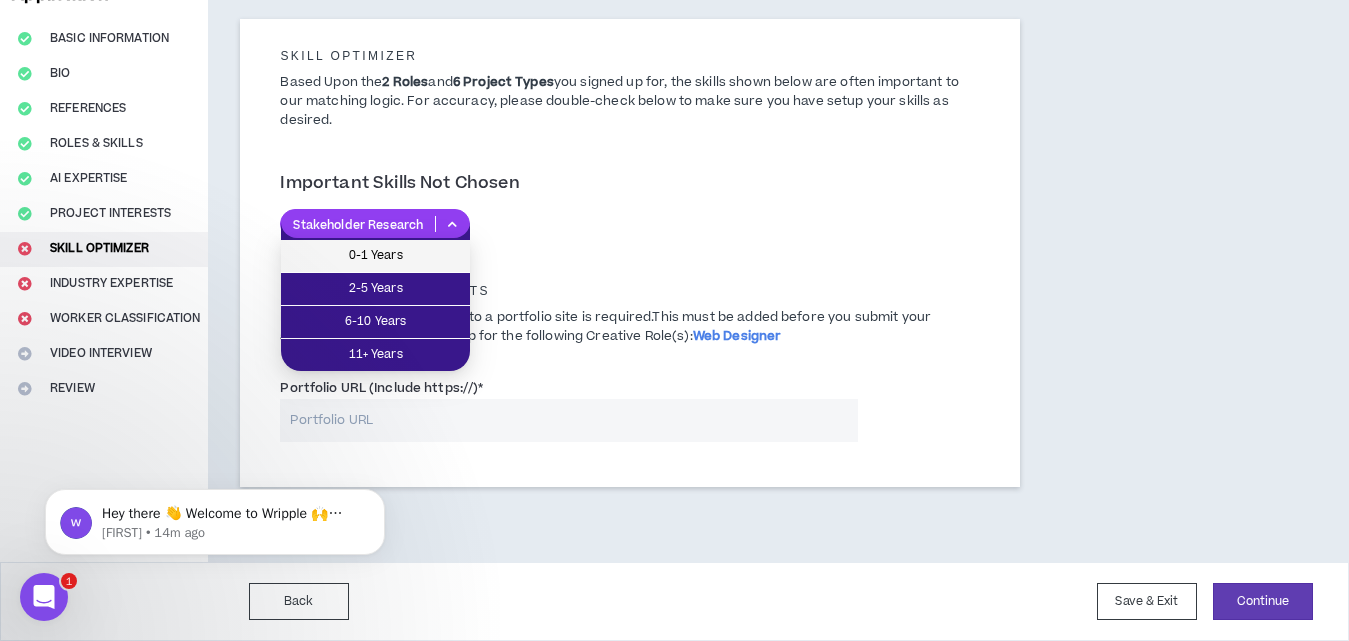 click on "0-1 Years" at bounding box center (375, 256) 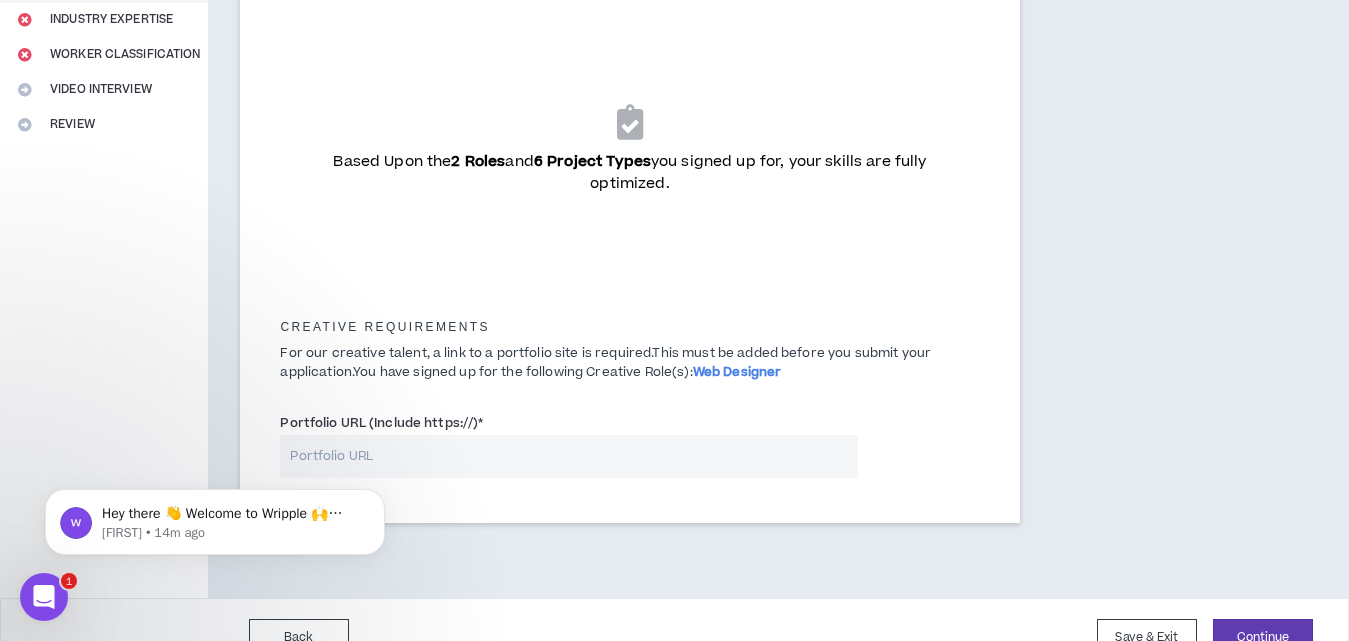 scroll, scrollTop: 451, scrollLeft: 0, axis: vertical 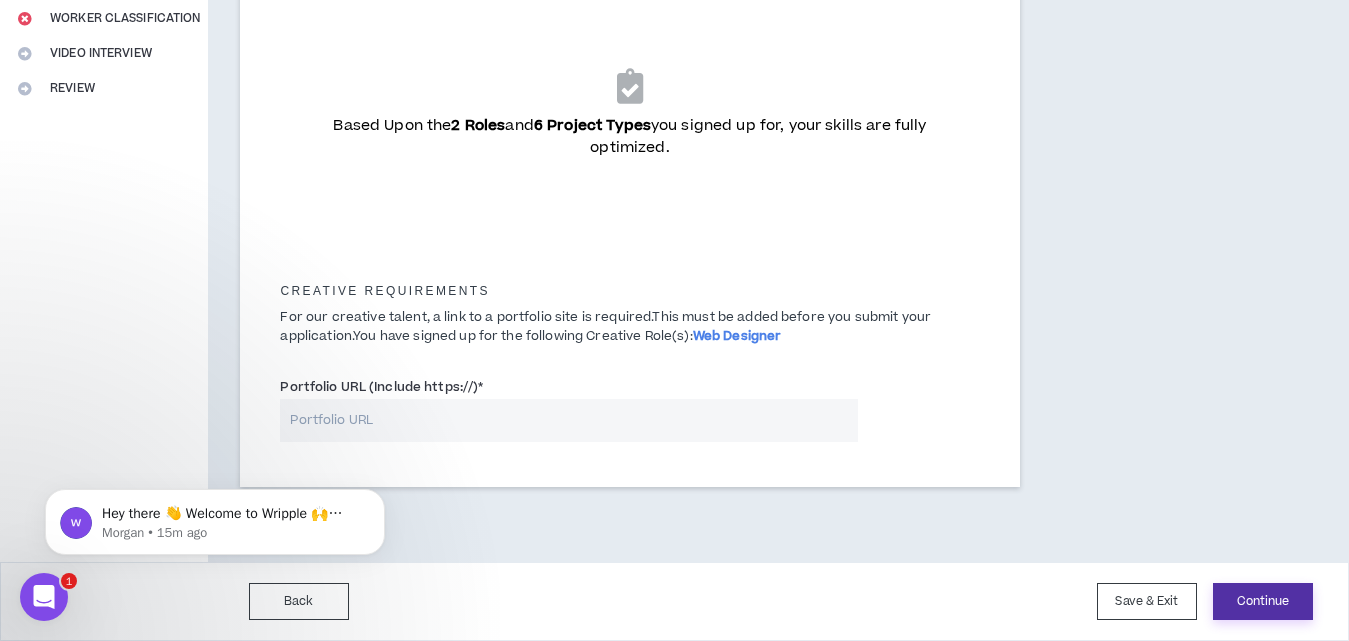 click on "Continue" at bounding box center (1263, 601) 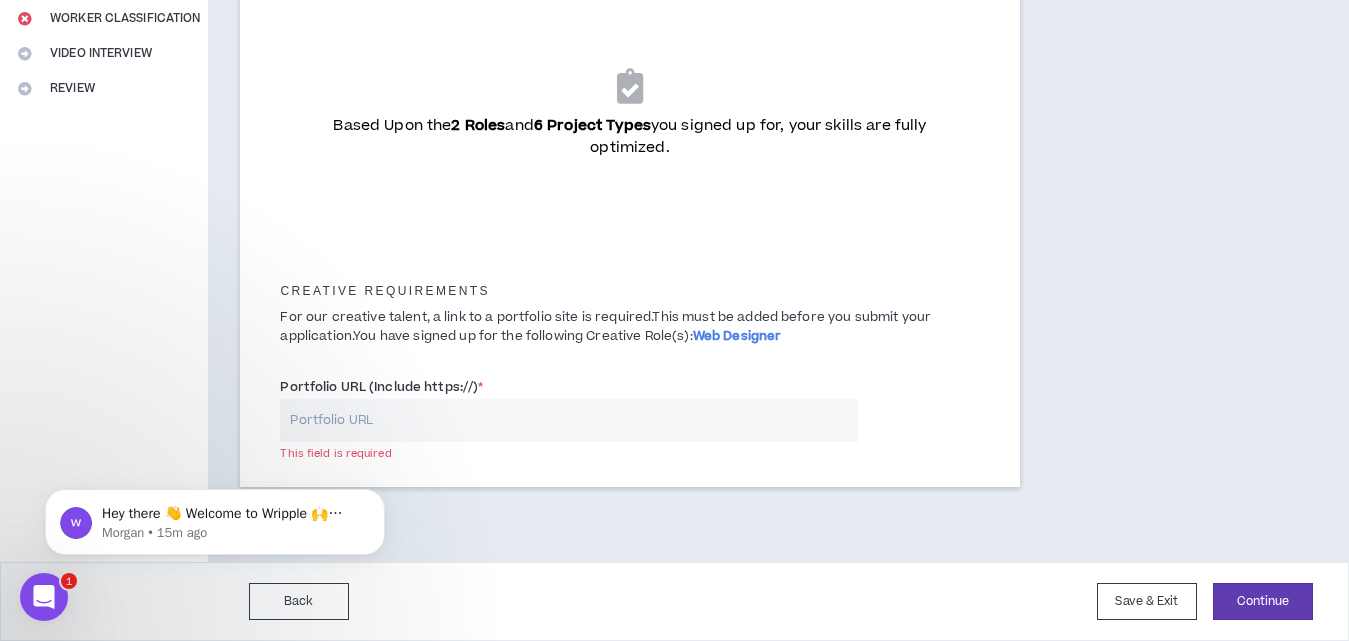 click on "Portfolio URL (Include https://)  *" at bounding box center [569, 420] 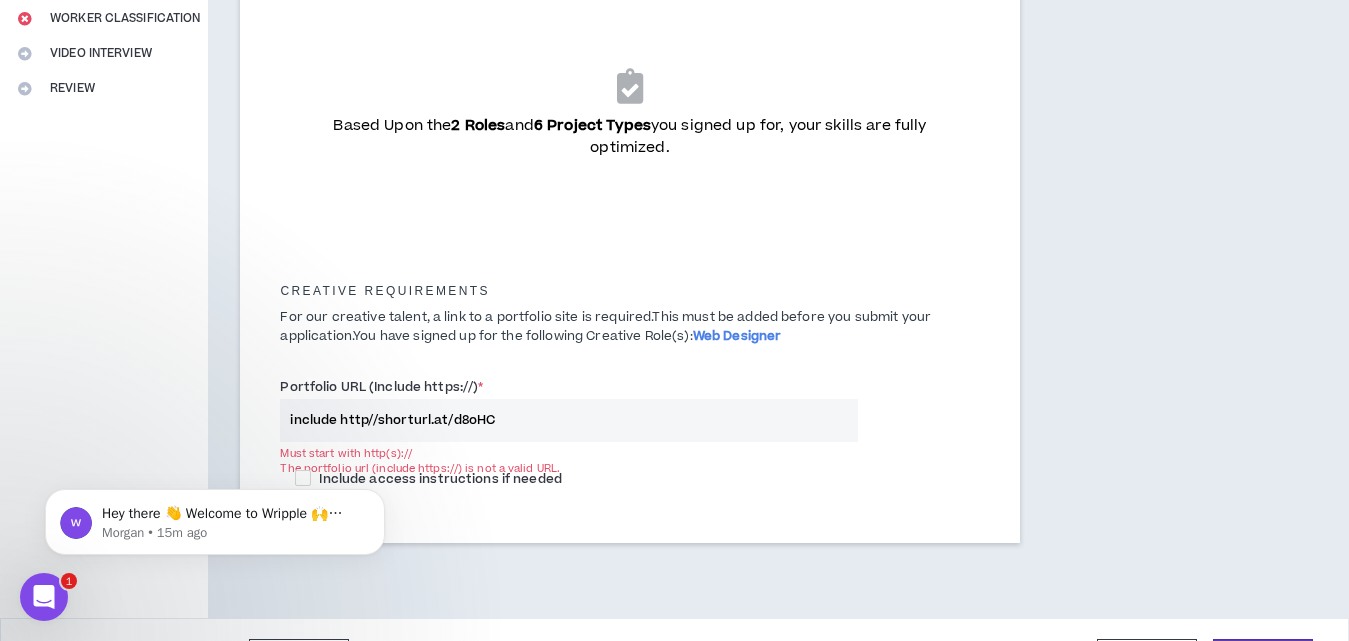 scroll, scrollTop: 507, scrollLeft: 0, axis: vertical 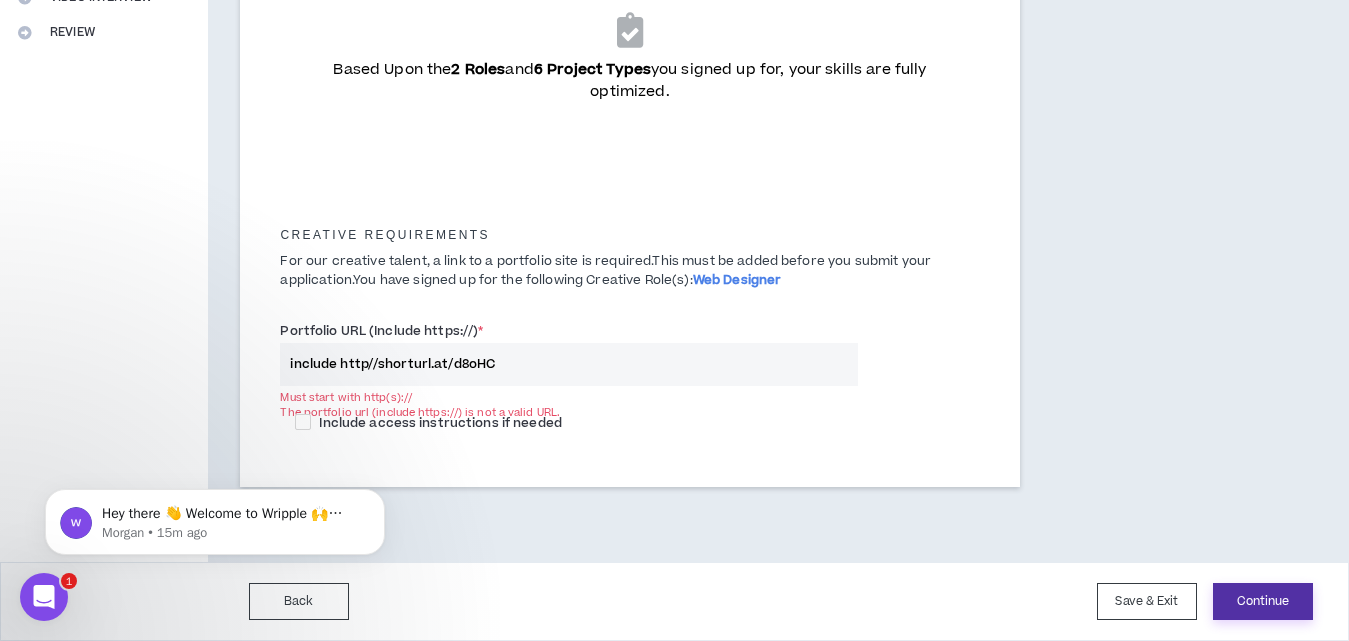 click on "Continue" at bounding box center [1263, 601] 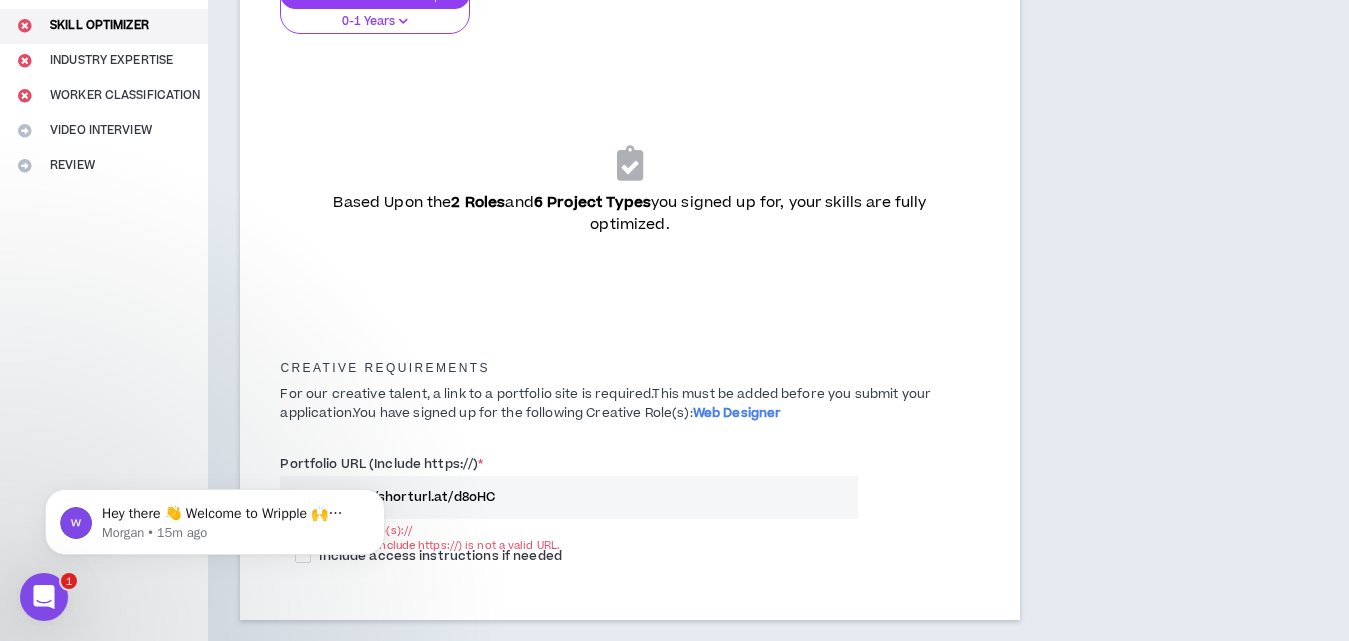 scroll, scrollTop: 507, scrollLeft: 0, axis: vertical 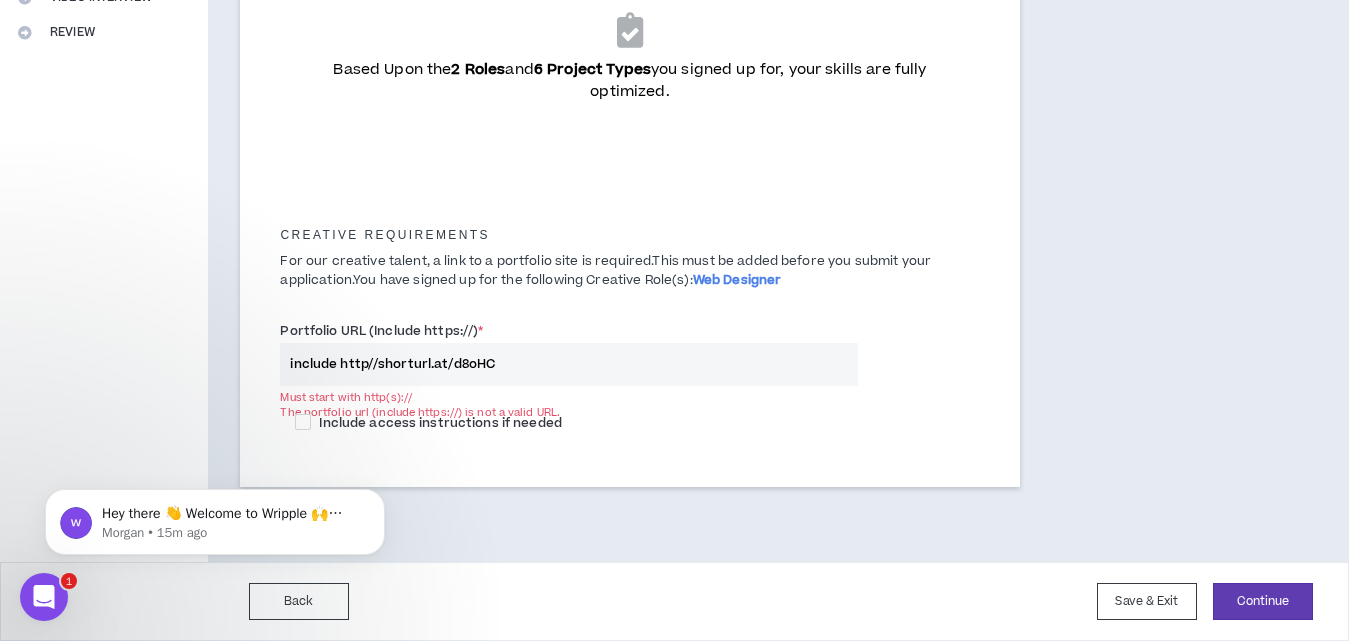 click on "Portfolio URL (Include https://)  * include http//shorturl.at/d8oHC Must start with http(s):// The portfolio url (include https://) is not a valid URL." at bounding box center (629, 357) 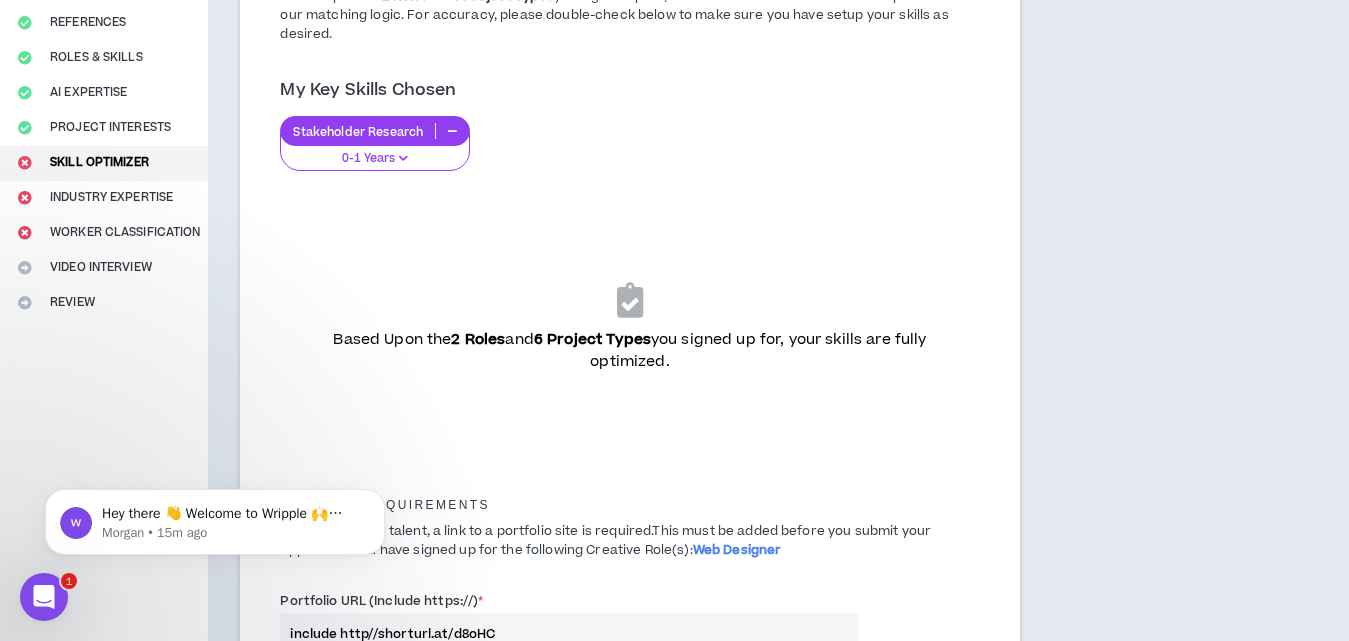 scroll, scrollTop: 507, scrollLeft: 0, axis: vertical 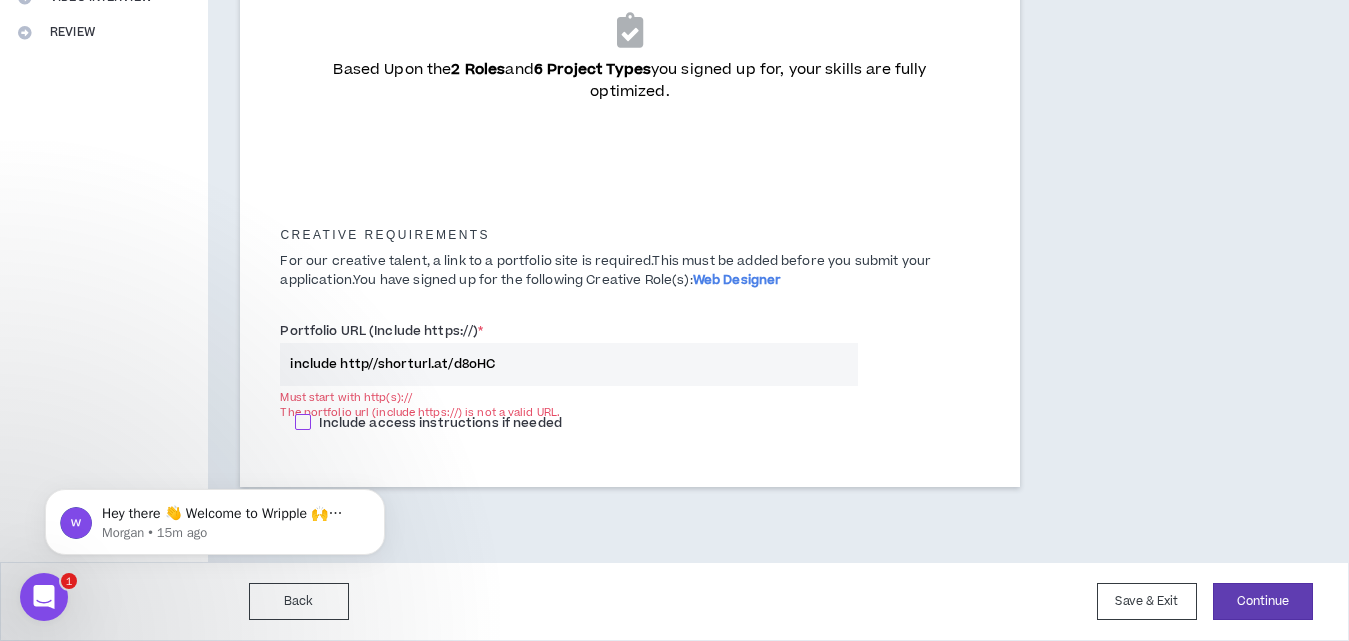 click at bounding box center [303, 422] 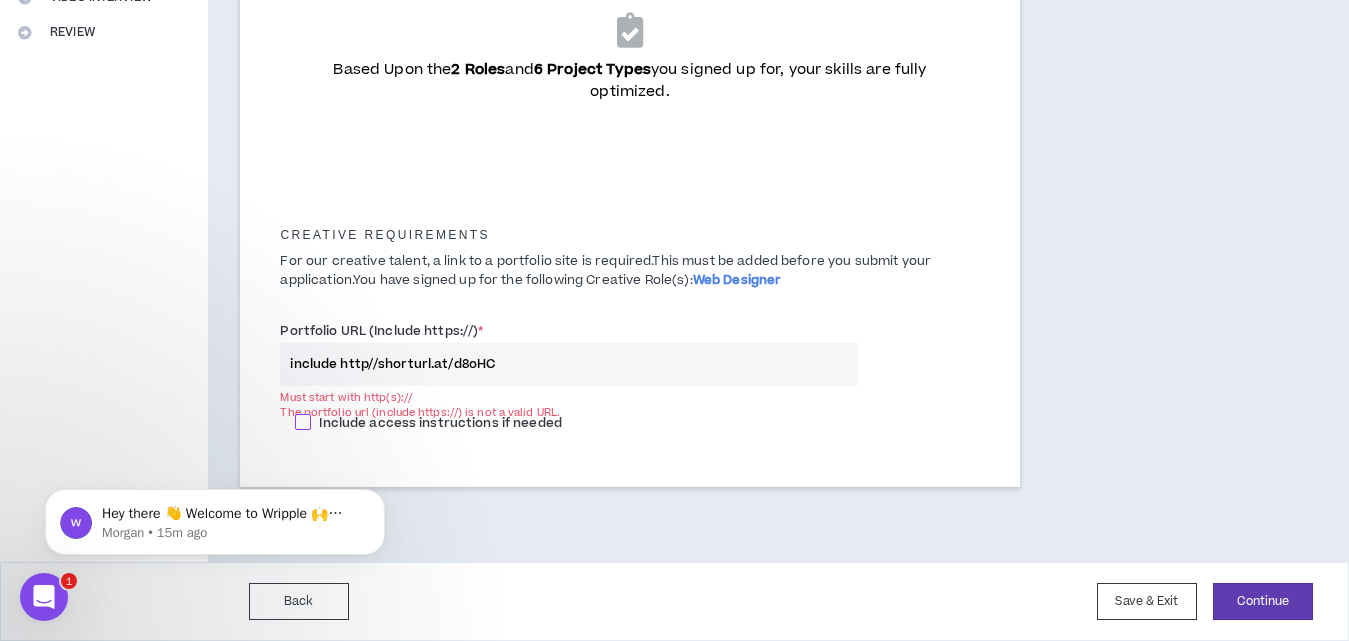click on "Include access instructions if needed" at bounding box center (-9696, 435) 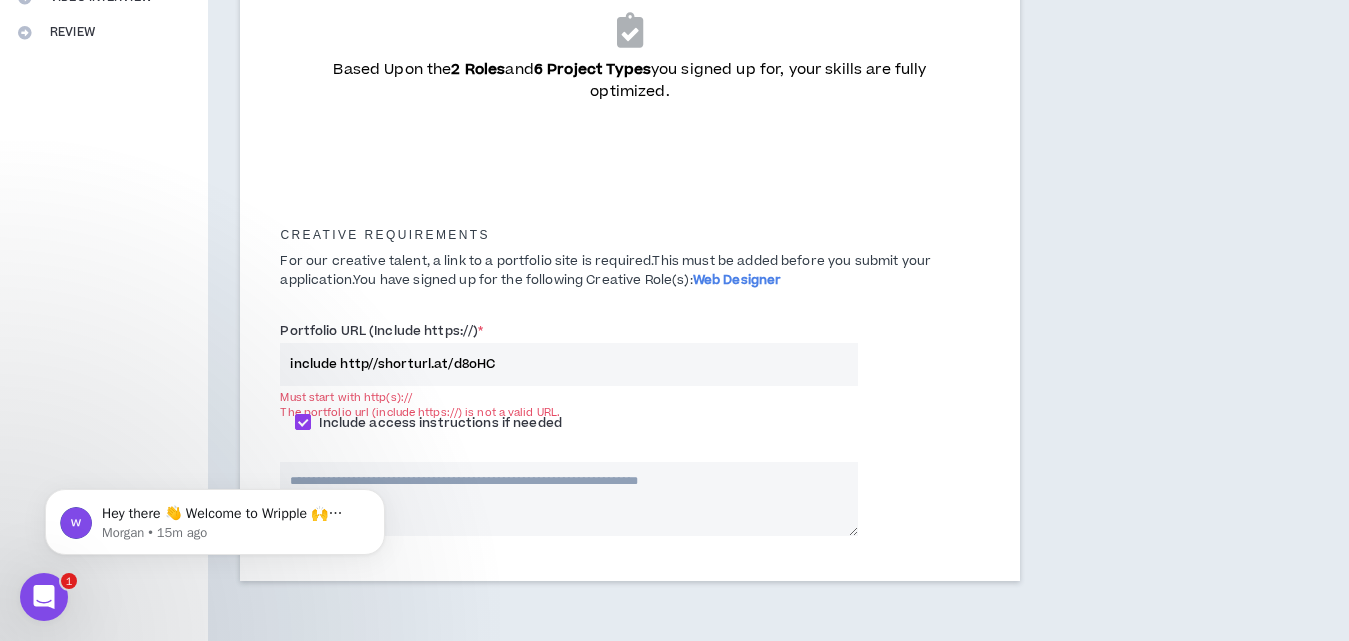 scroll, scrollTop: 601, scrollLeft: 0, axis: vertical 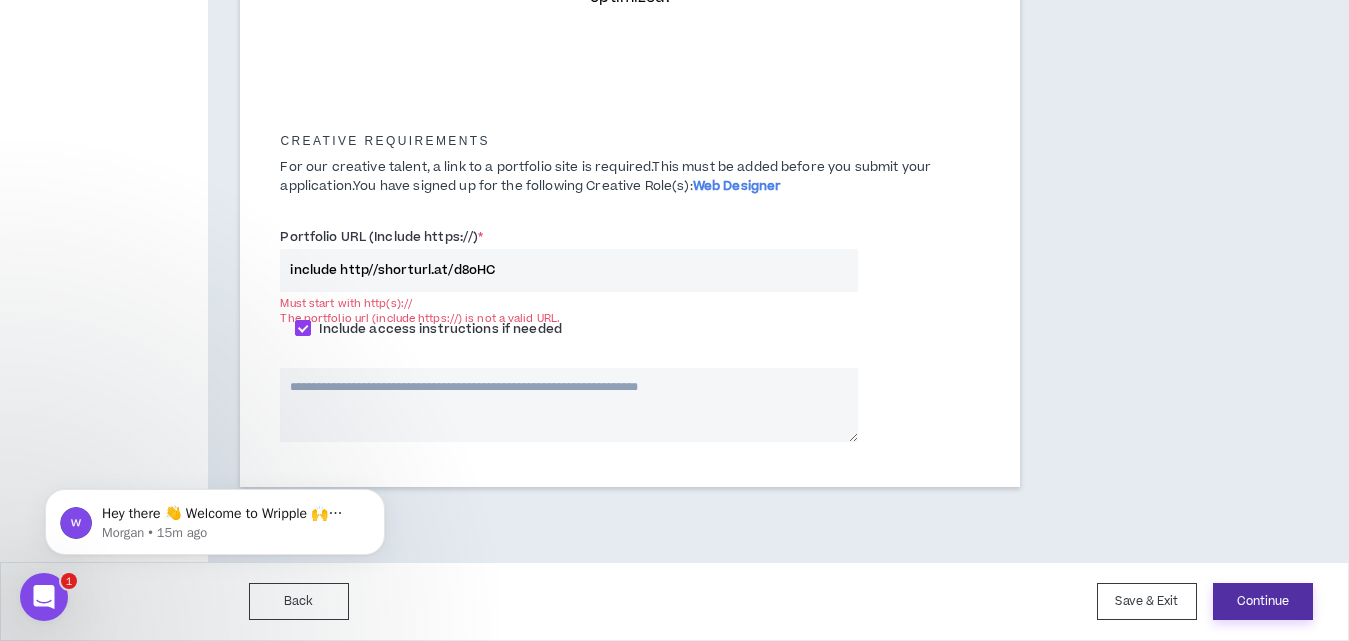 click on "Continue" at bounding box center (1263, 601) 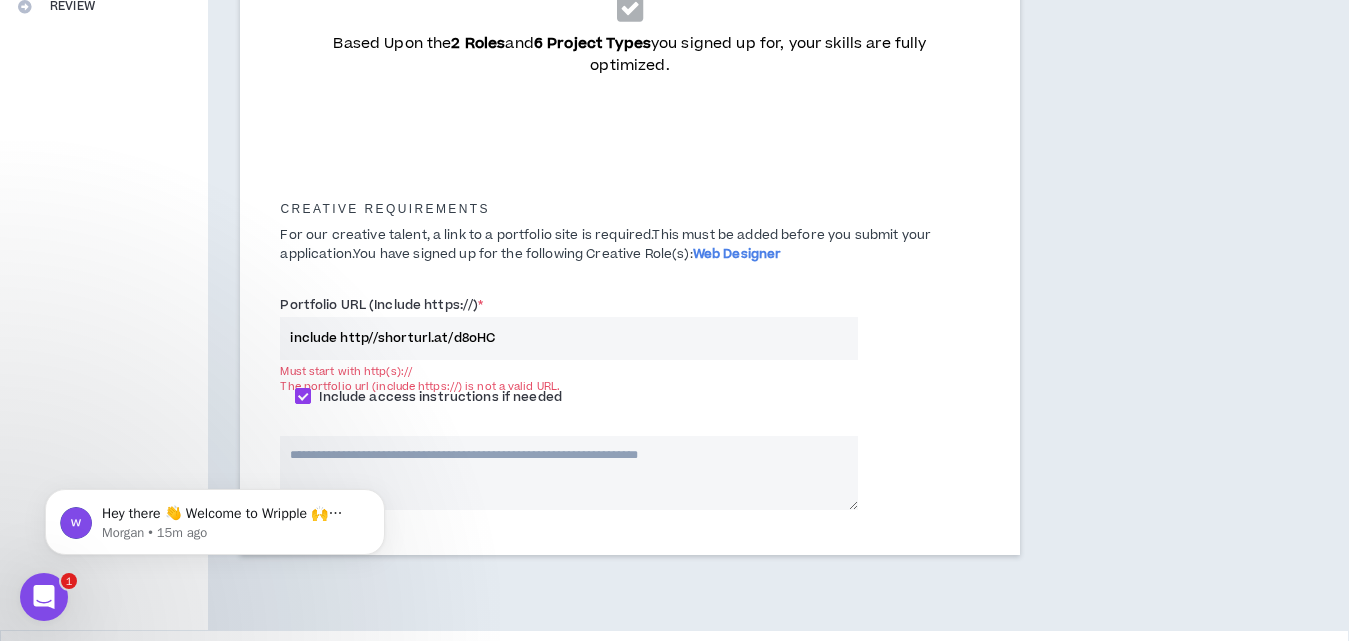 scroll, scrollTop: 530, scrollLeft: 0, axis: vertical 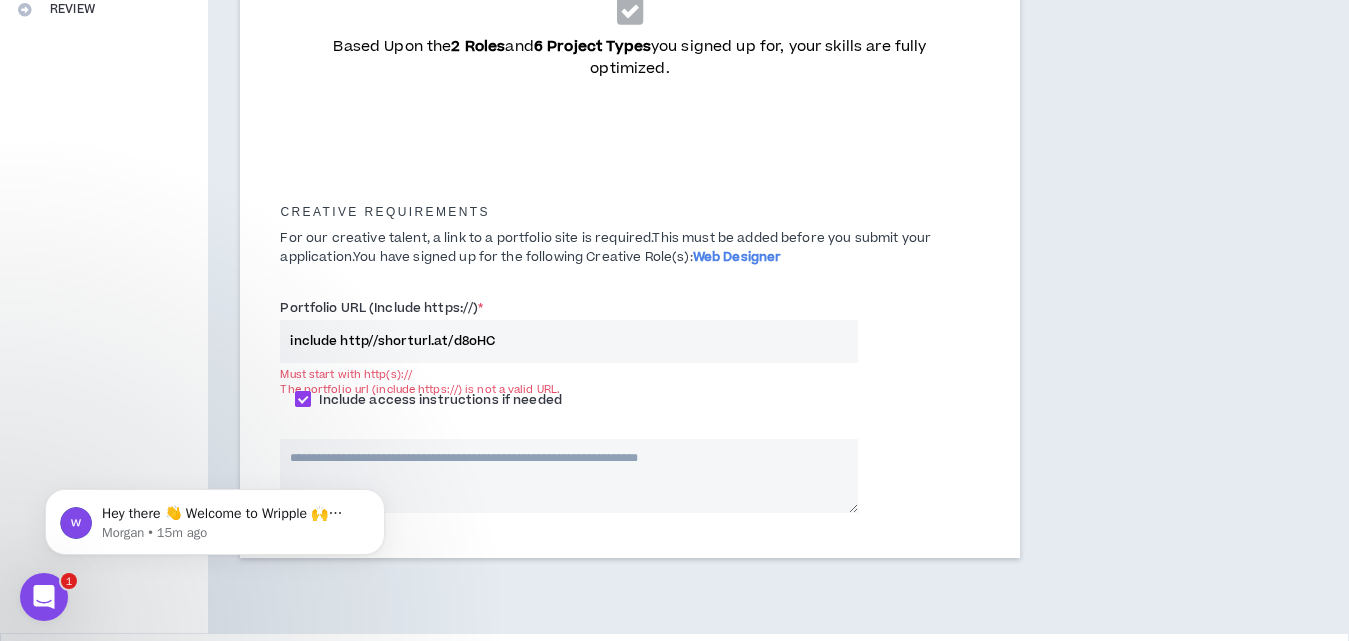 click at bounding box center (303, 399) 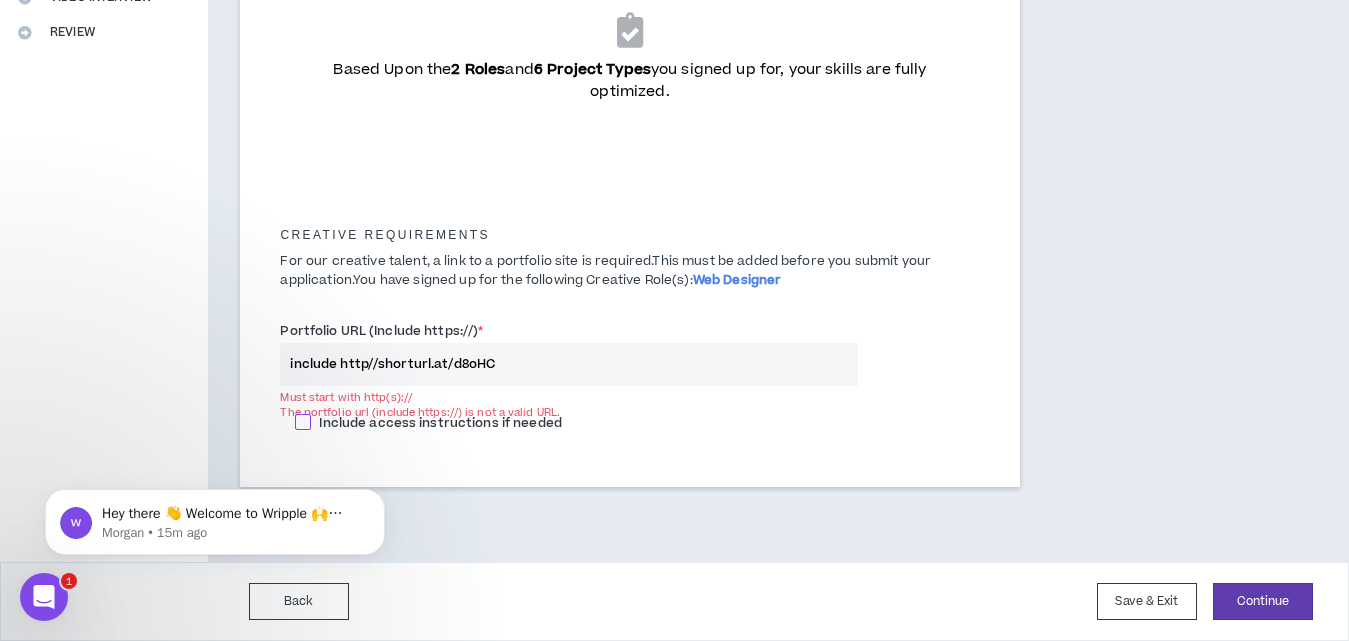 scroll, scrollTop: 507, scrollLeft: 0, axis: vertical 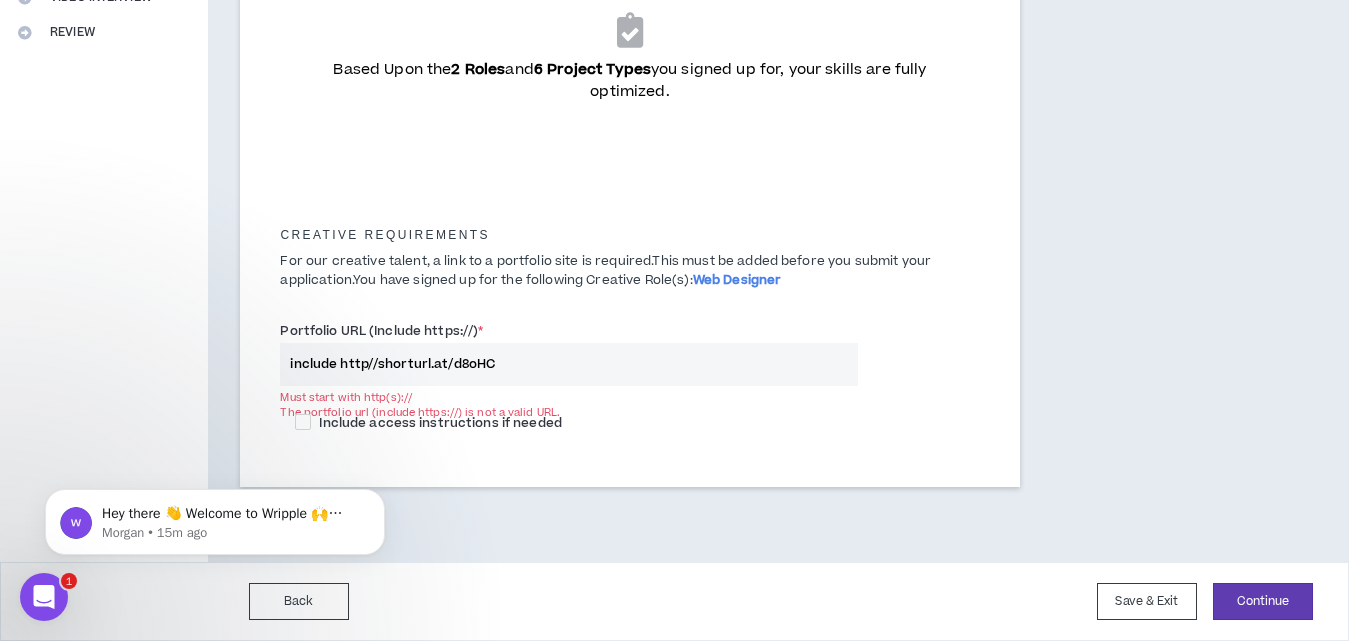 click on "include http//shorturl.at/d8oHC" at bounding box center [569, 364] 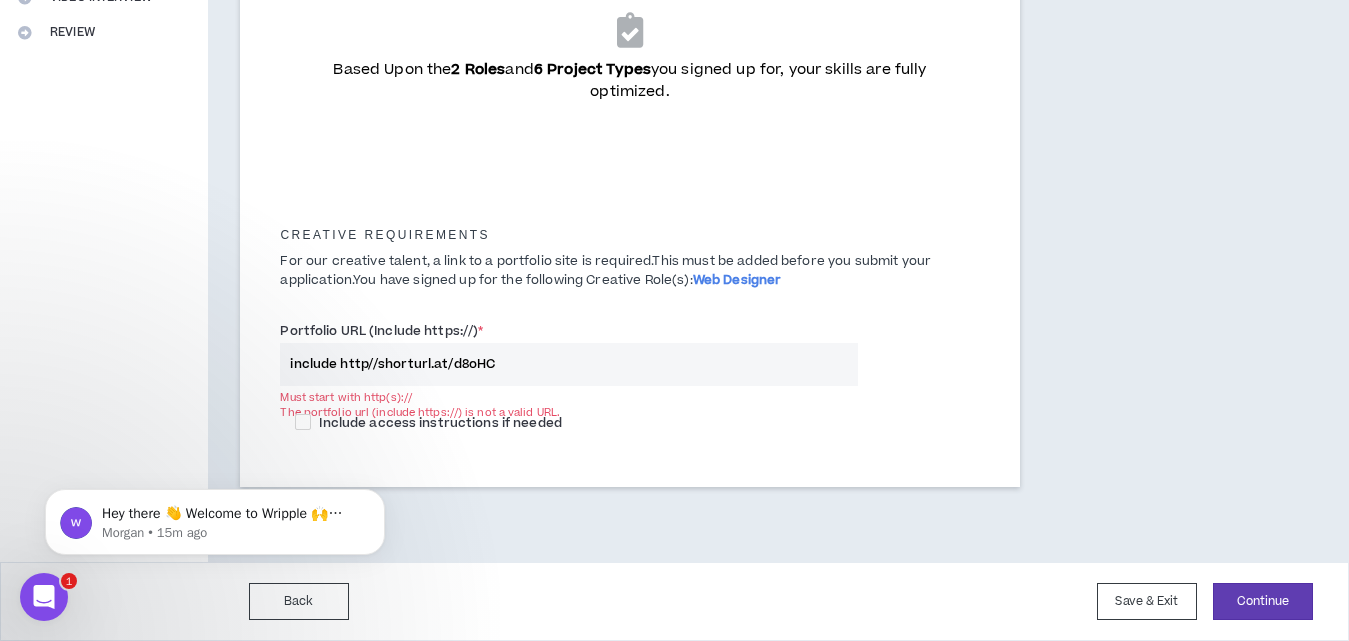 click on "include http//shorturl.at/d8oHC" at bounding box center (569, 364) 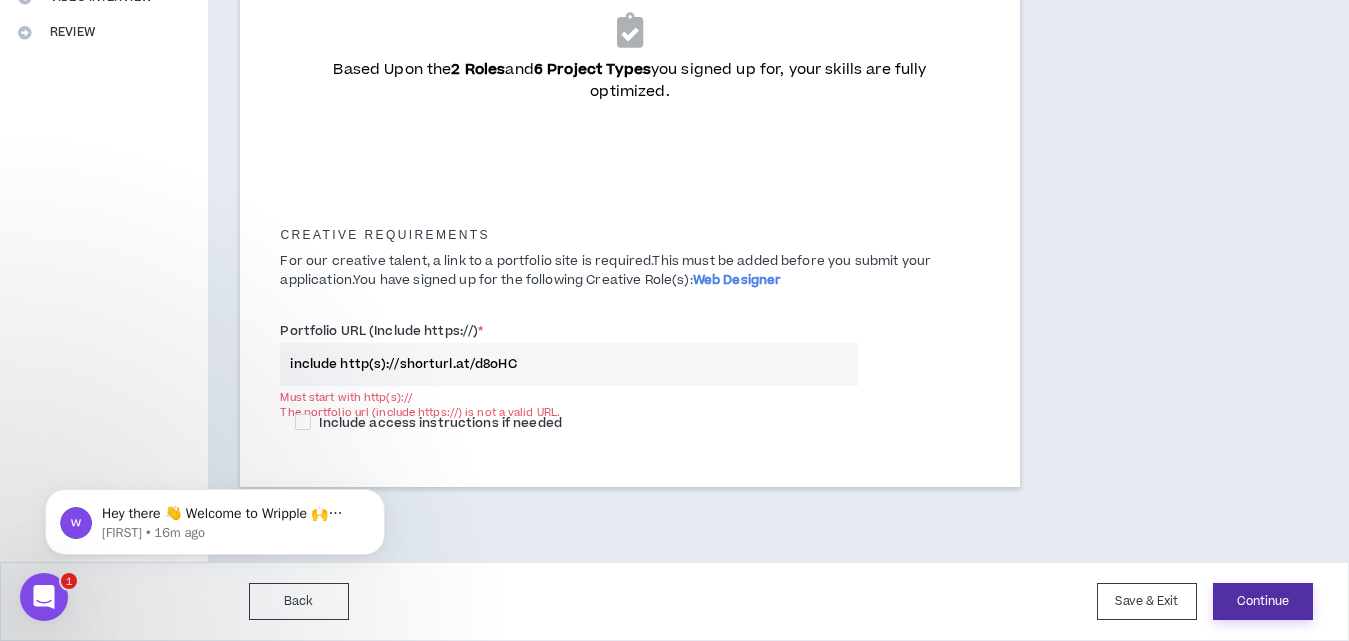type on "include http(s)://shorturl.at/d8oHC" 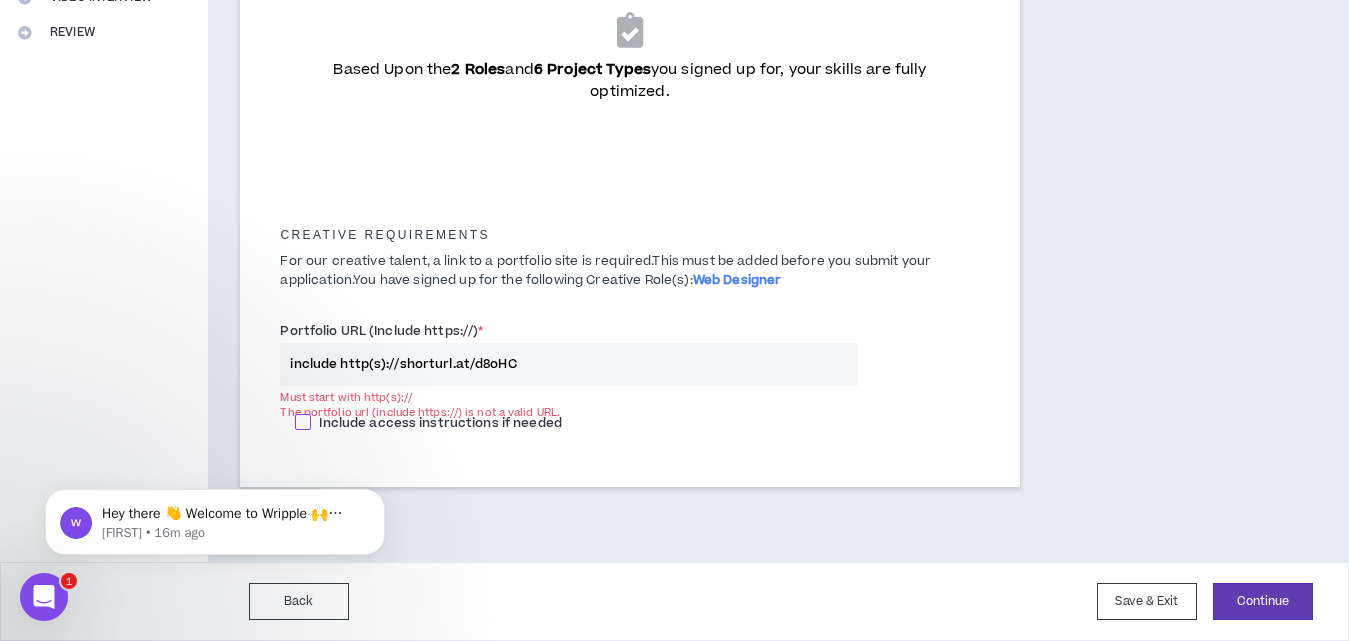 click at bounding box center (303, 422) 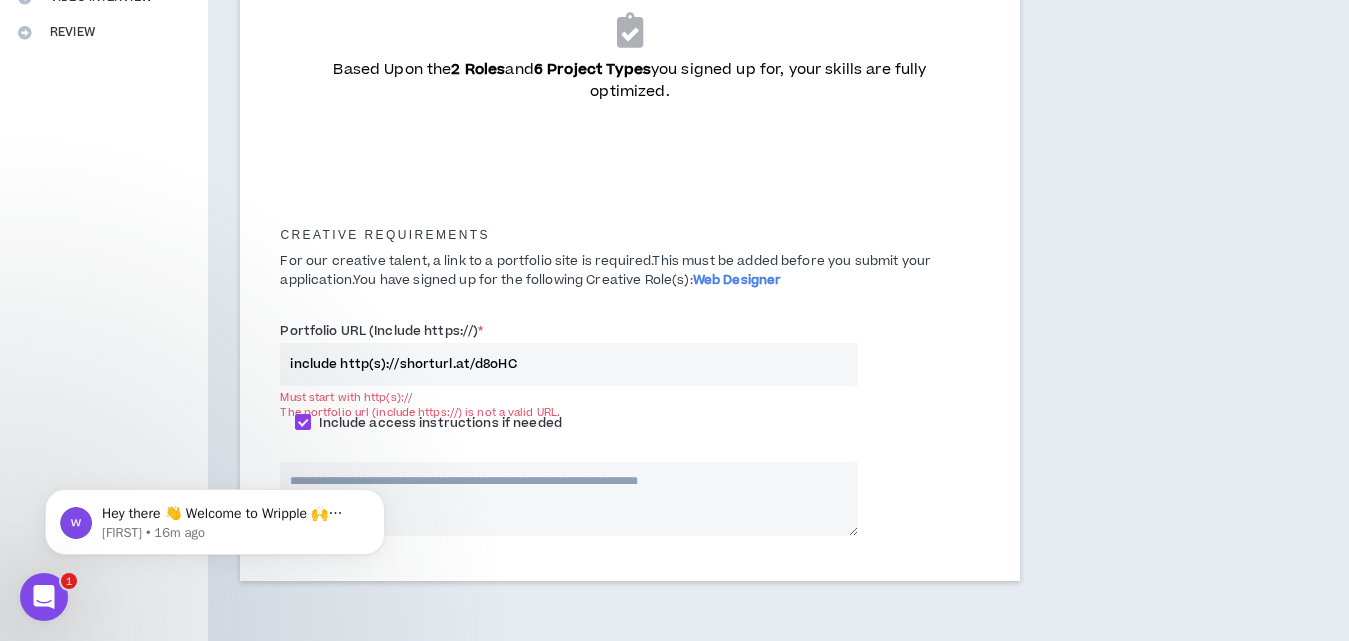 scroll, scrollTop: 601, scrollLeft: 0, axis: vertical 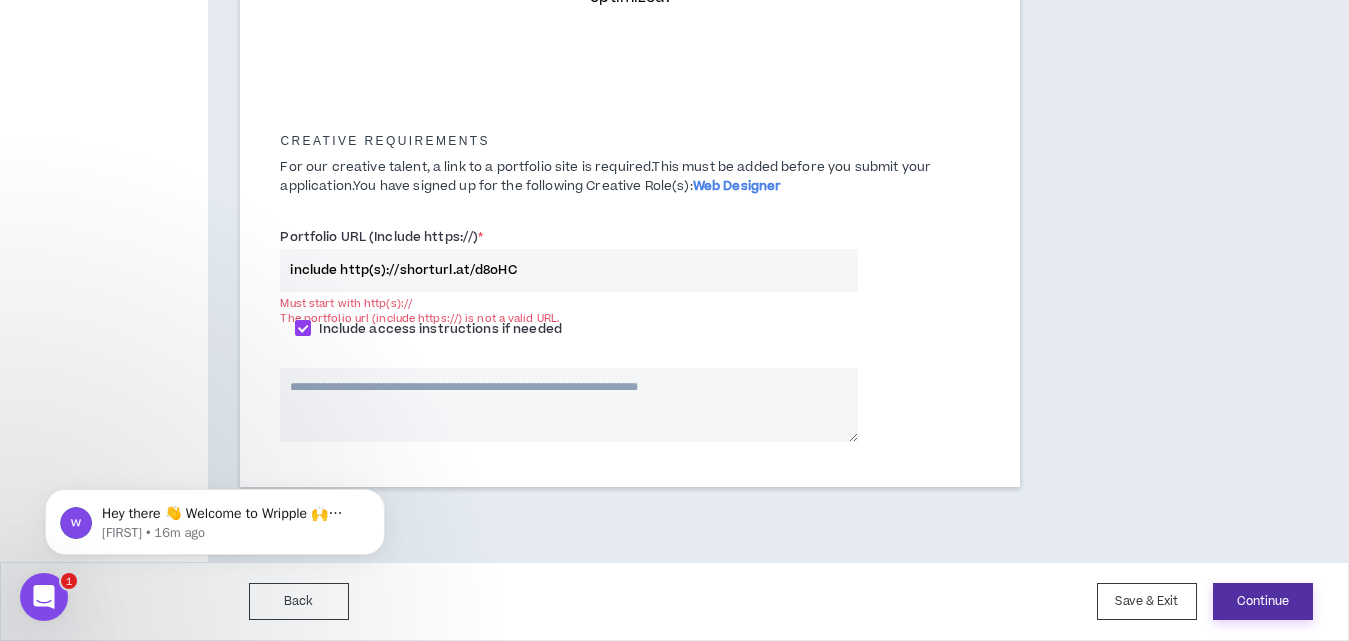 click on "Continue" at bounding box center (1263, 601) 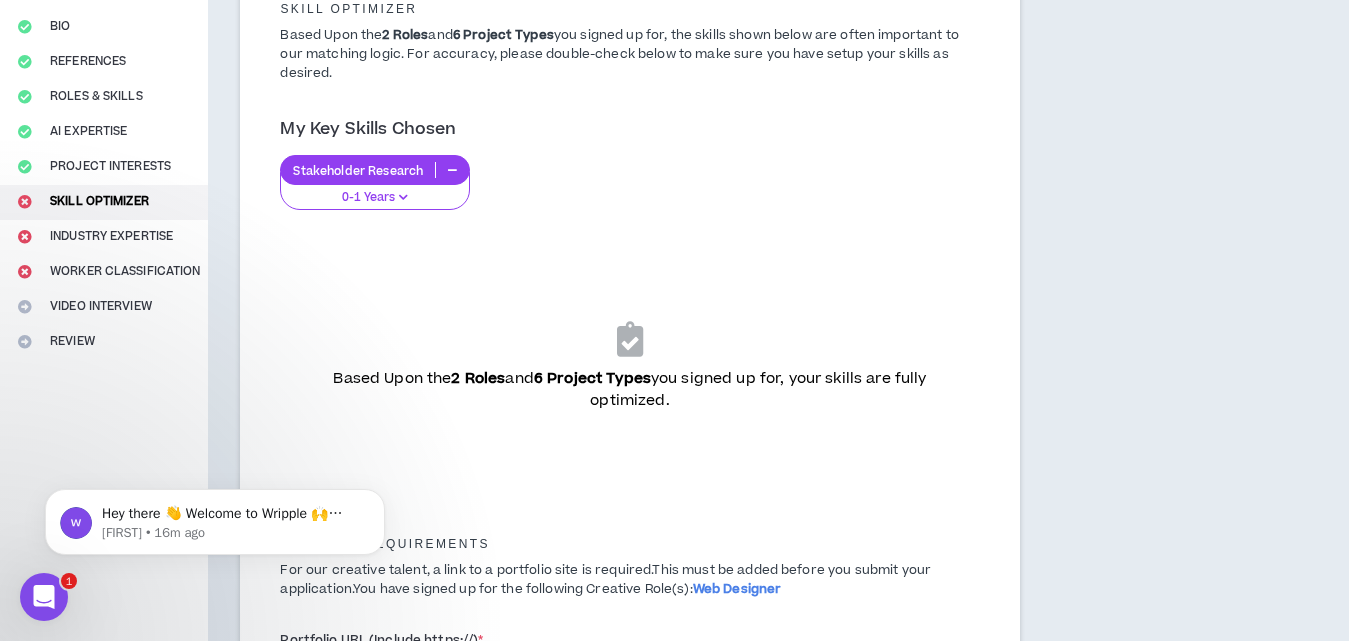 scroll, scrollTop: 209, scrollLeft: 0, axis: vertical 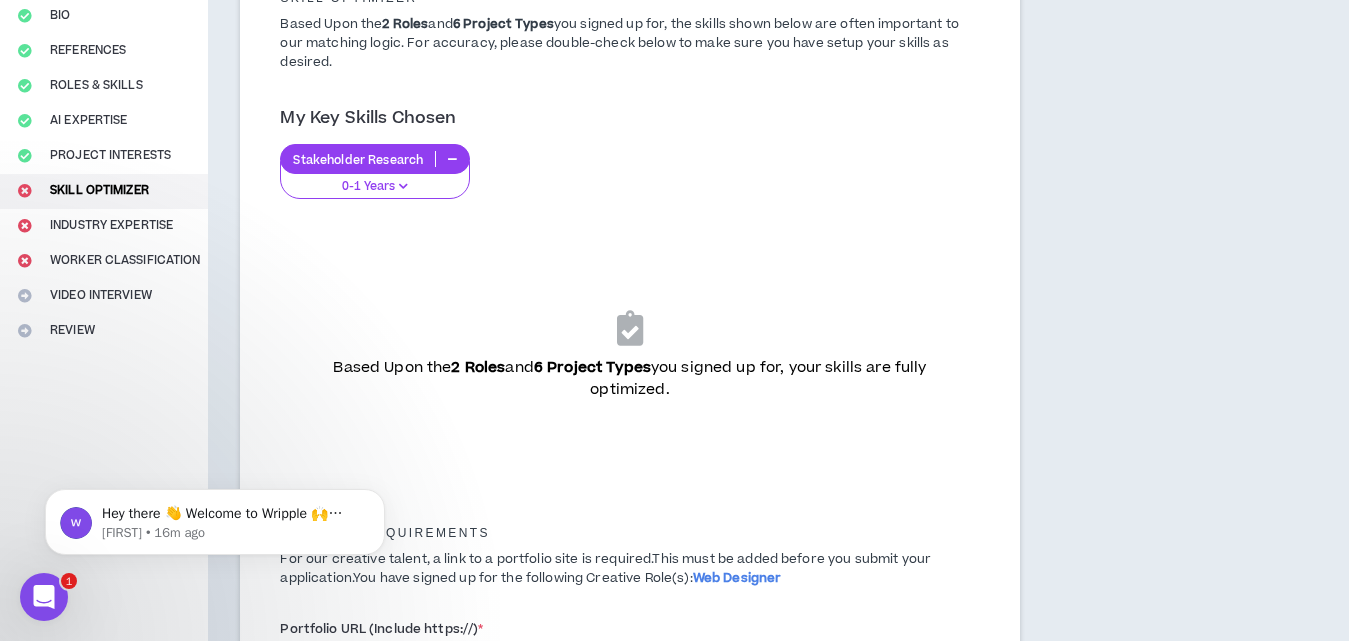 click on "Complete Your Application Basic Information Bio References Roles & Skills AI Expertise Project Interests Skill Optimizer Industry Expertise Worker Classification Video Interview Review" at bounding box center [104, 417] 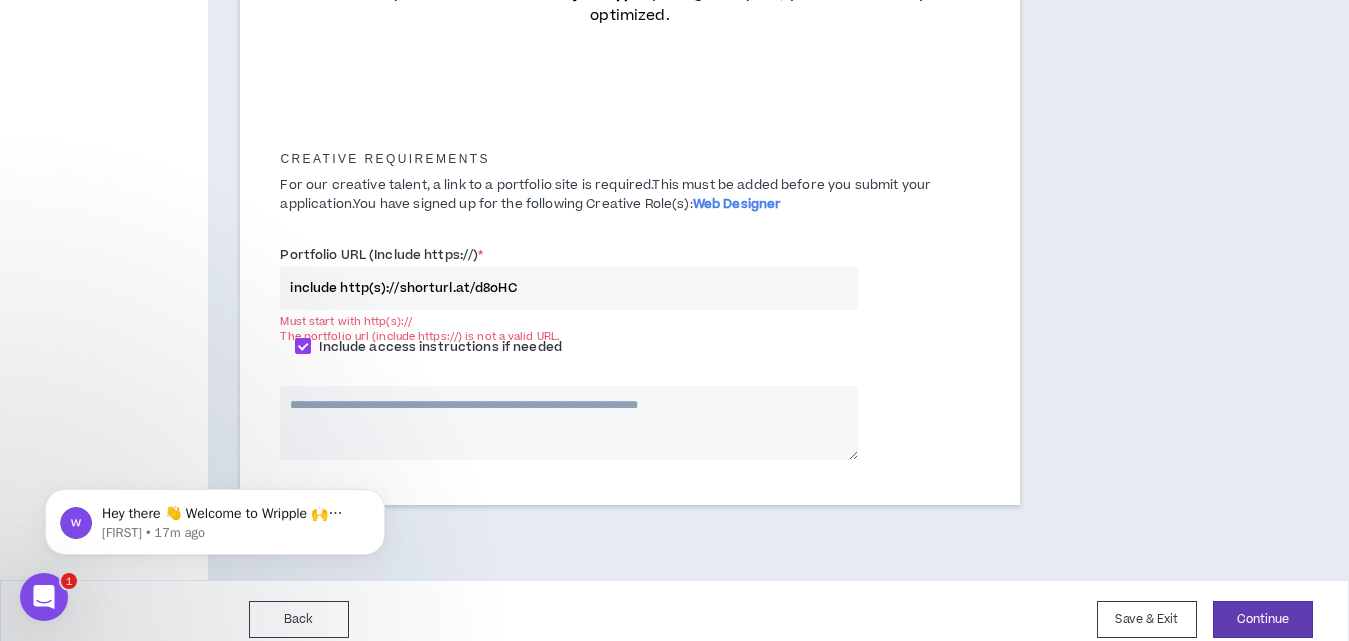scroll, scrollTop: 601, scrollLeft: 0, axis: vertical 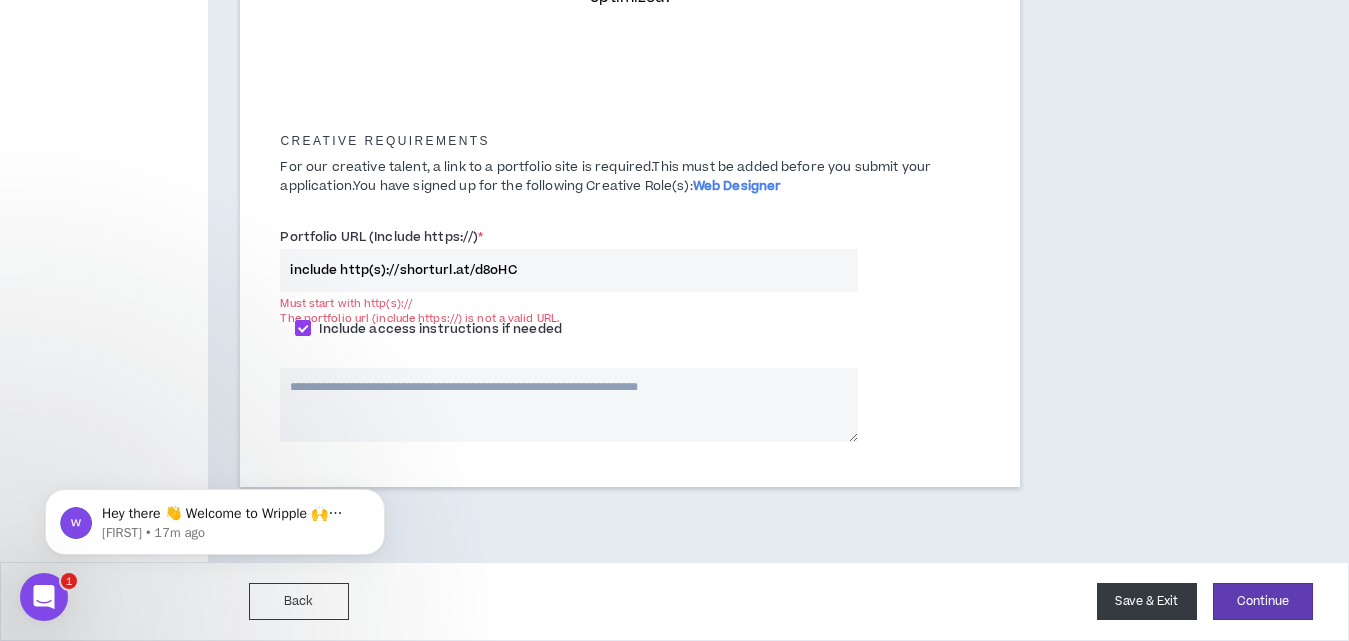 click on "Save & Exit" at bounding box center [1147, 601] 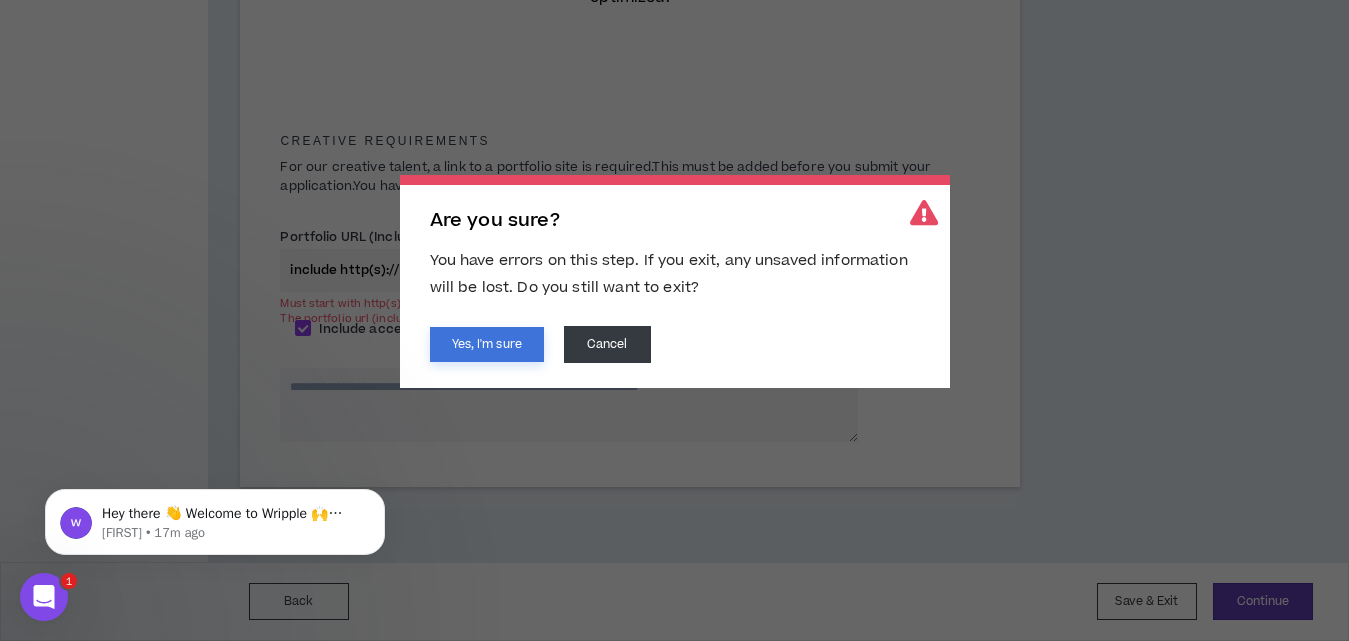 click on "Yes, I'm sure" at bounding box center (487, 344) 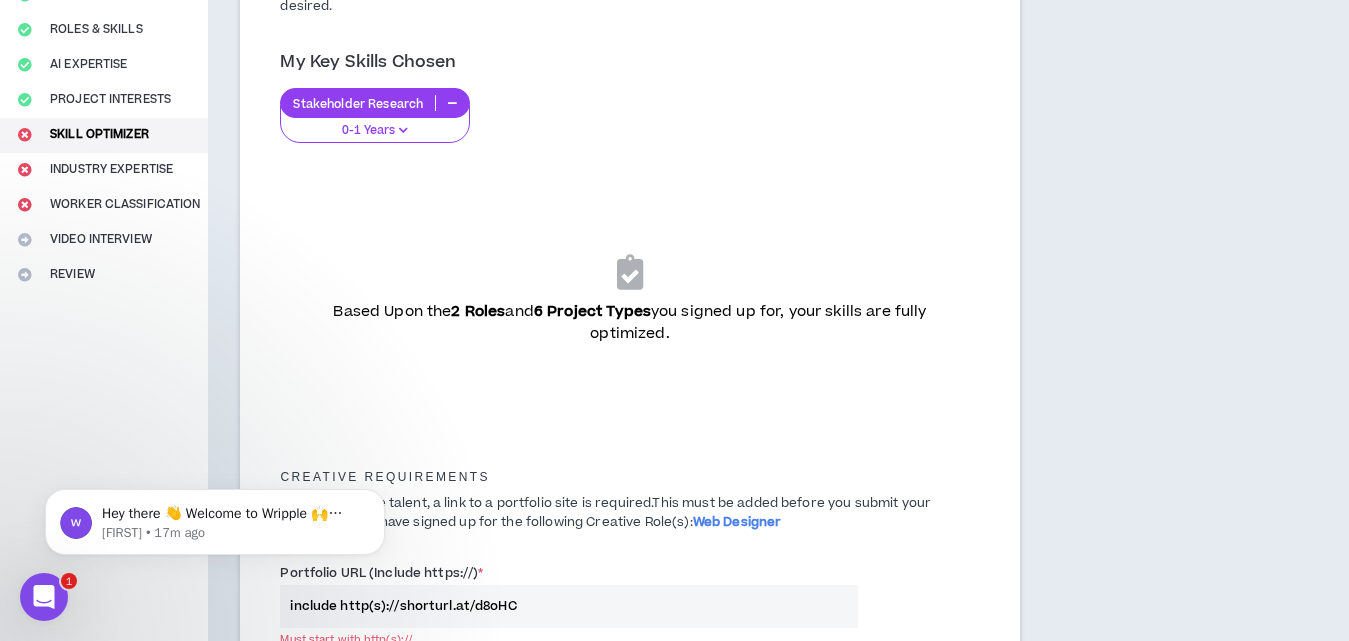 scroll, scrollTop: 261, scrollLeft: 0, axis: vertical 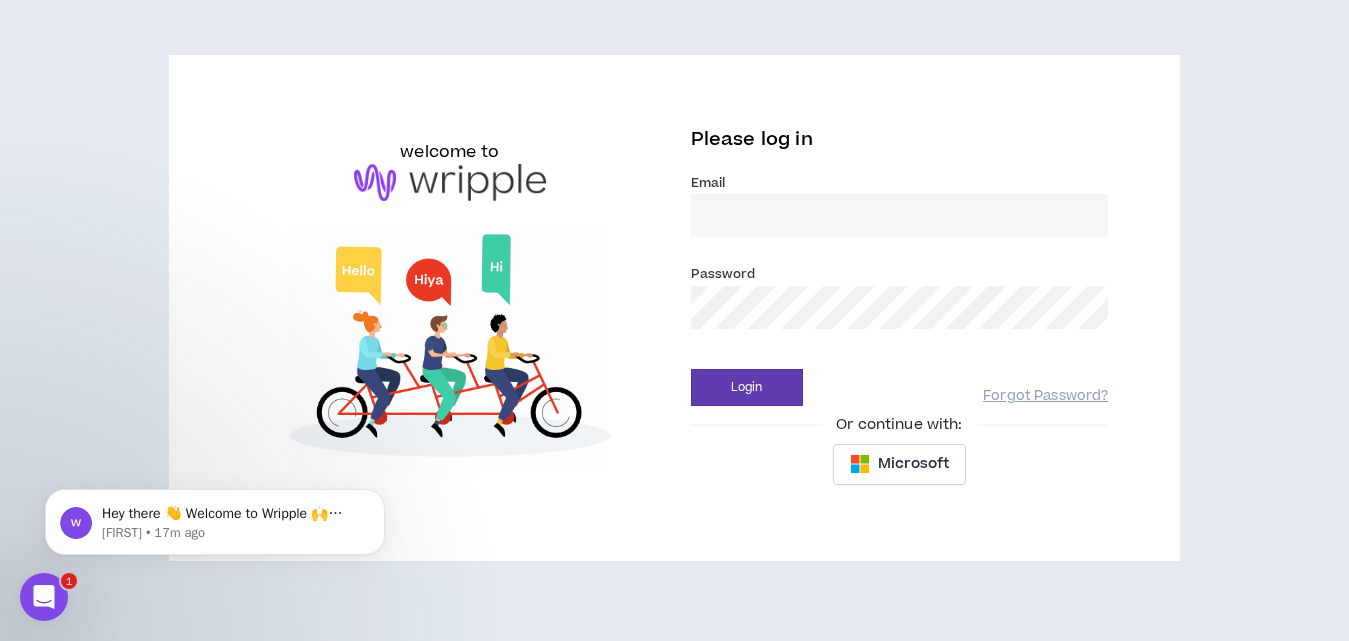 type on "rollersmith0@gmail.com" 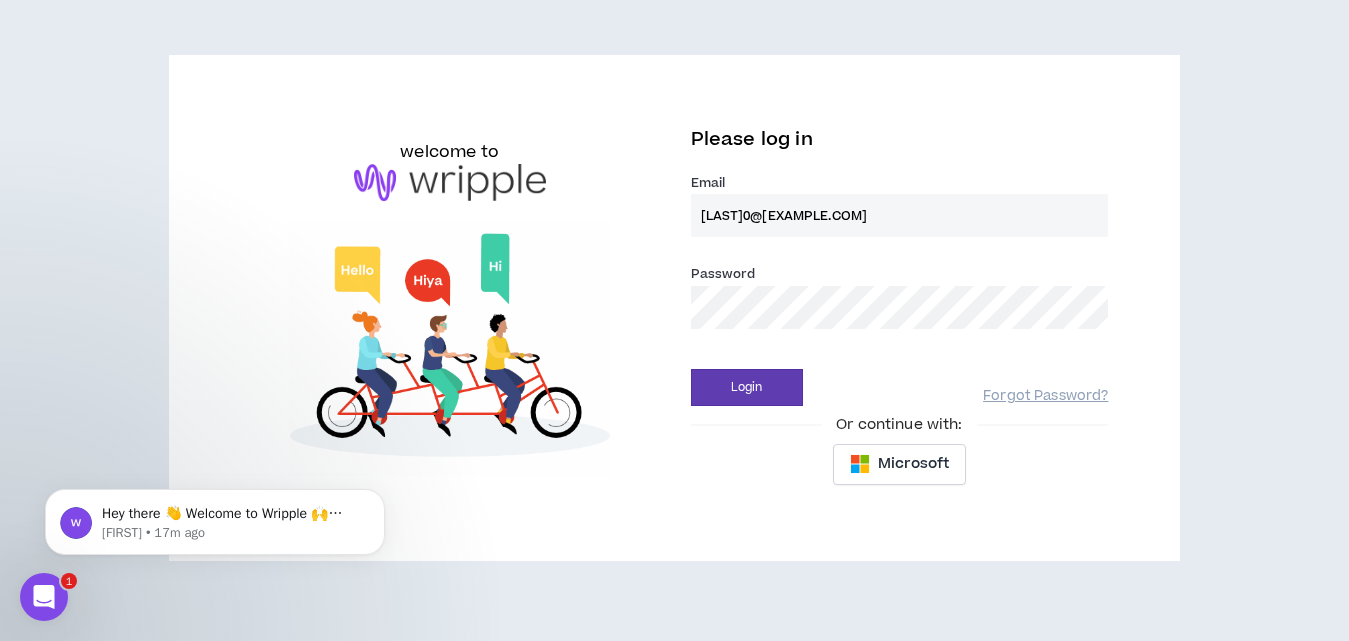 scroll, scrollTop: 0, scrollLeft: 0, axis: both 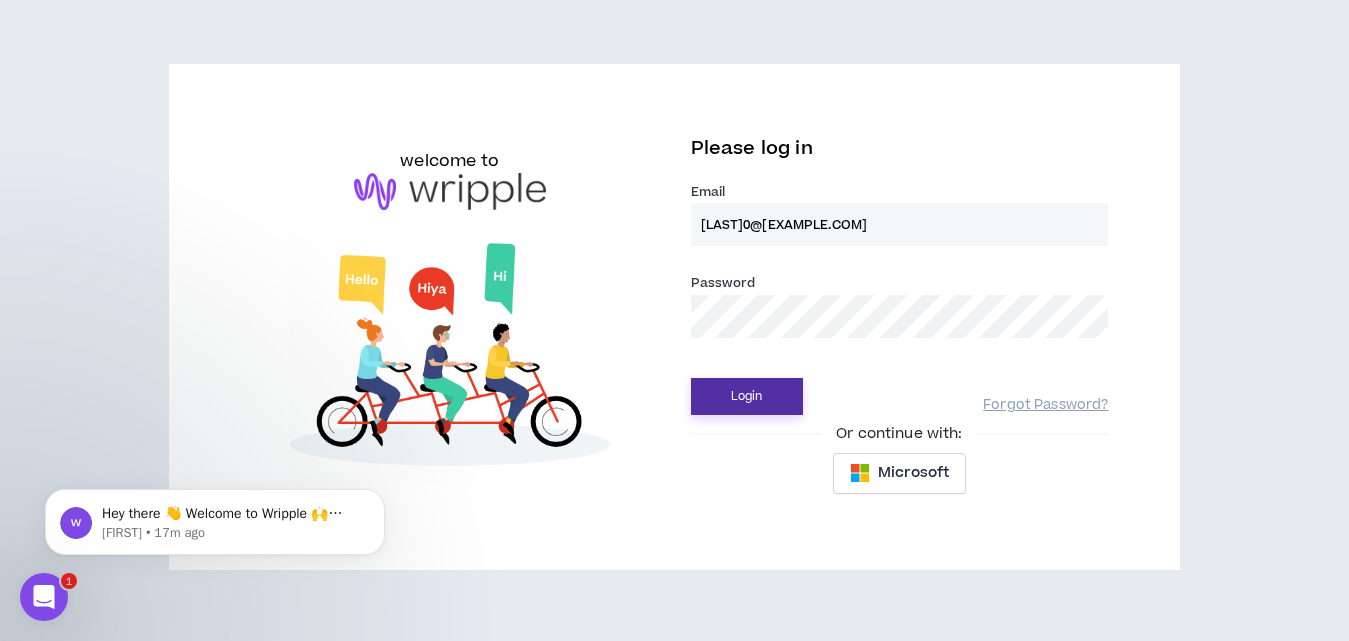 click on "Login" at bounding box center [747, 396] 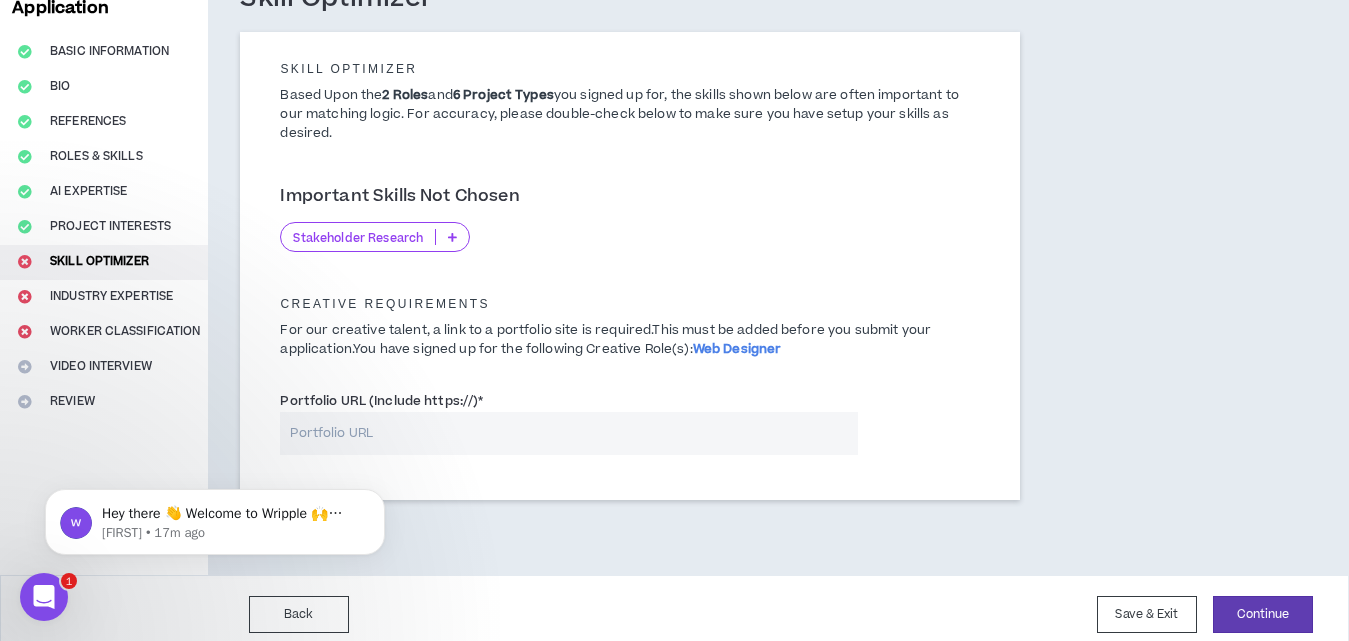scroll, scrollTop: 151, scrollLeft: 0, axis: vertical 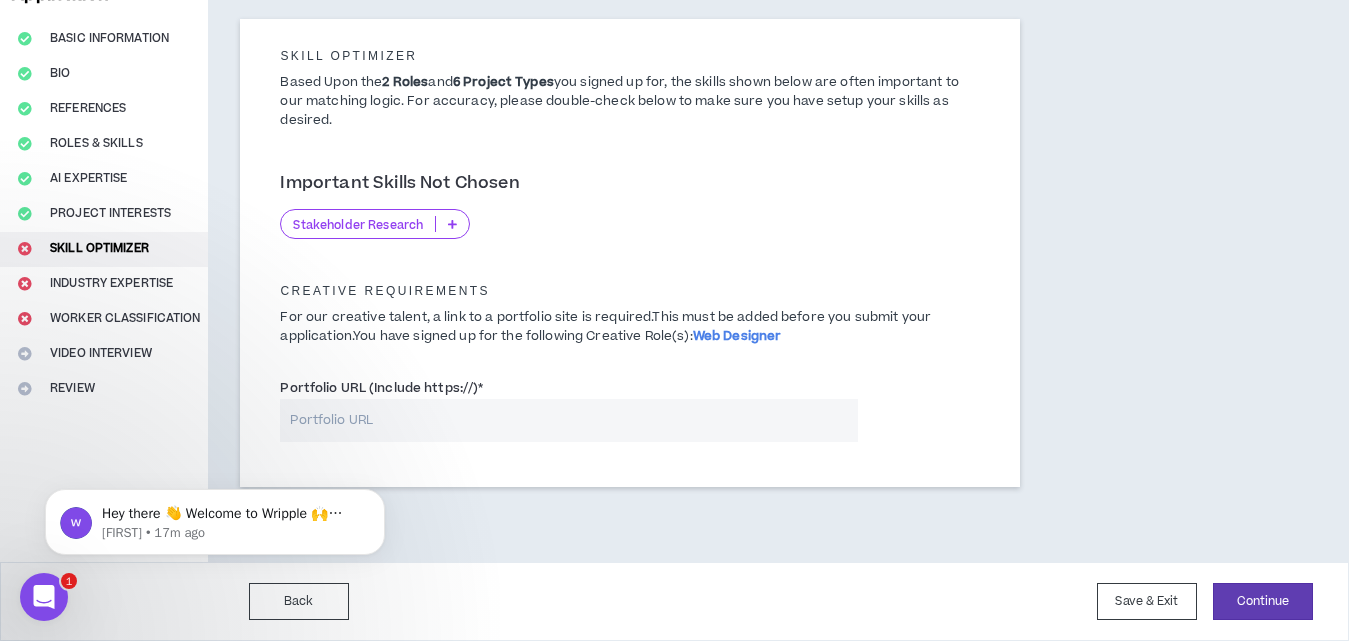 click on "Complete Your Application Basic Information Bio References Roles & Skills AI Expertise Project Interests Skill Optimizer Industry Expertise Worker Classification Video Interview Review" at bounding box center (104, 250) 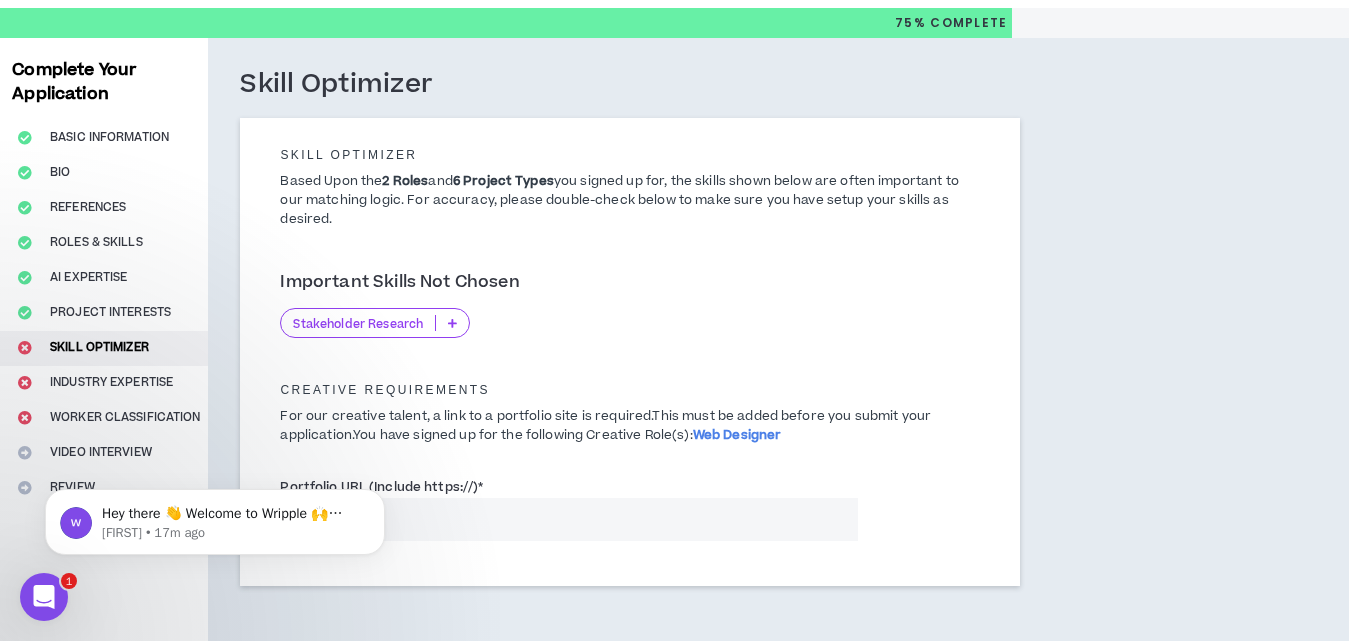 scroll, scrollTop: 151, scrollLeft: 0, axis: vertical 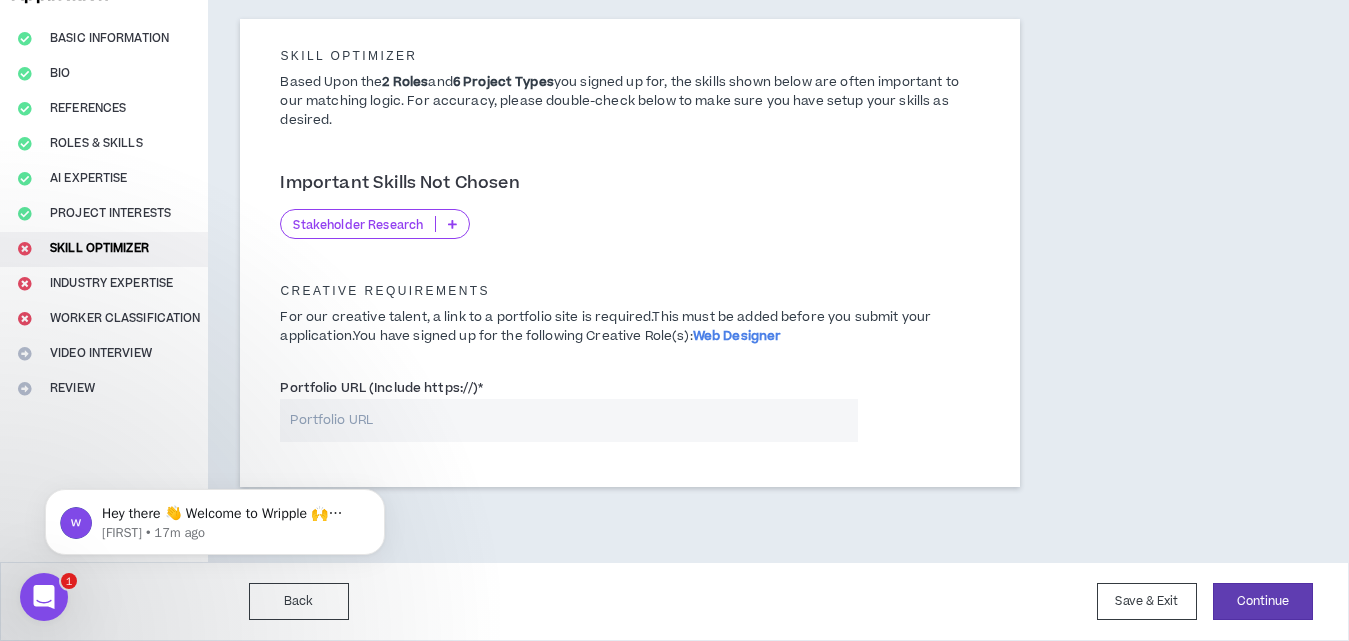 click on "Portfolio URL (Include https://)  *" at bounding box center (569, 420) 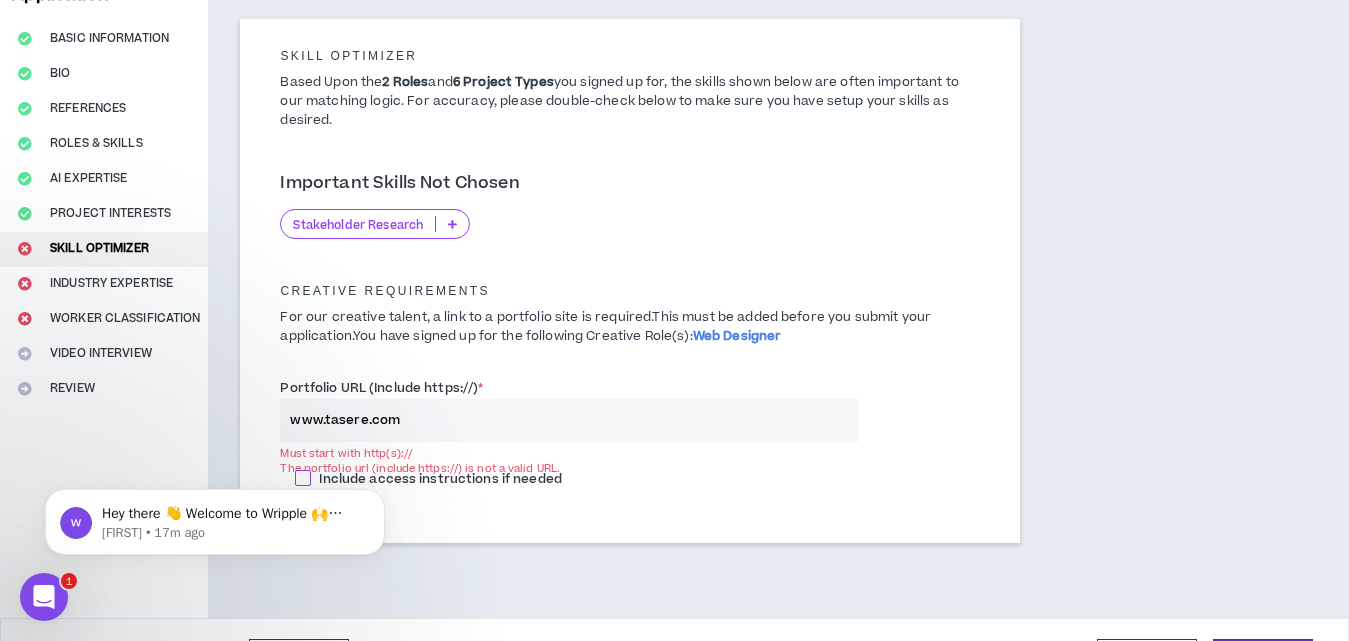 scroll, scrollTop: 207, scrollLeft: 0, axis: vertical 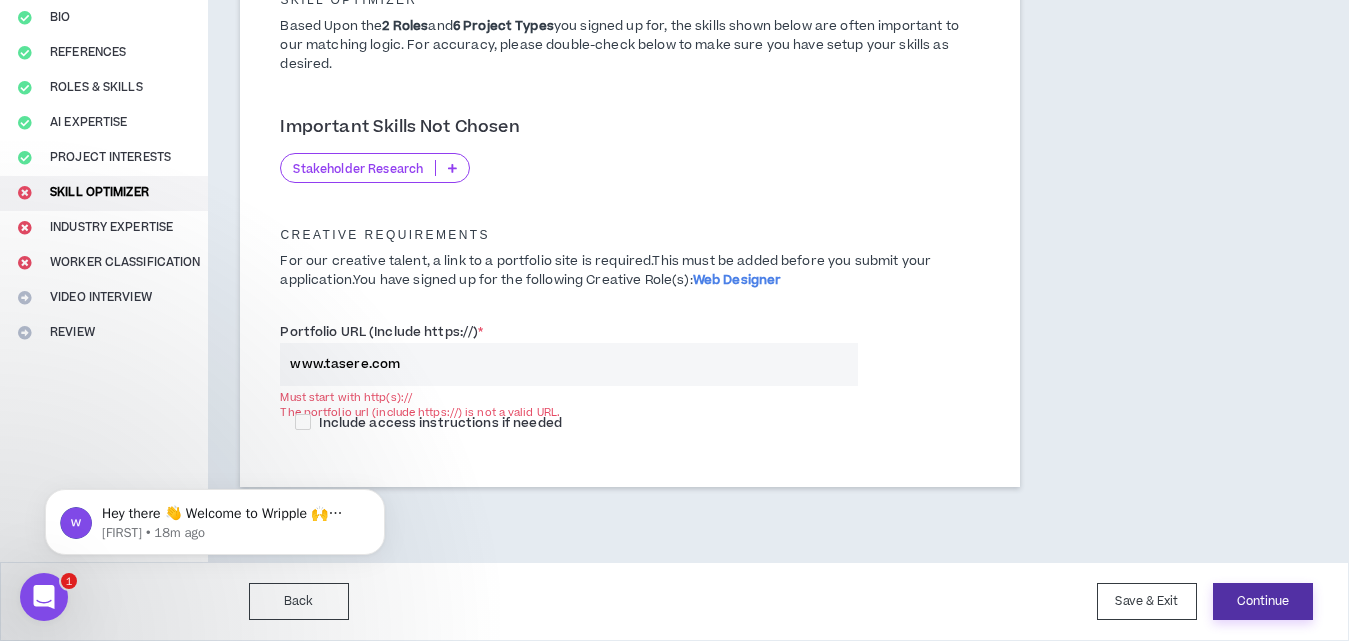 click on "Continue" at bounding box center (1263, 601) 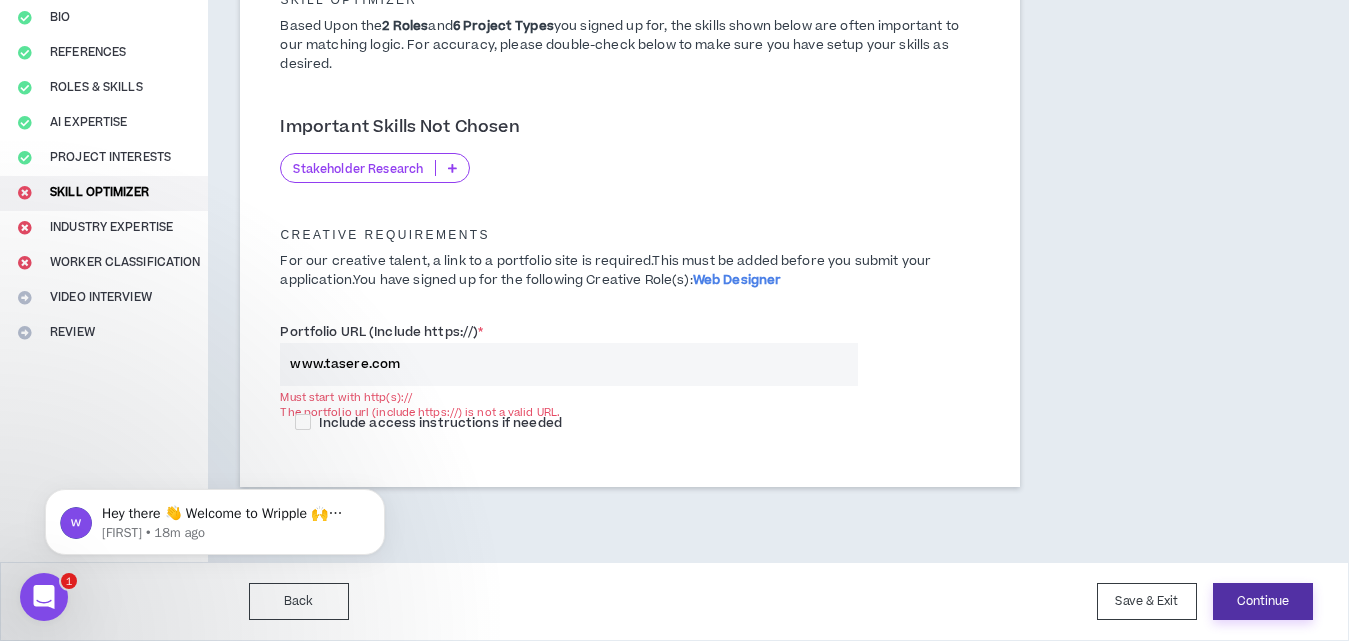 click on "Continue" at bounding box center [1263, 601] 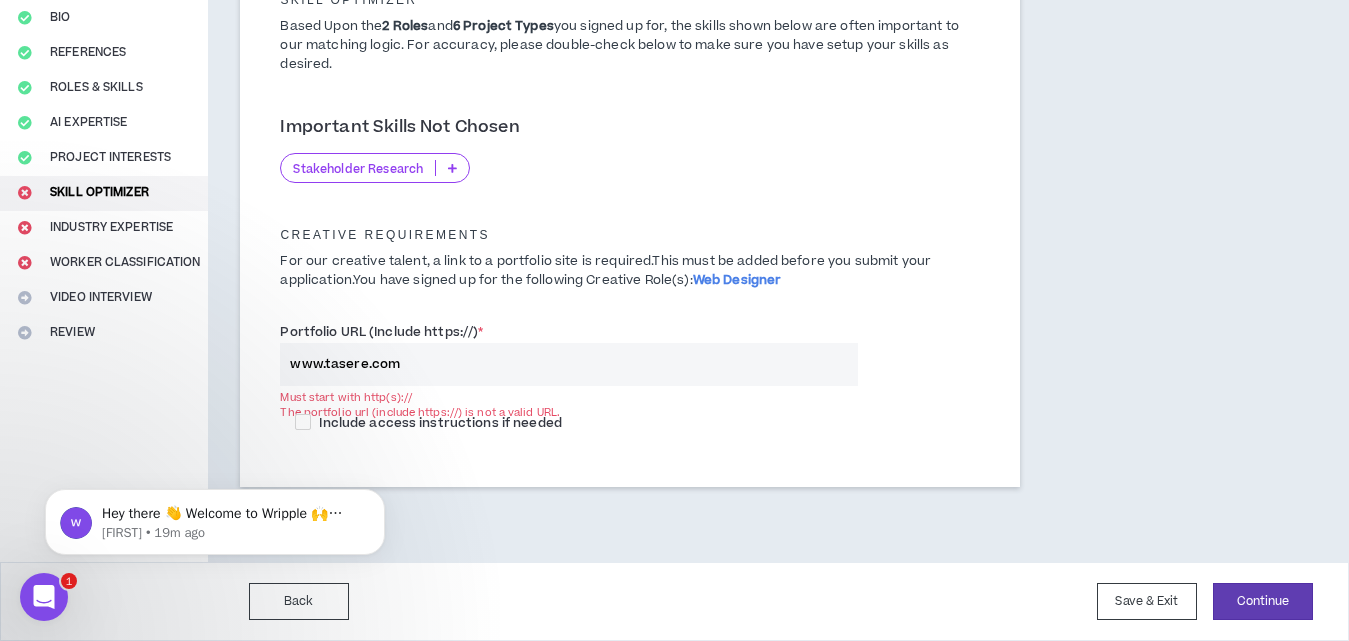 click on "www.tasere.com" at bounding box center (569, 364) 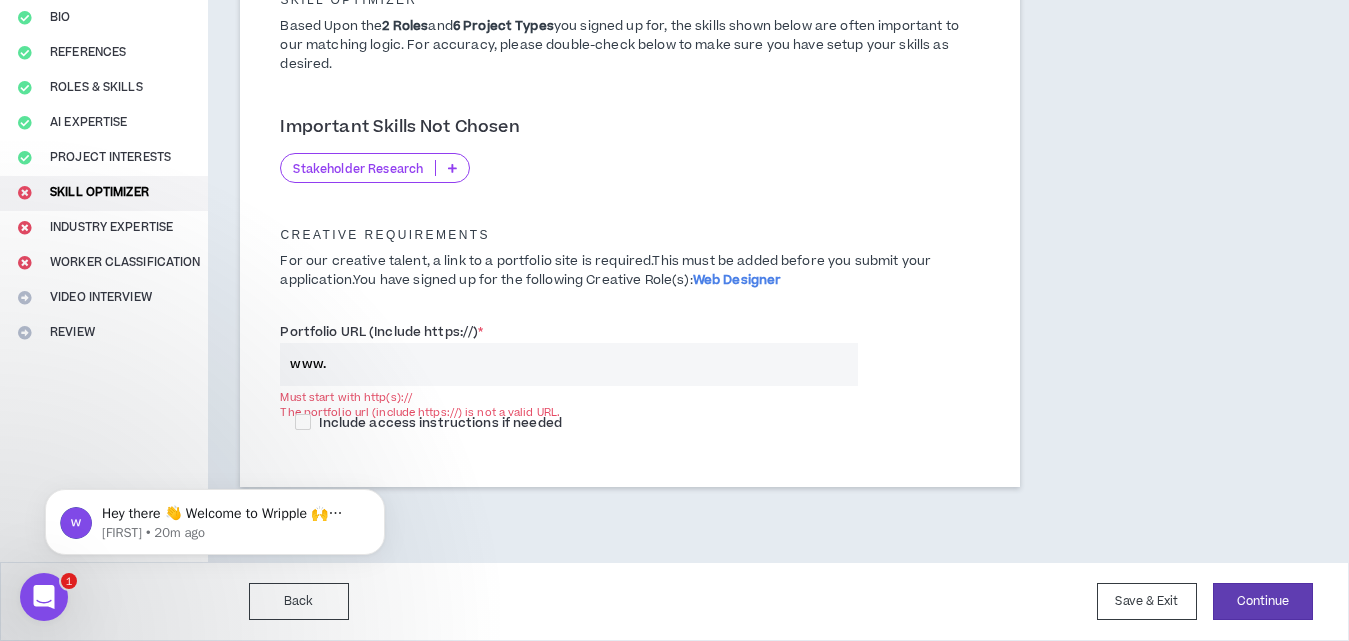 click on "www." at bounding box center (569, 364) 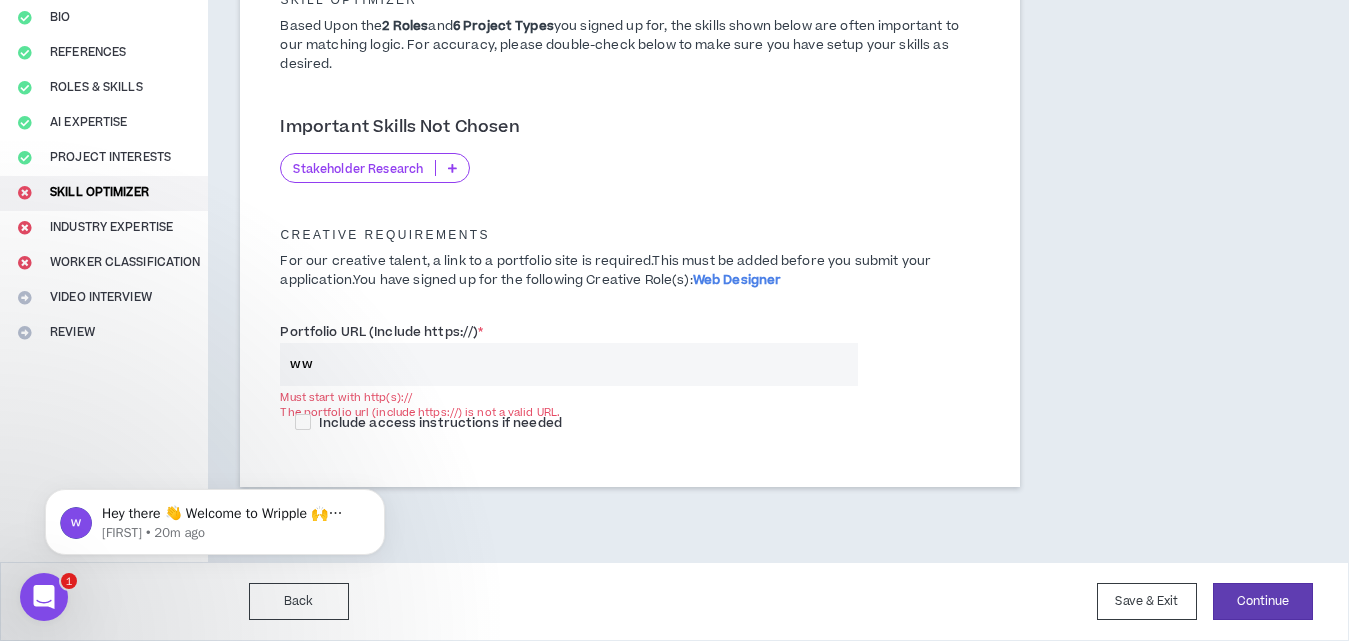 type on "w" 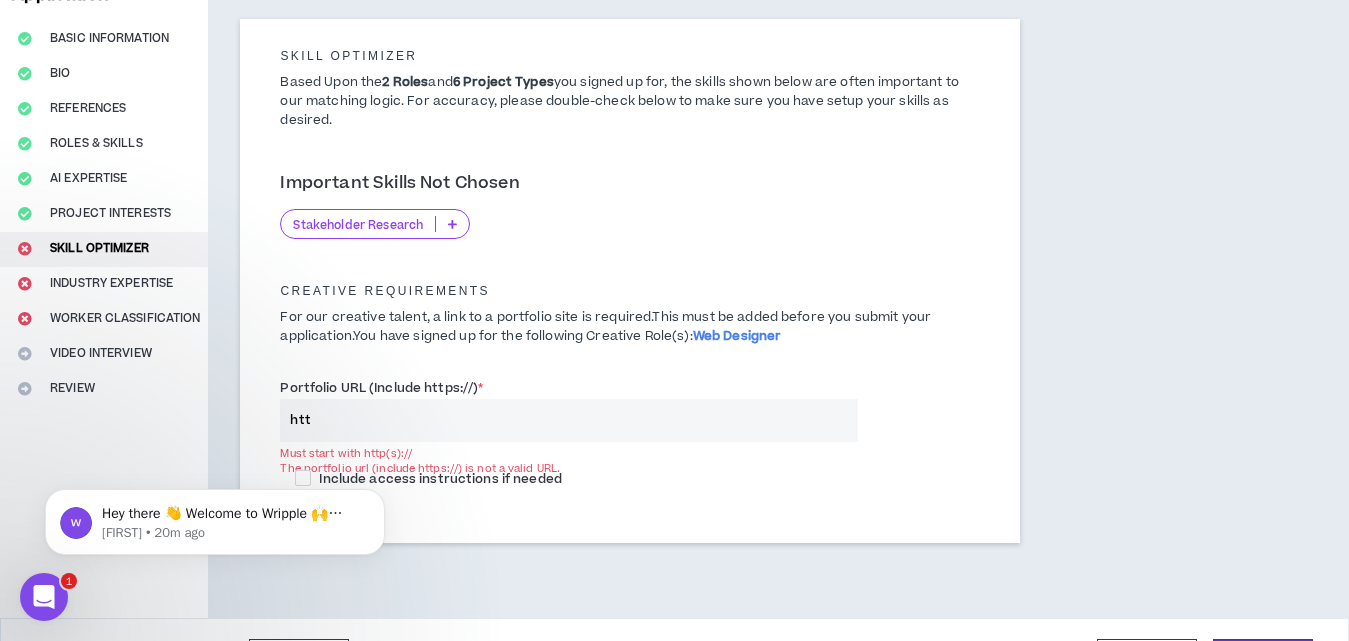 scroll, scrollTop: 207, scrollLeft: 0, axis: vertical 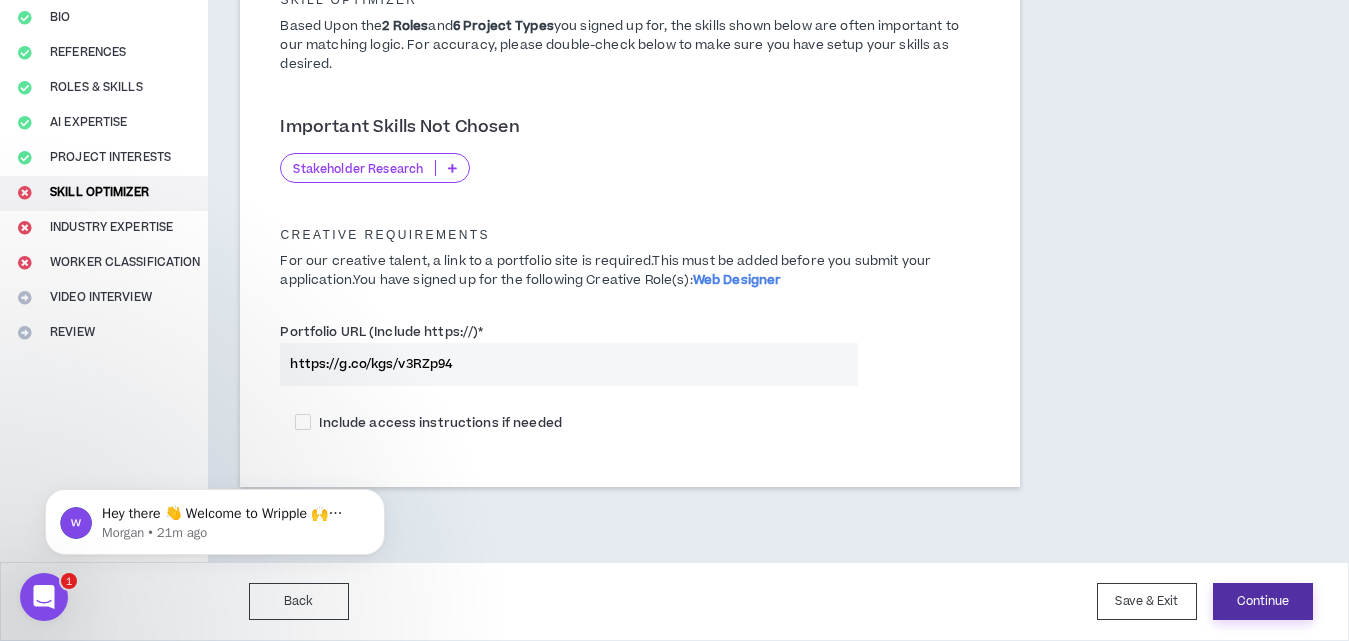 type on "https://g.co/kgs/v3RZp94" 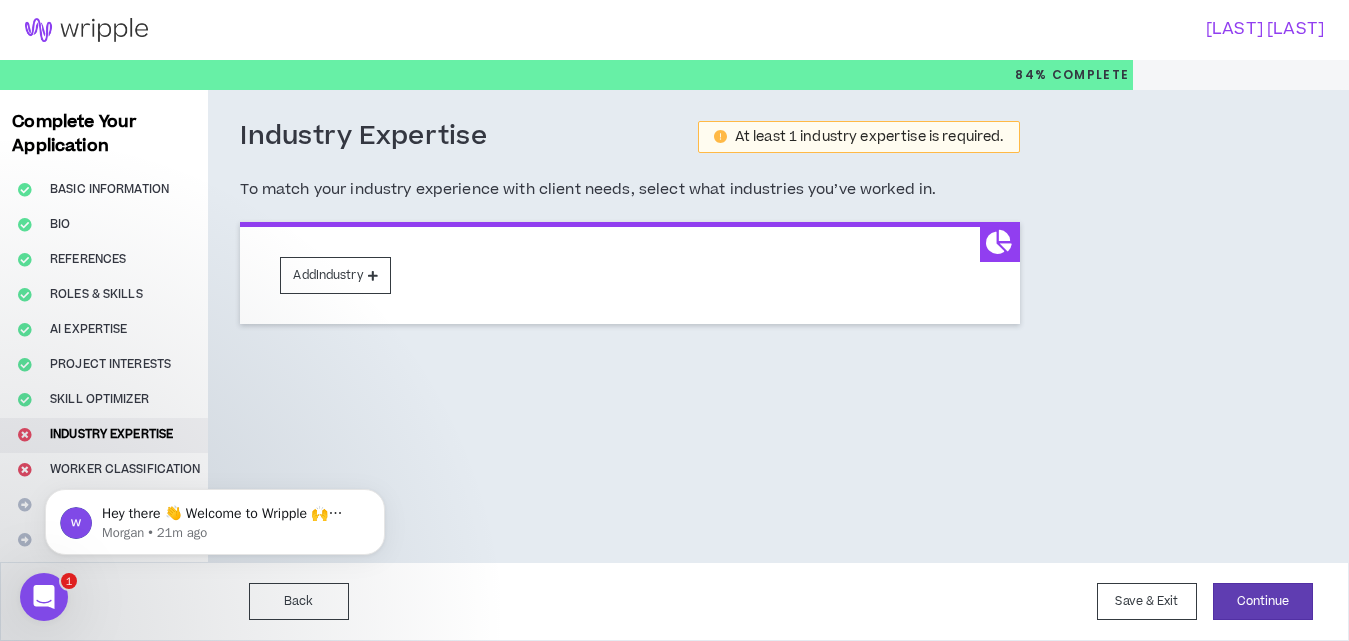 scroll, scrollTop: 0, scrollLeft: 0, axis: both 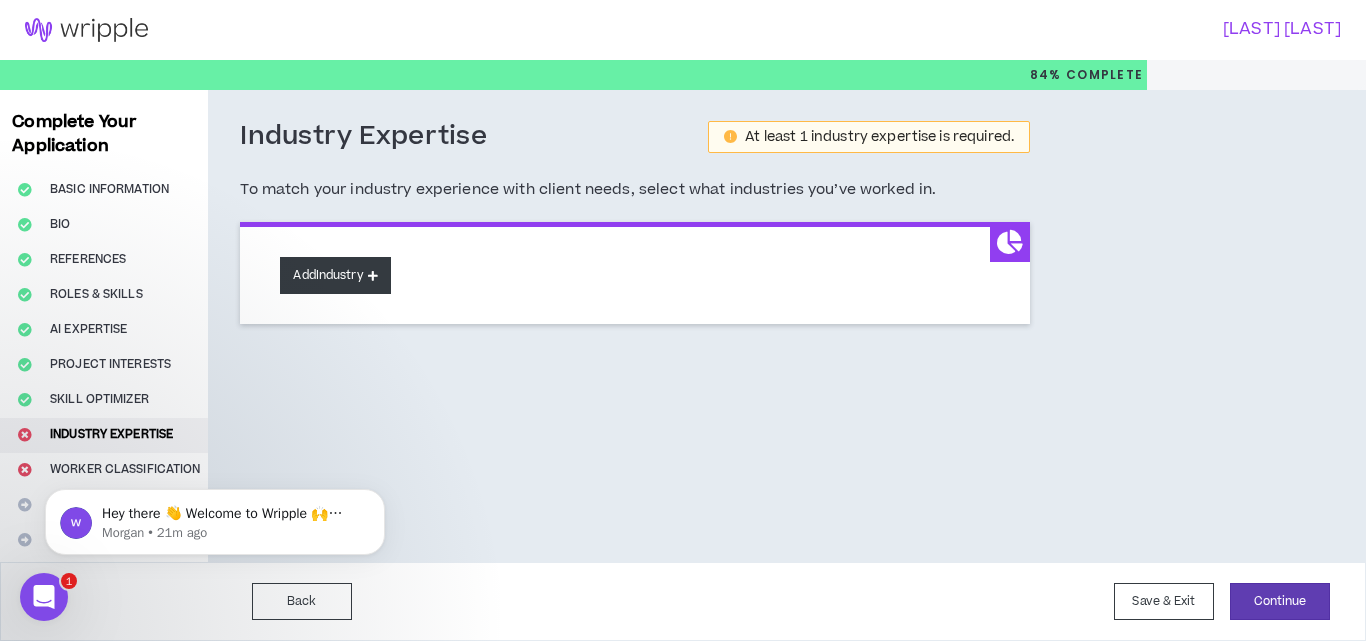 click at bounding box center [373, 275] 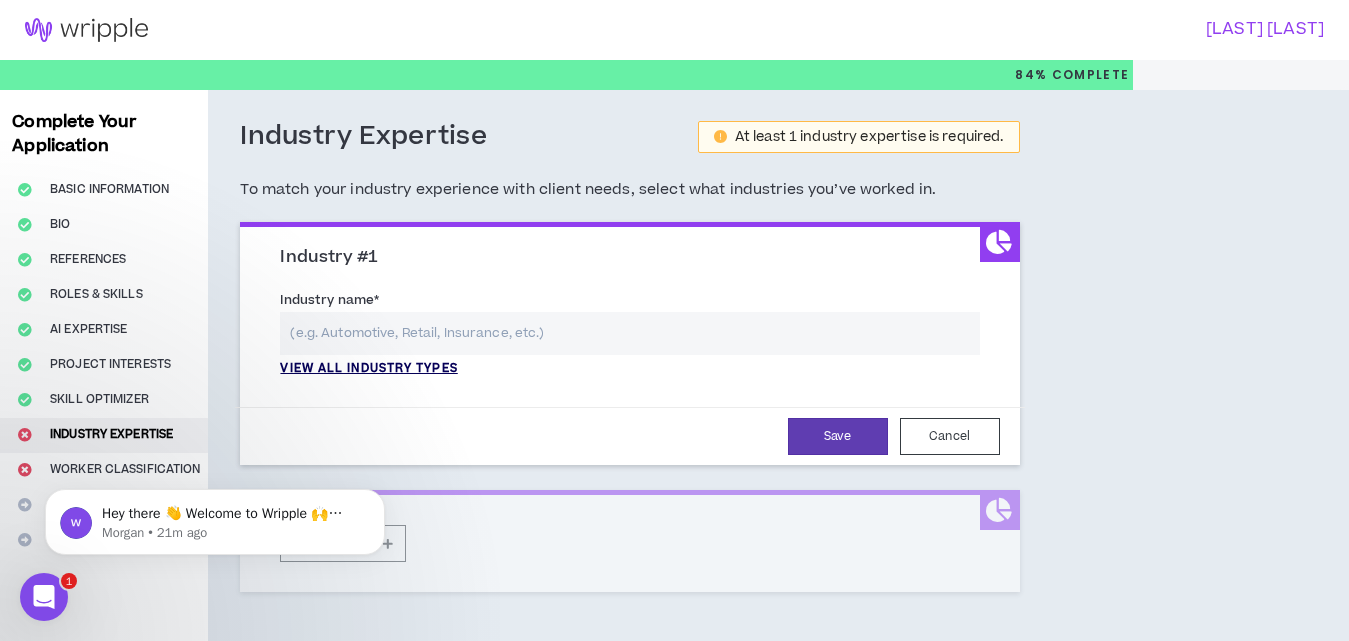 click on "View all industry types" at bounding box center [368, 369] 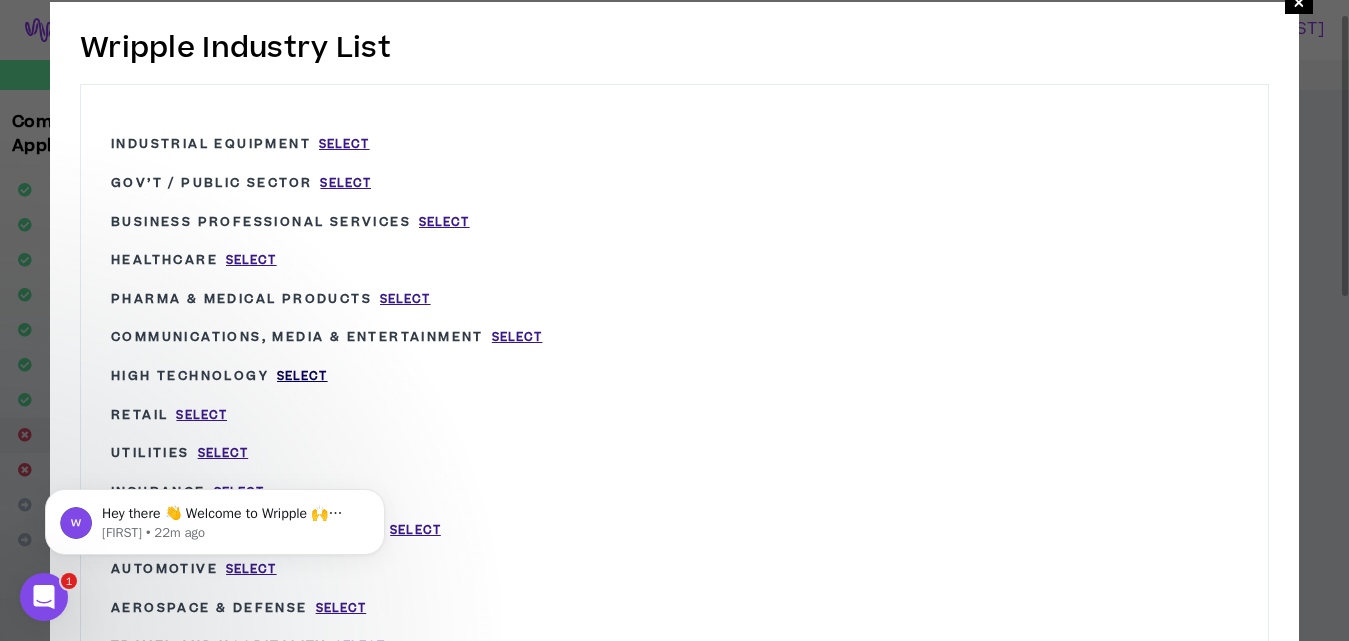 click on "Select" at bounding box center (302, 376) 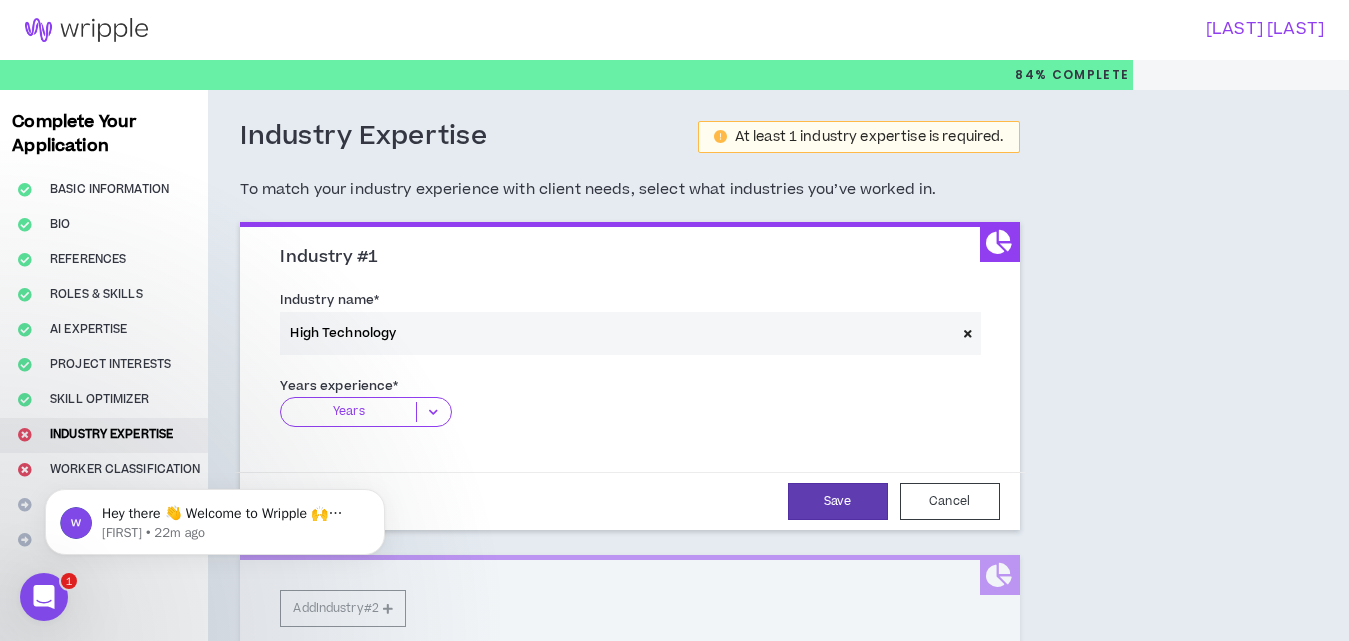 click at bounding box center [433, 412] 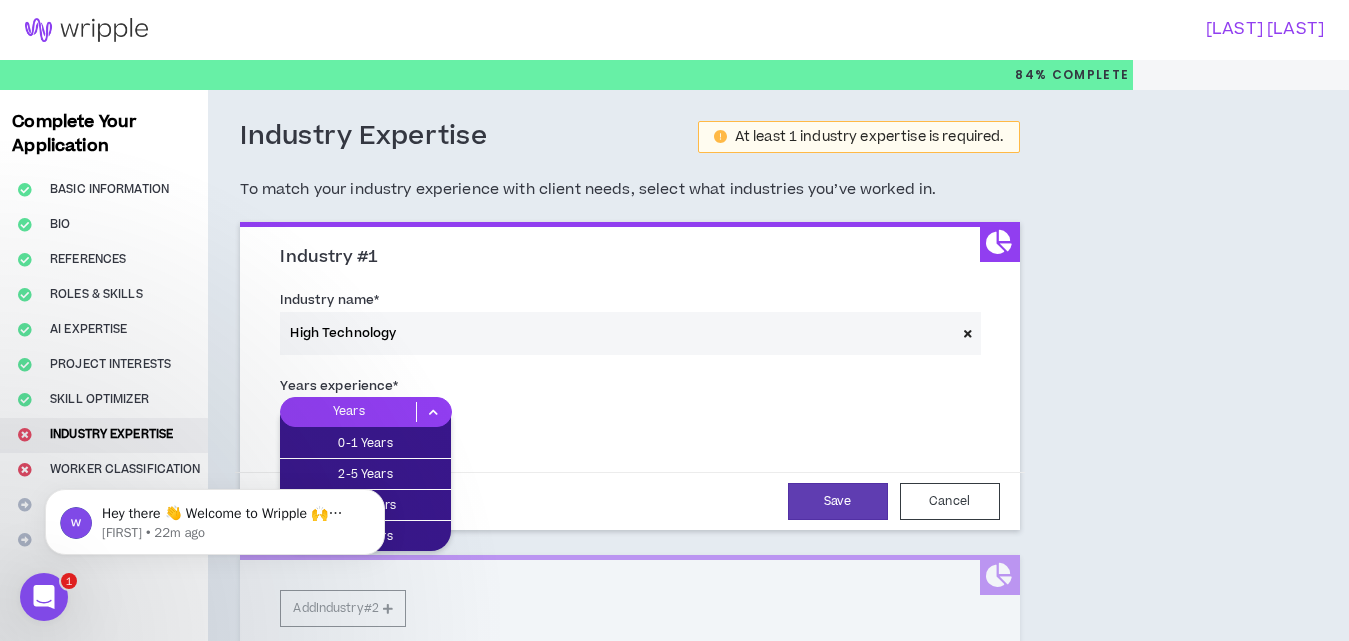 click on "Hey there 👋 Welcome to Wripple 🙌 Take a look around! If you have any questions, just reply to this message. Morgan Morgan • 22m ago" at bounding box center [215, 517] 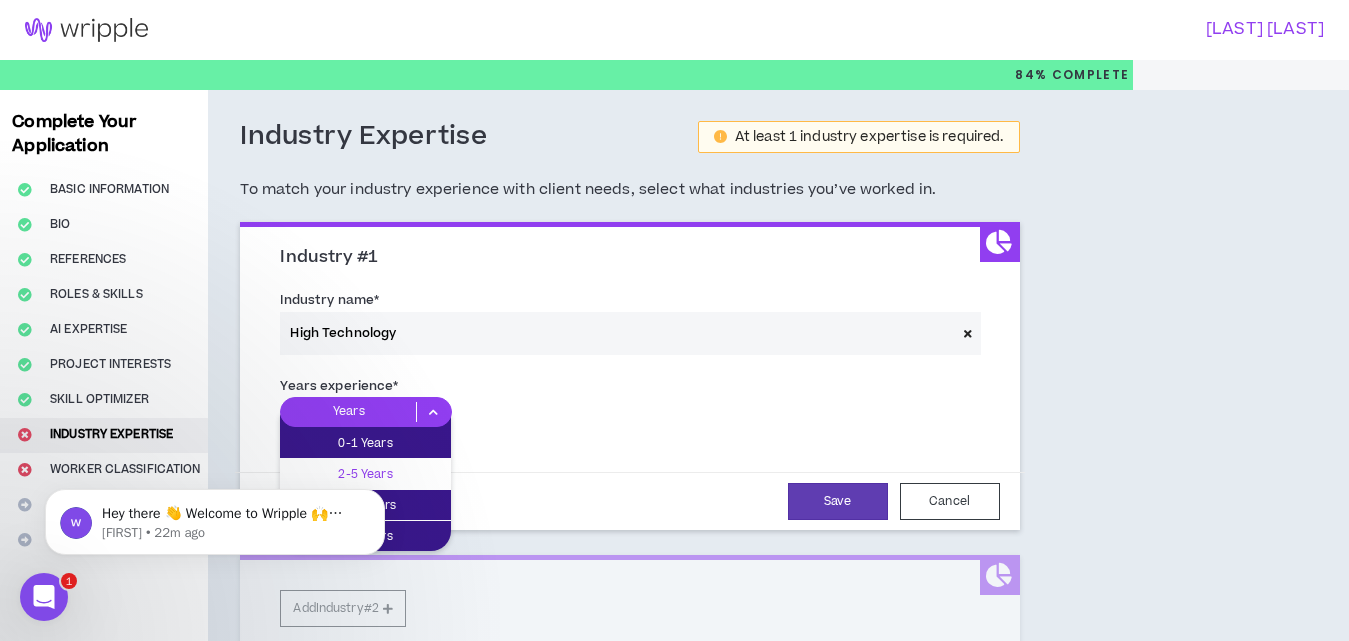 click on "2-5 Years" at bounding box center [365, 474] 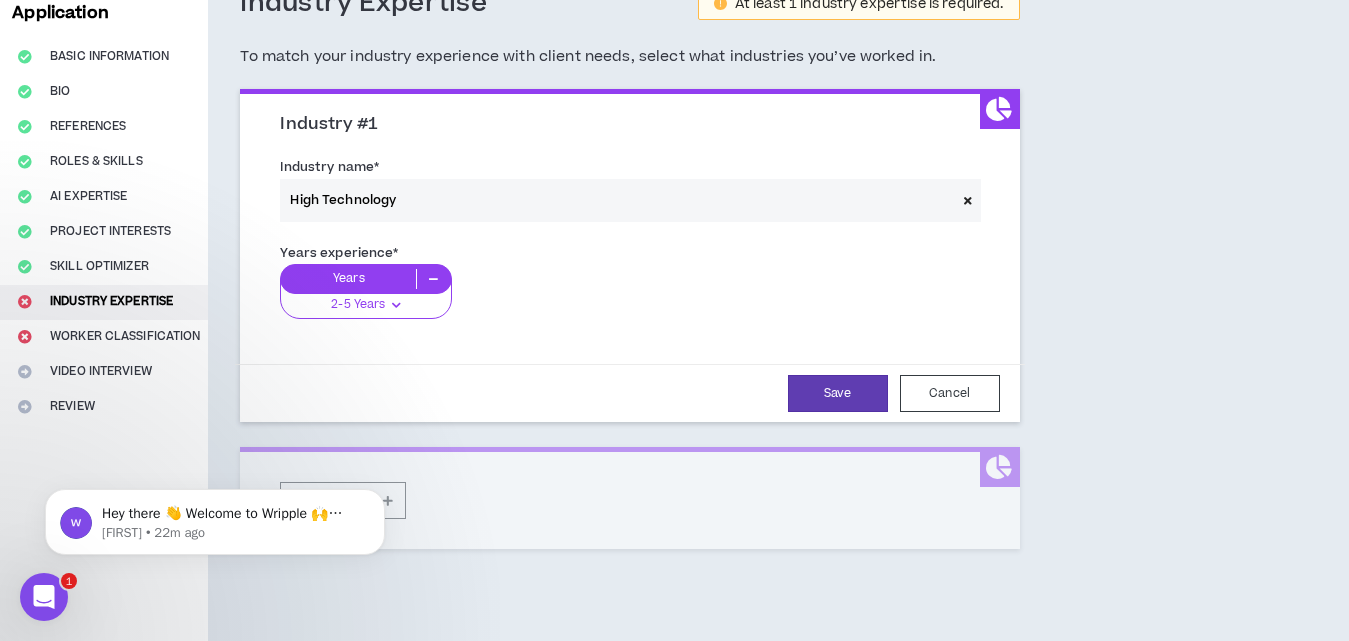 scroll, scrollTop: 134, scrollLeft: 0, axis: vertical 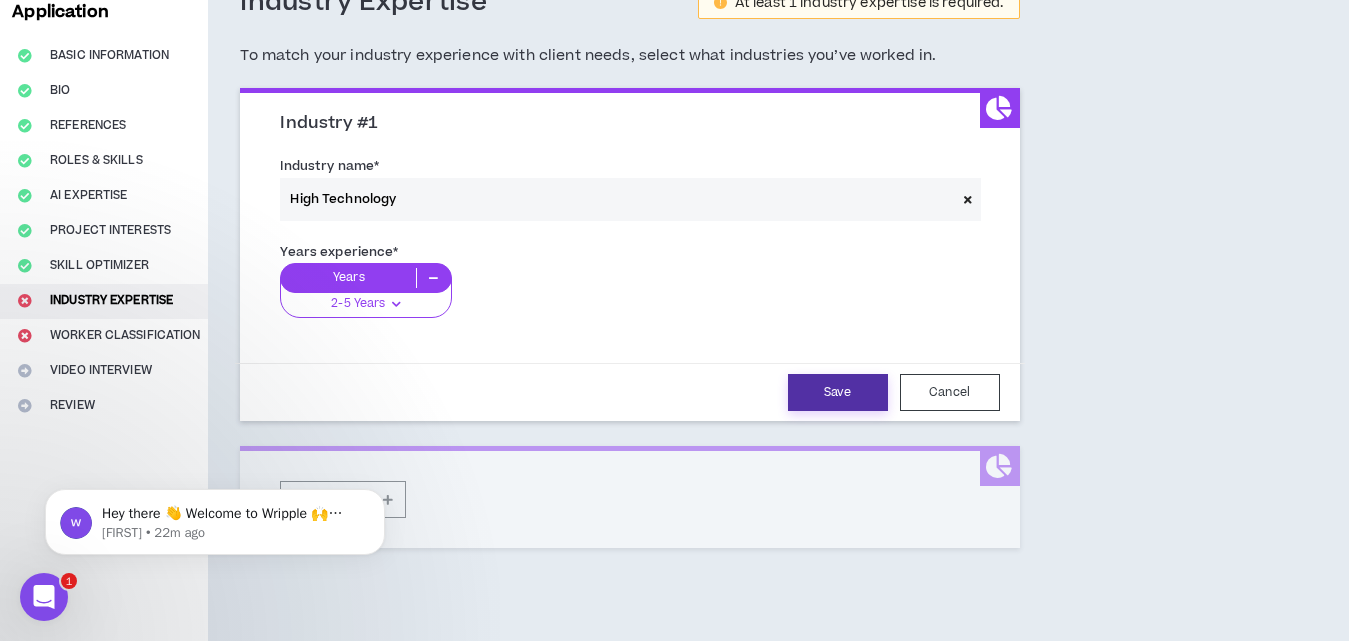 click on "Save" at bounding box center (838, 392) 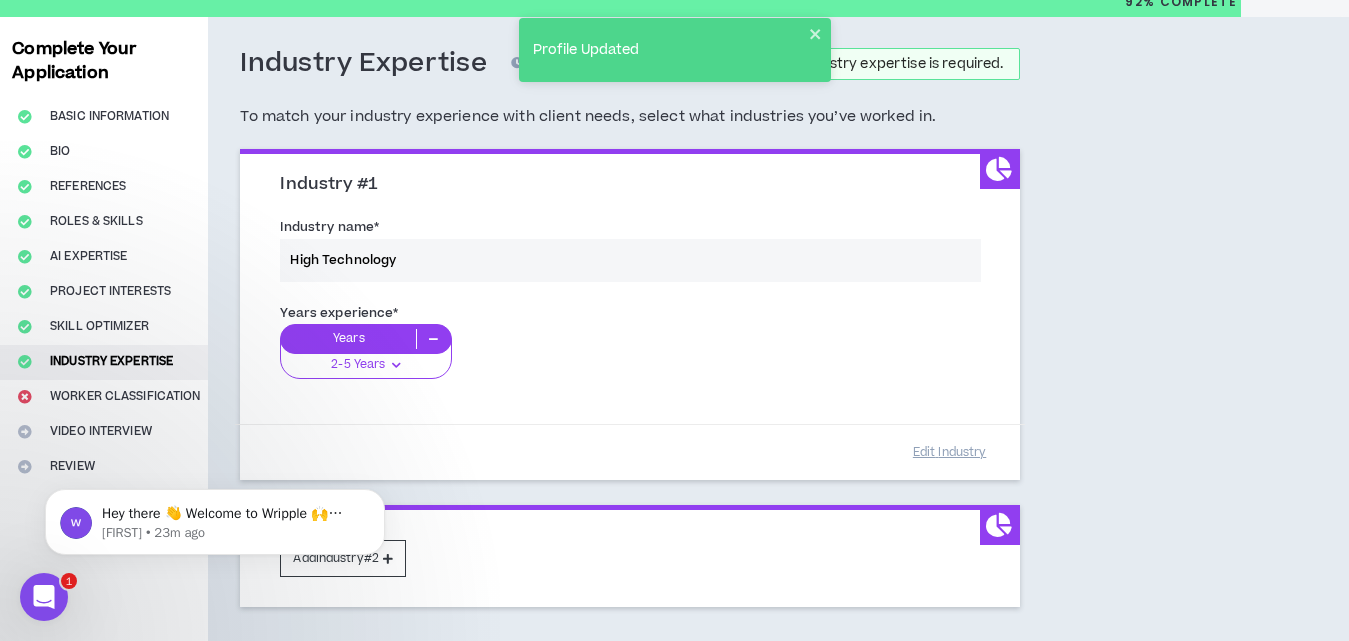 scroll, scrollTop: 217, scrollLeft: 0, axis: vertical 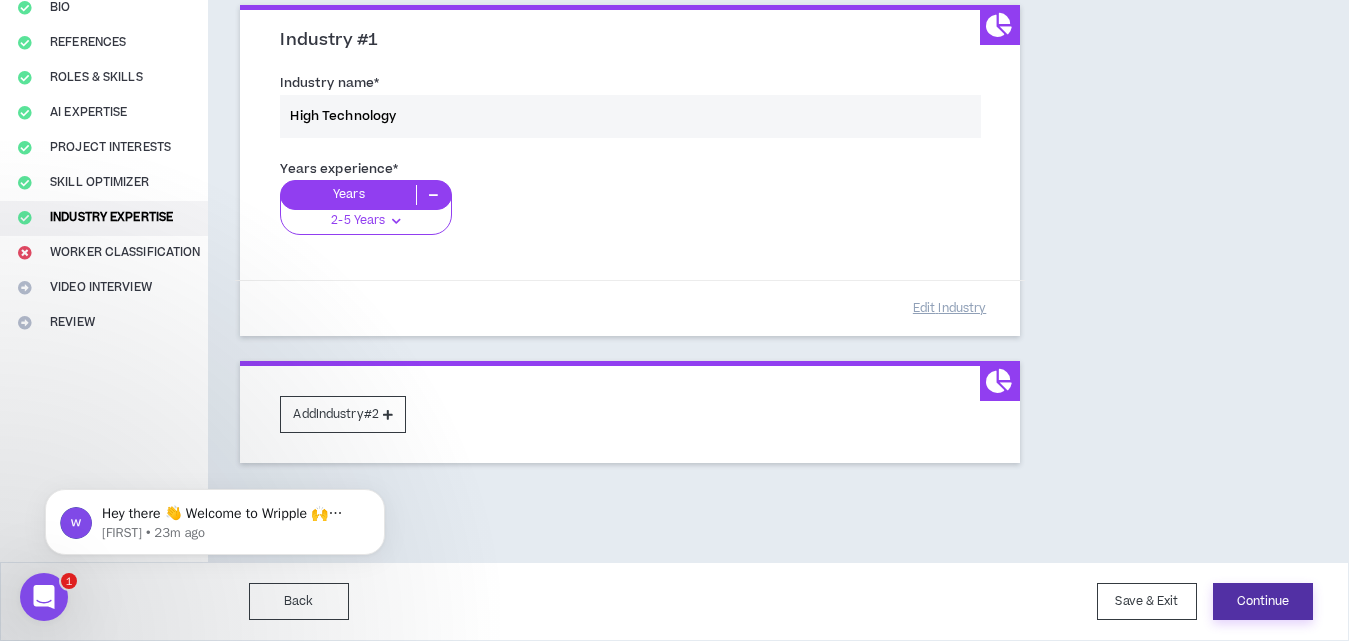 click on "Continue" at bounding box center (1263, 601) 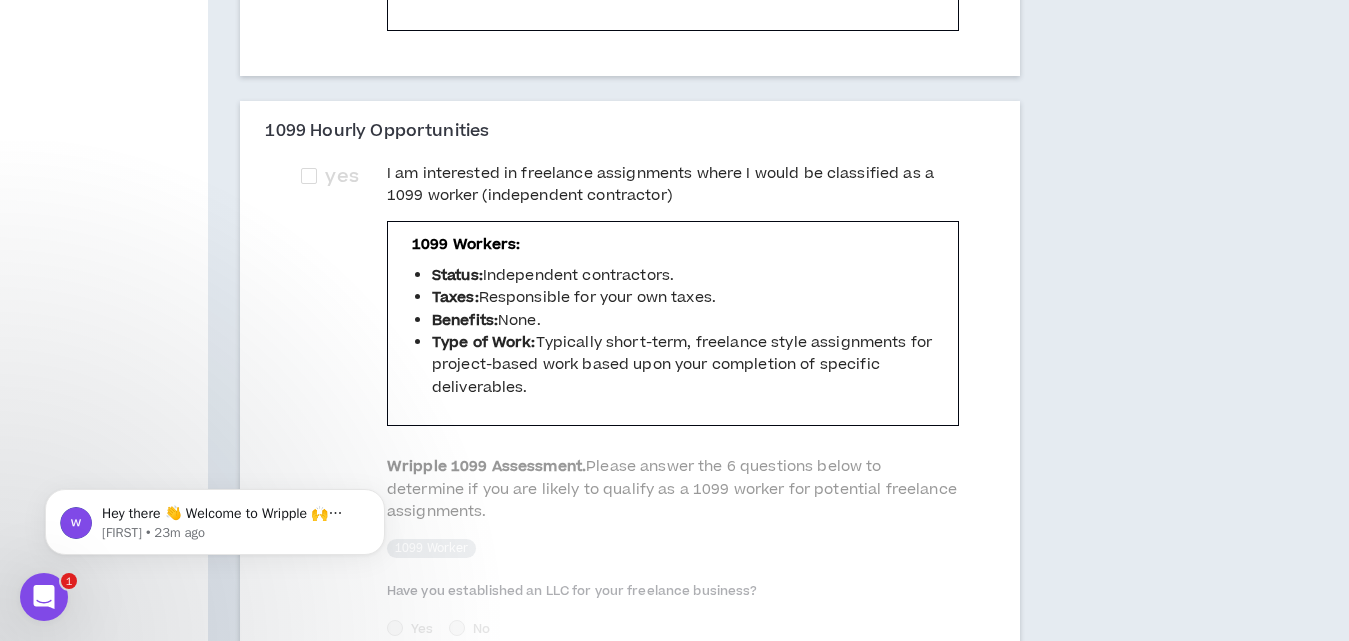 scroll, scrollTop: 590, scrollLeft: 0, axis: vertical 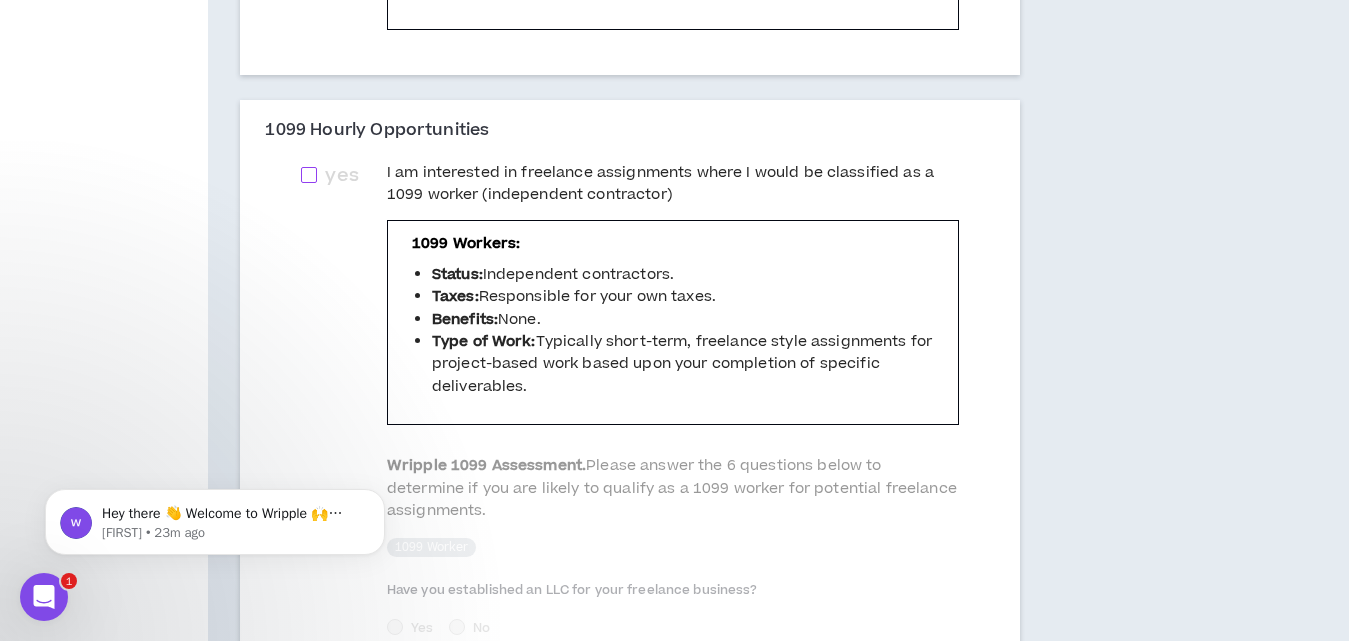 click at bounding box center (309, 175) 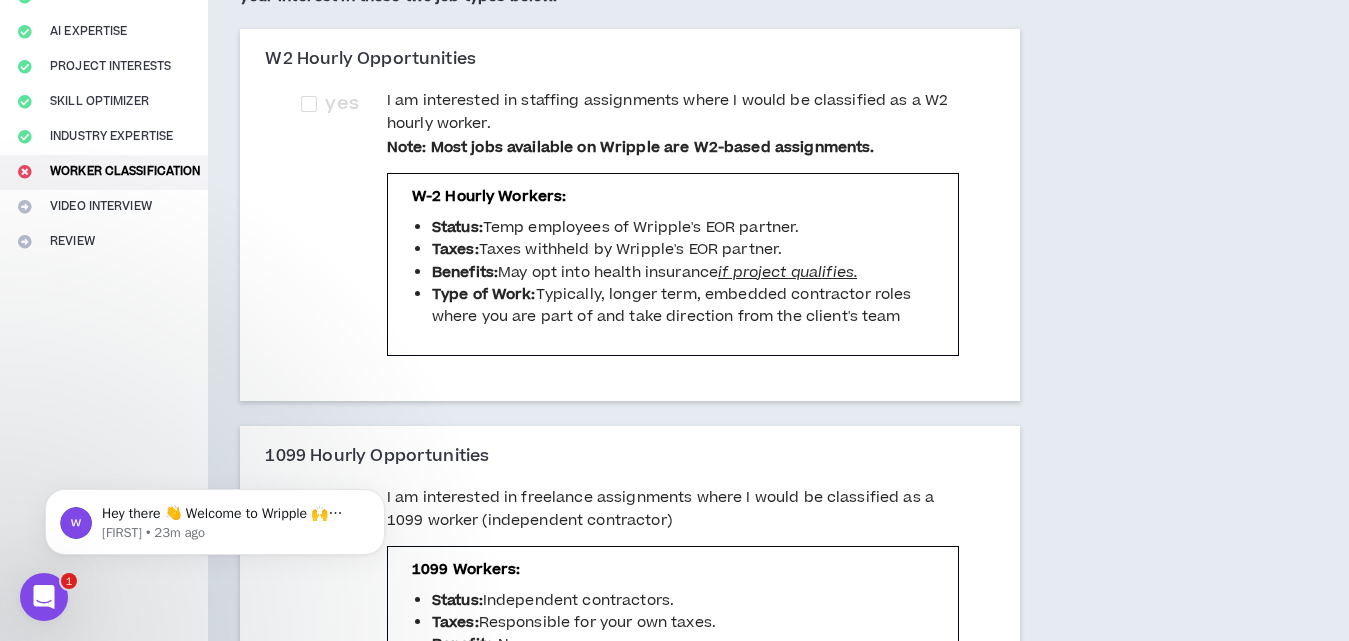 scroll, scrollTop: 296, scrollLeft: 0, axis: vertical 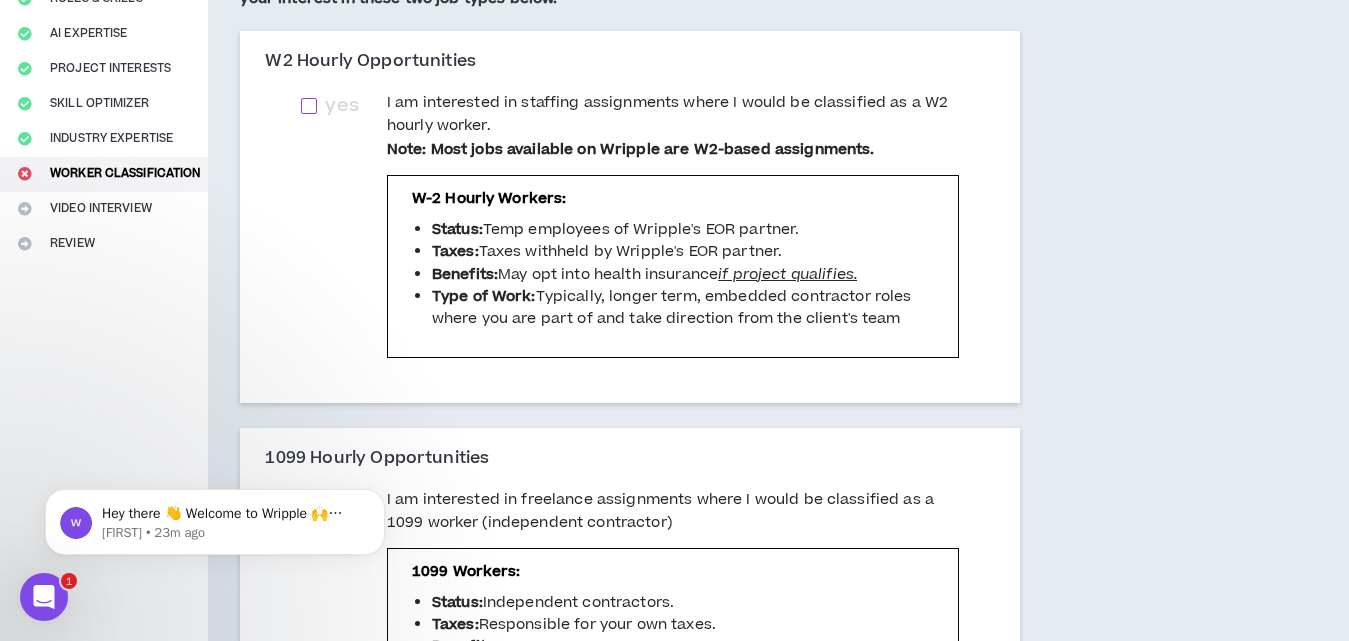 click at bounding box center (309, 106) 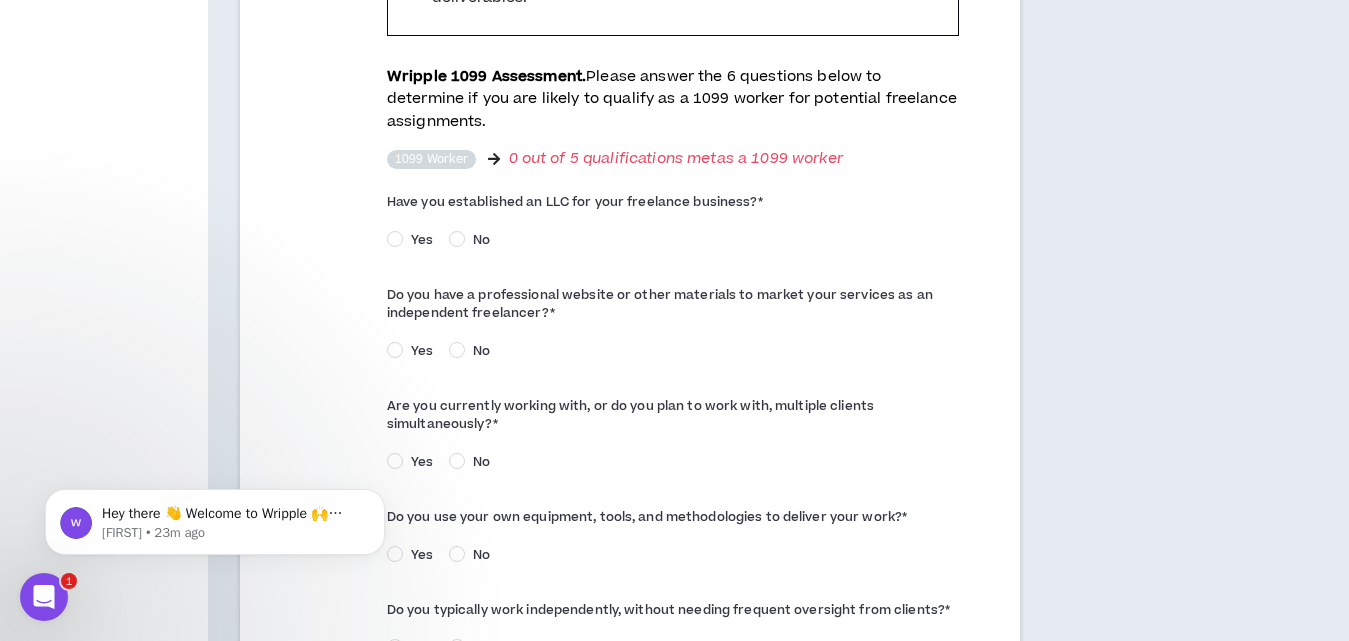 scroll, scrollTop: 1014, scrollLeft: 0, axis: vertical 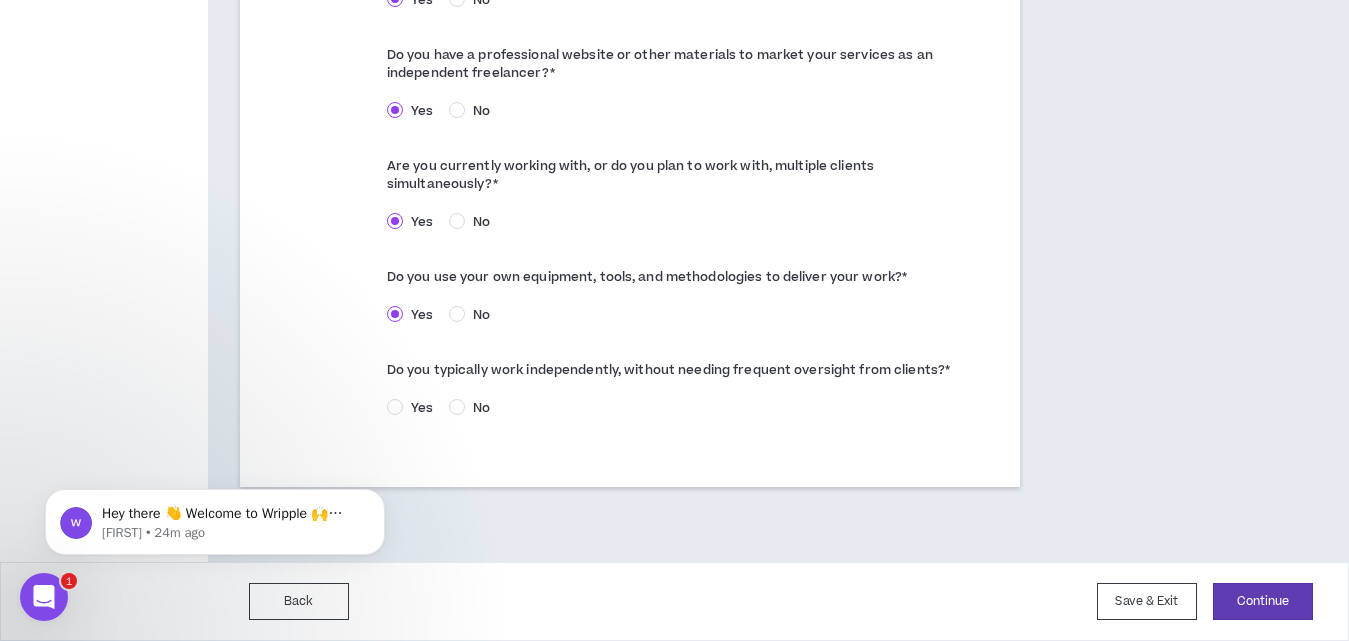 click on "No" at bounding box center (481, 408) 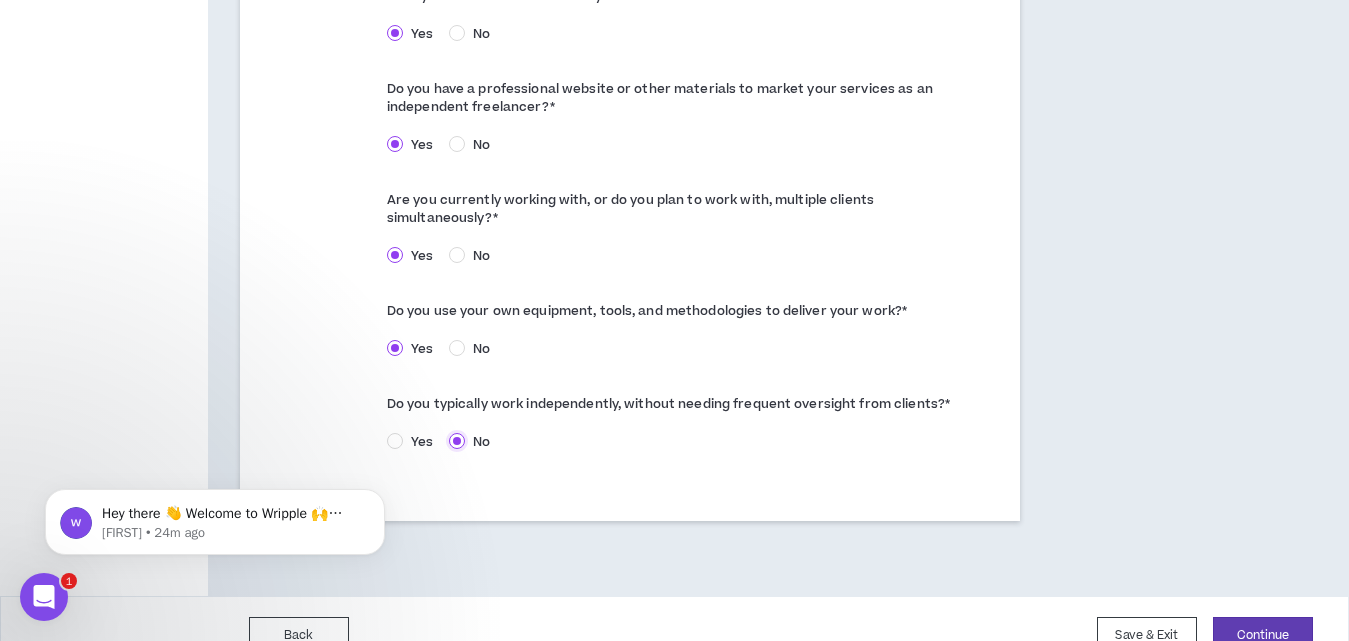 scroll, scrollTop: 1253, scrollLeft: 0, axis: vertical 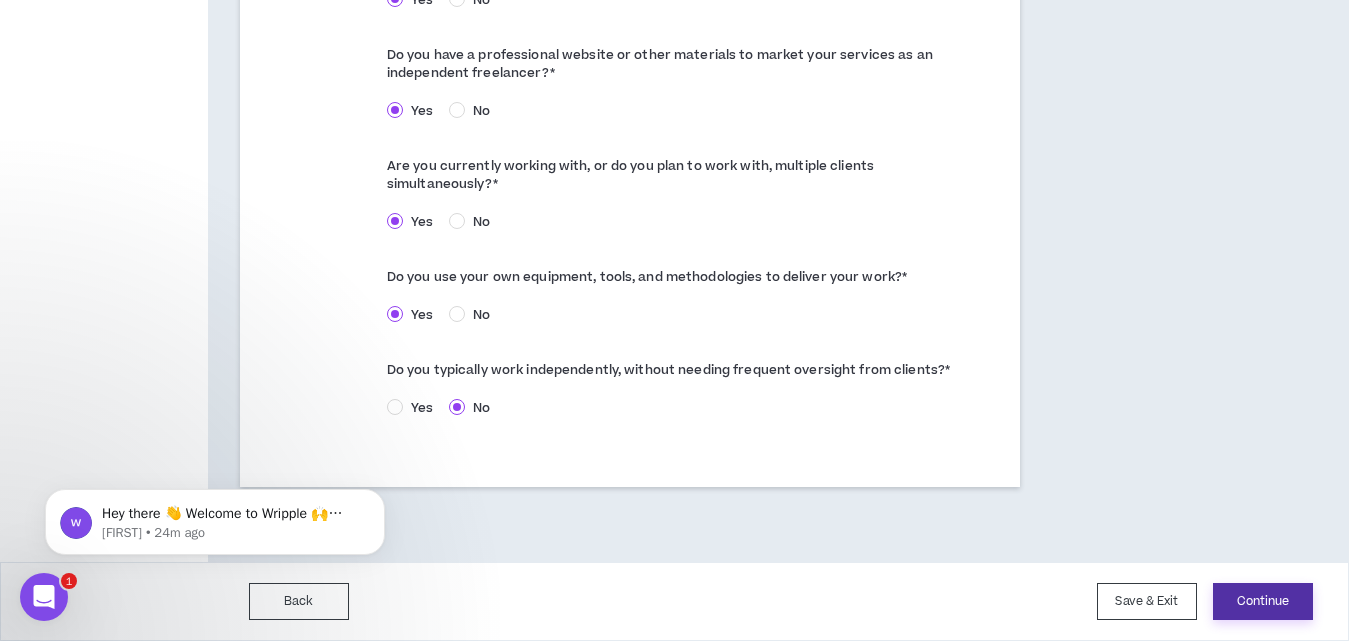 click on "Continue" at bounding box center (1263, 601) 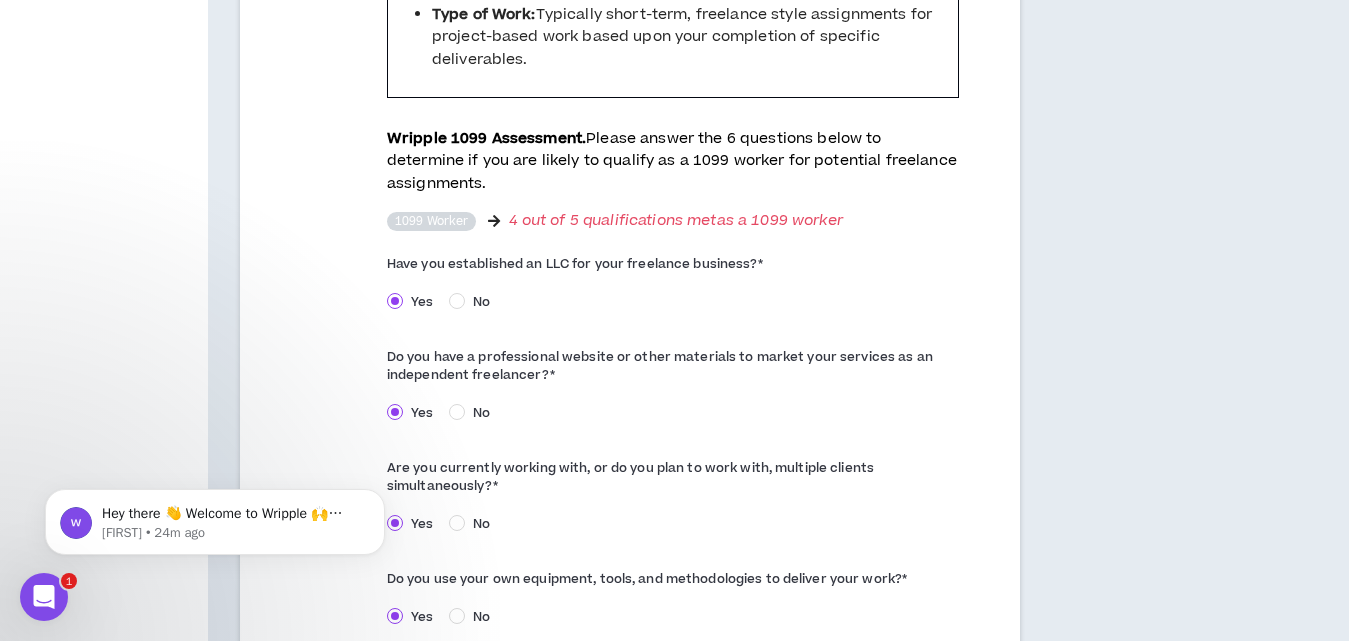 scroll, scrollTop: 953, scrollLeft: 0, axis: vertical 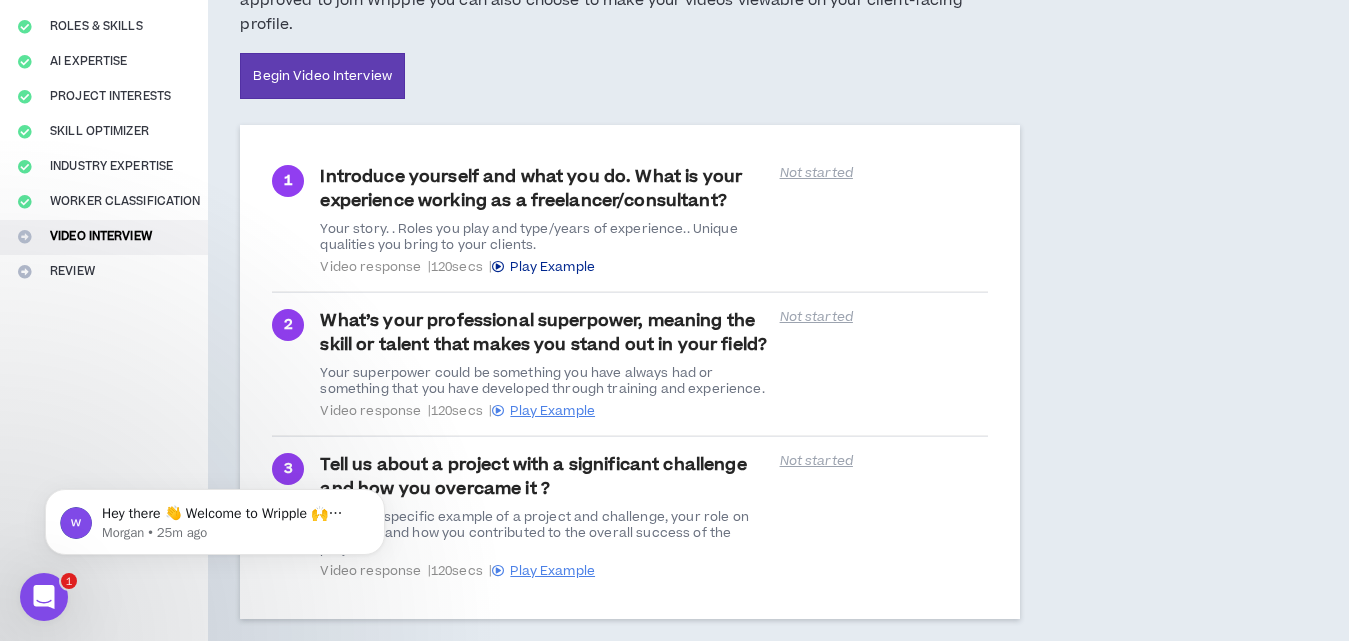 click at bounding box center (498, 267) 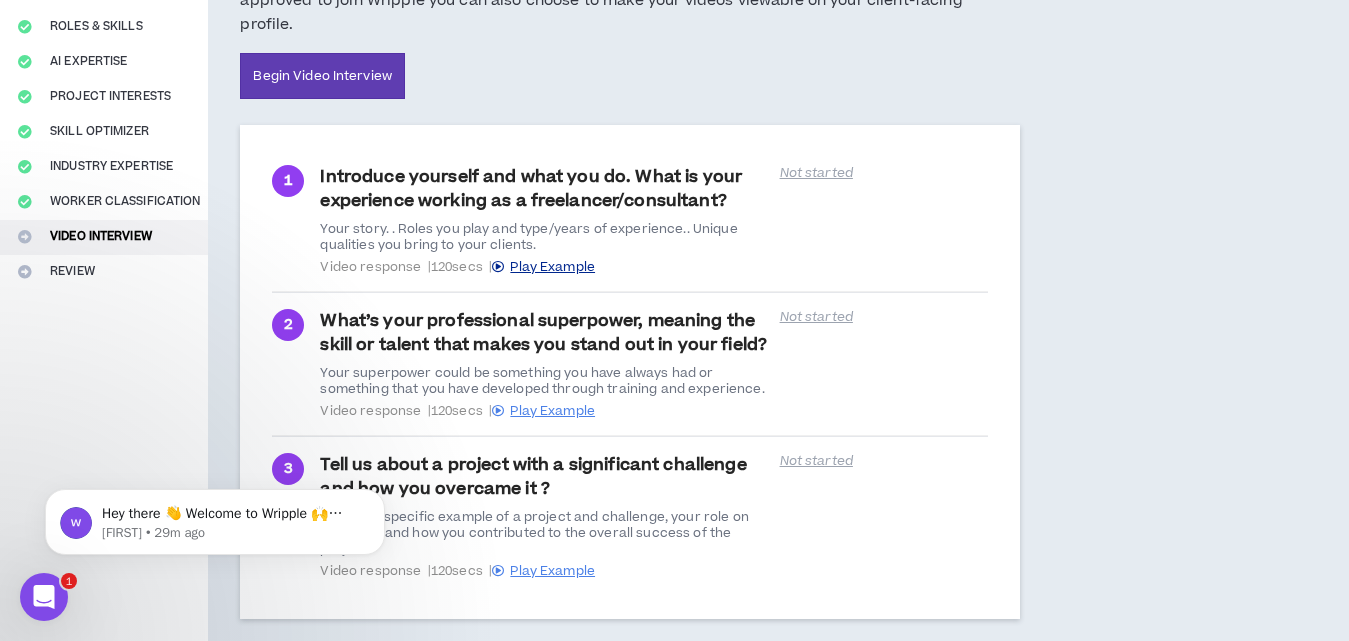 scroll, scrollTop: 351, scrollLeft: 0, axis: vertical 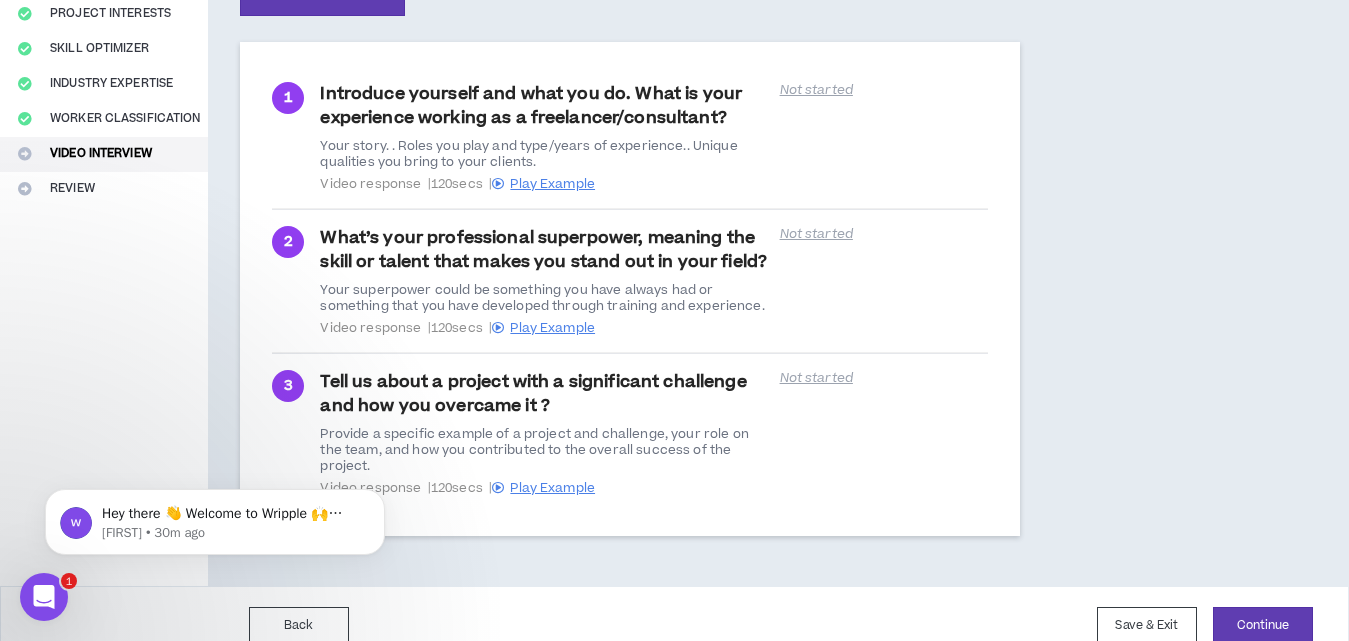 click on "Complete Your Application Basic Information Bio References Roles & Skills AI Expertise Project Interests Skill Optimizer Industry Expertise Worker Classification Video Interview Review" at bounding box center [104, 162] 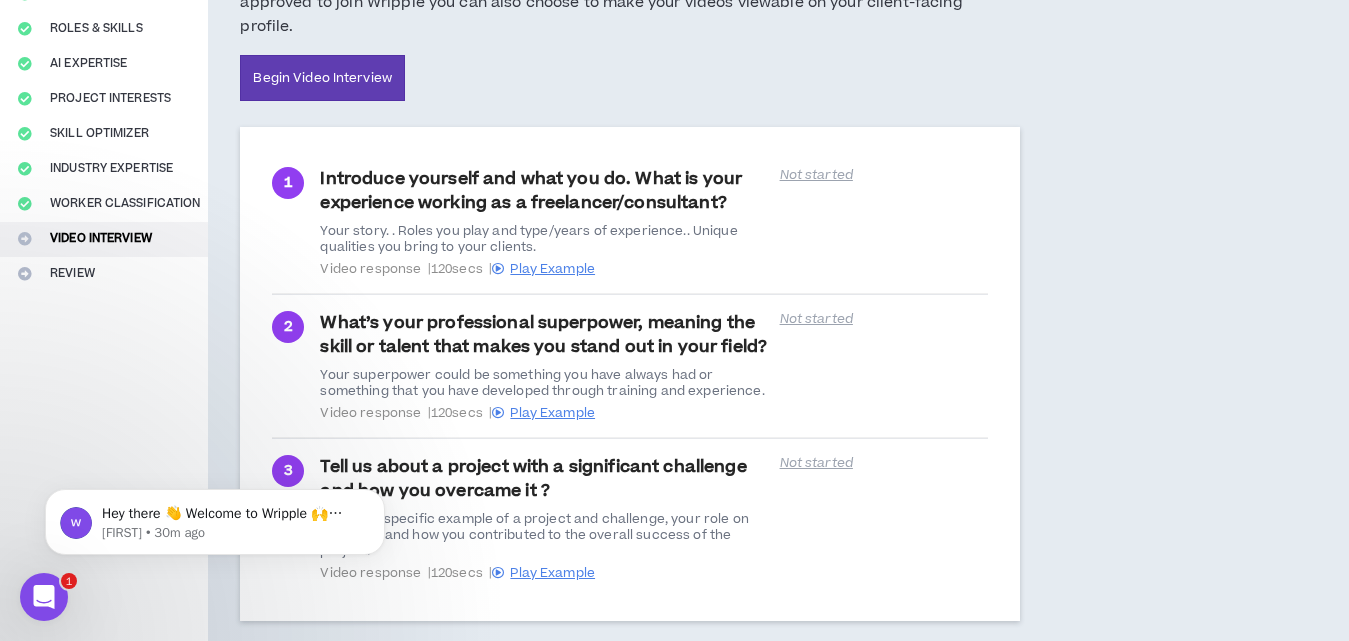 scroll, scrollTop: 351, scrollLeft: 0, axis: vertical 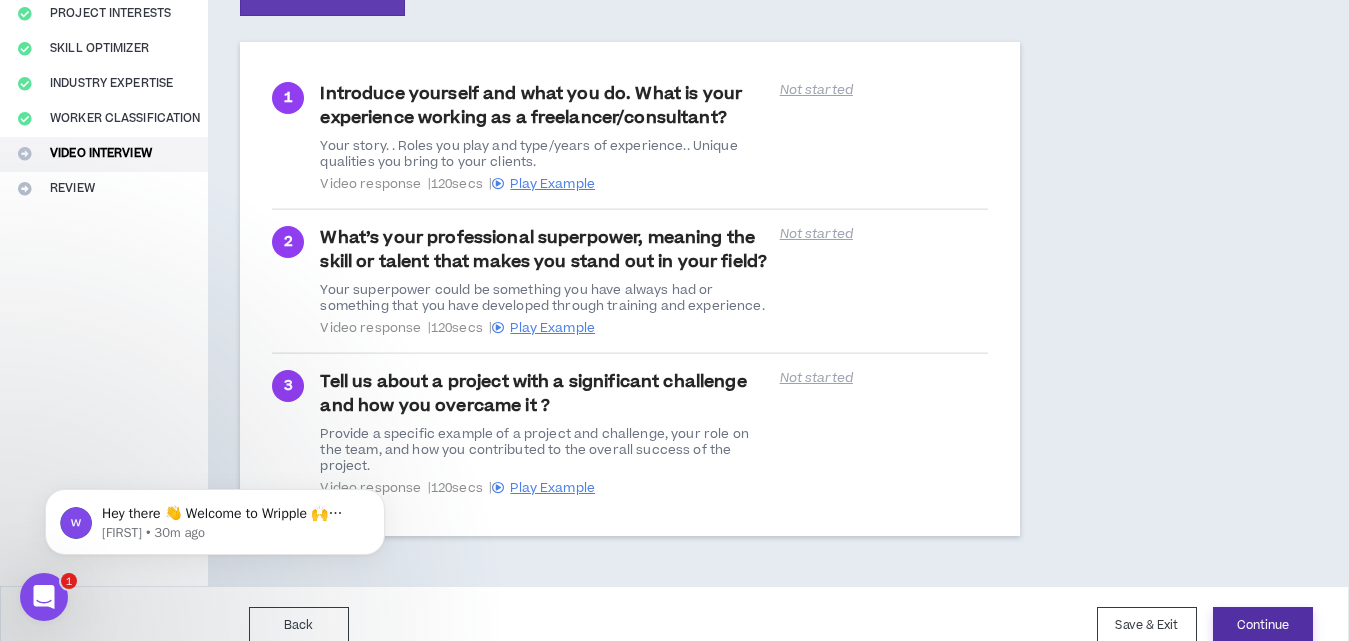click on "Continue" at bounding box center (1263, 625) 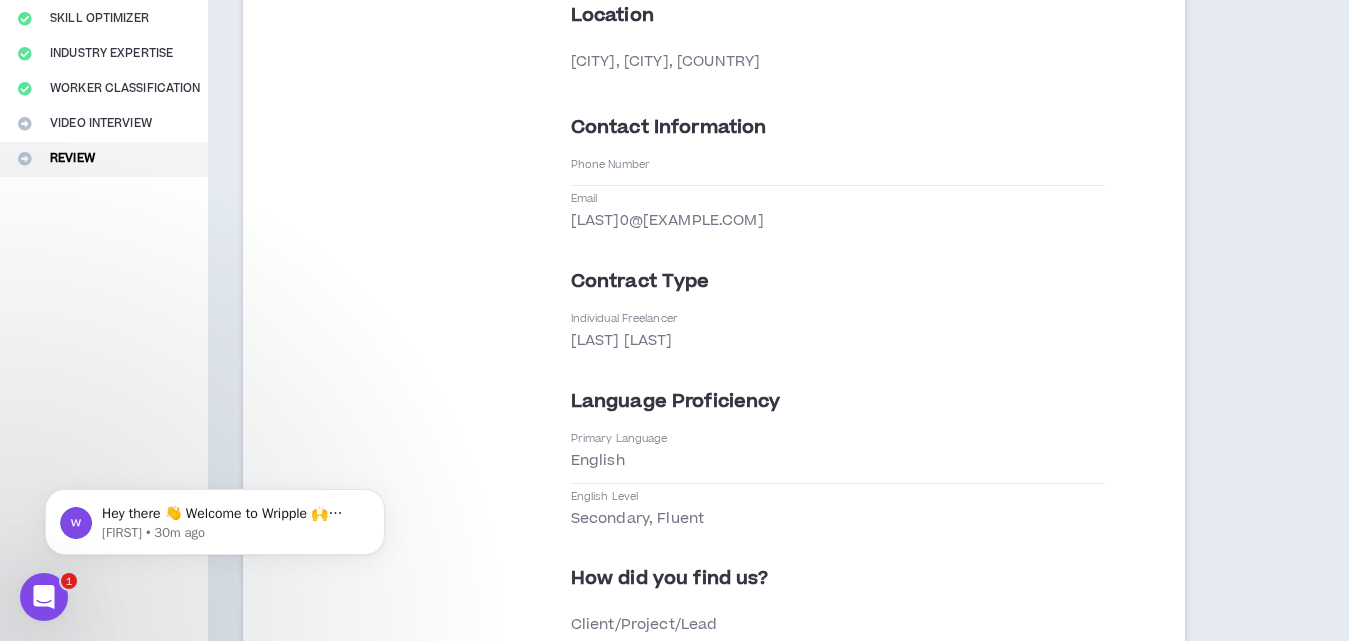 scroll, scrollTop: 382, scrollLeft: 0, axis: vertical 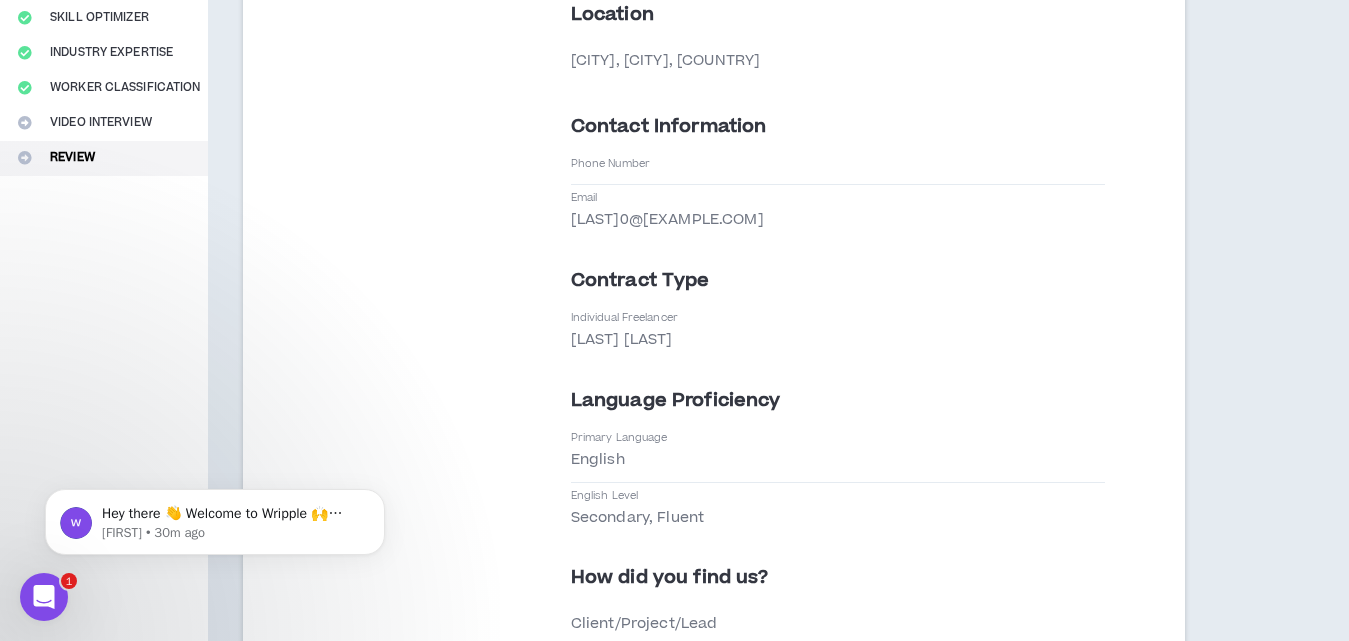 click on "Phone Number" at bounding box center (610, 163) 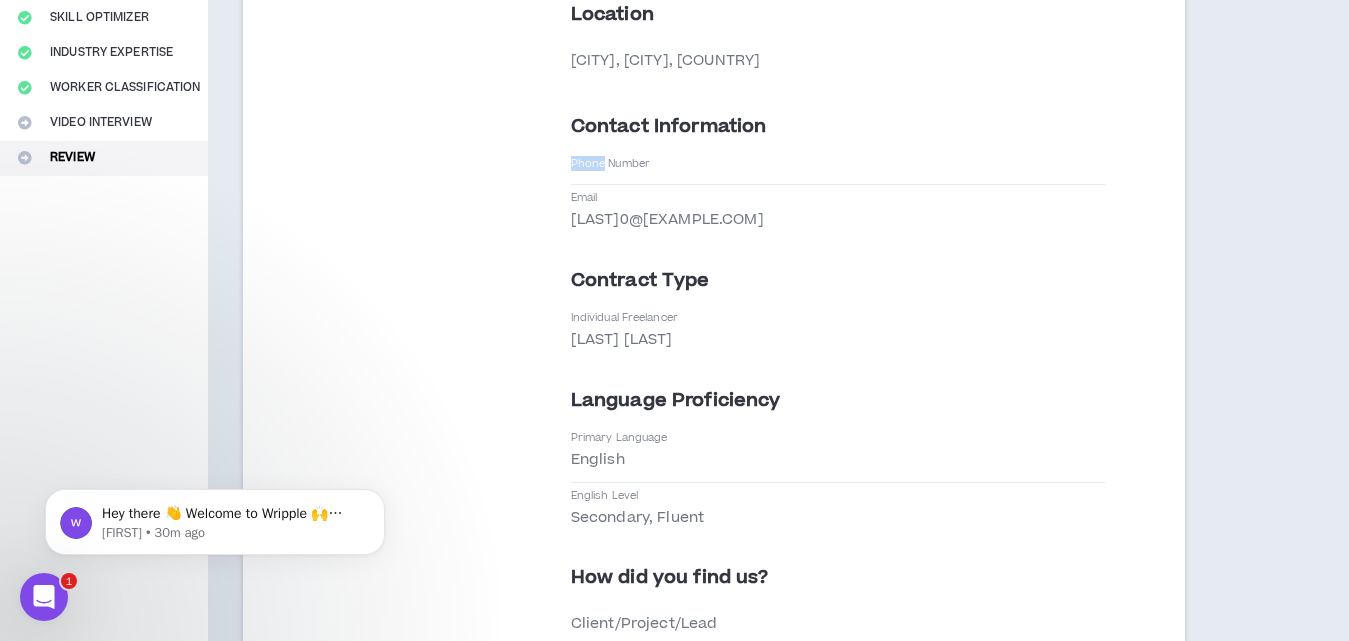 click on "Phone Number" at bounding box center [610, 163] 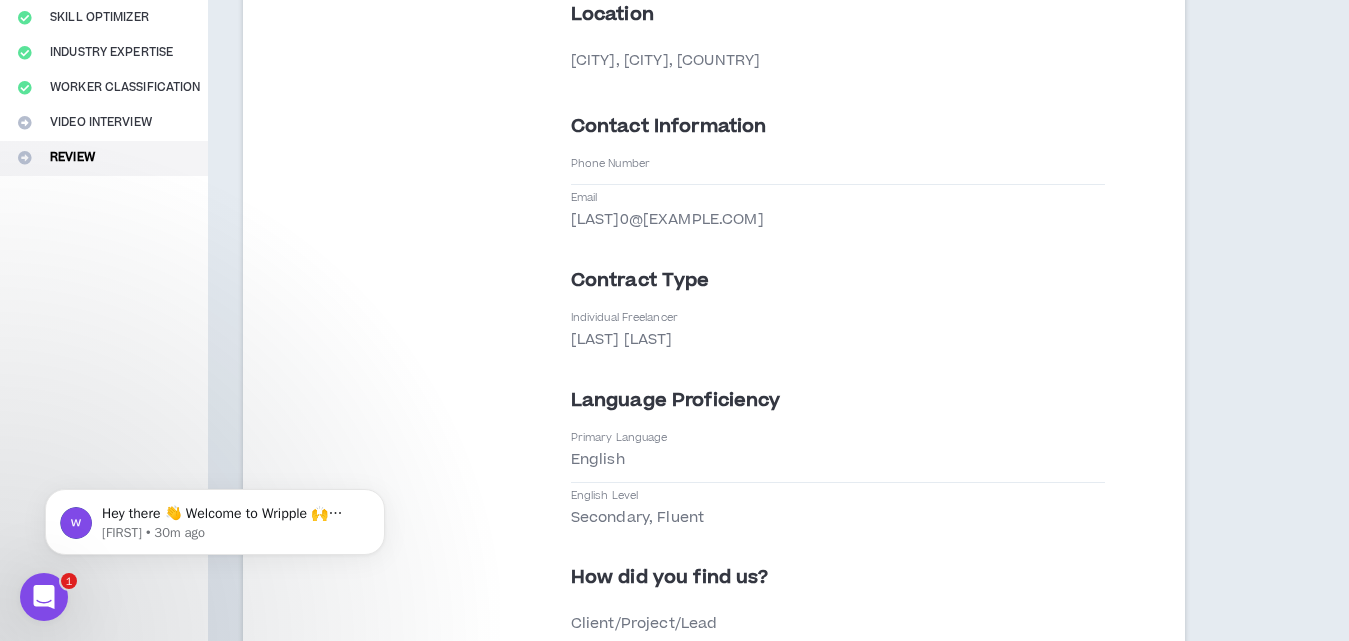 click on "Phone Number" at bounding box center [838, 170] 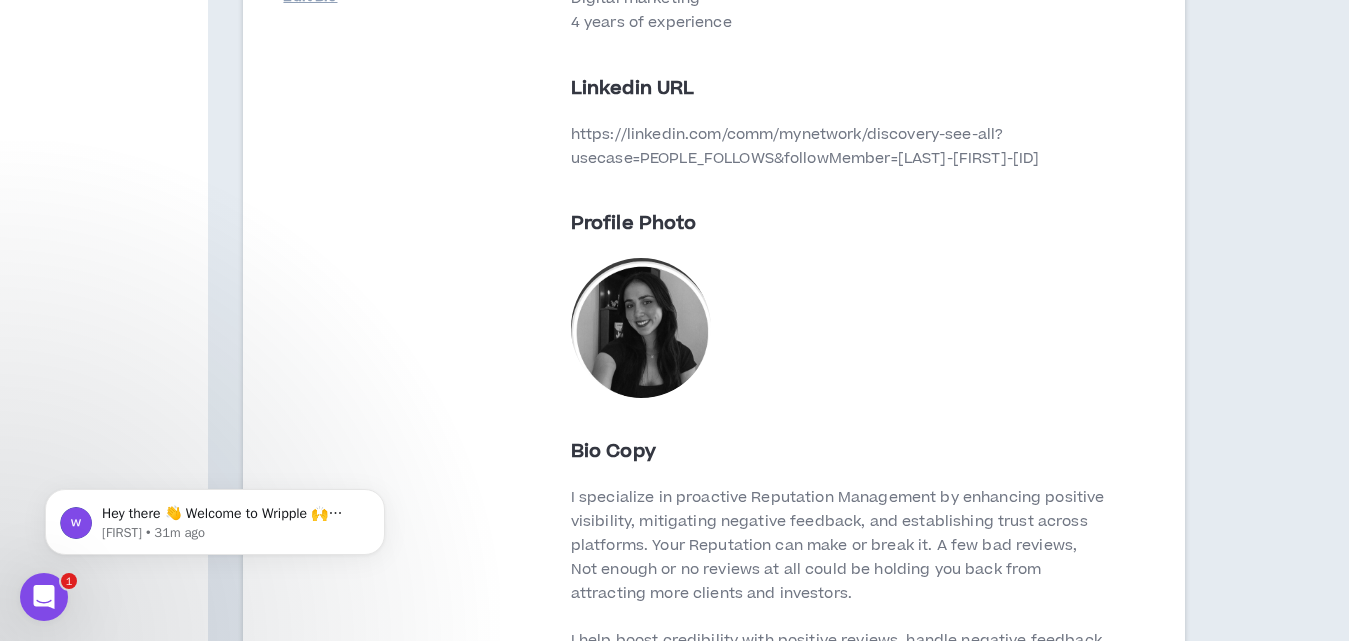 scroll, scrollTop: 1167, scrollLeft: 0, axis: vertical 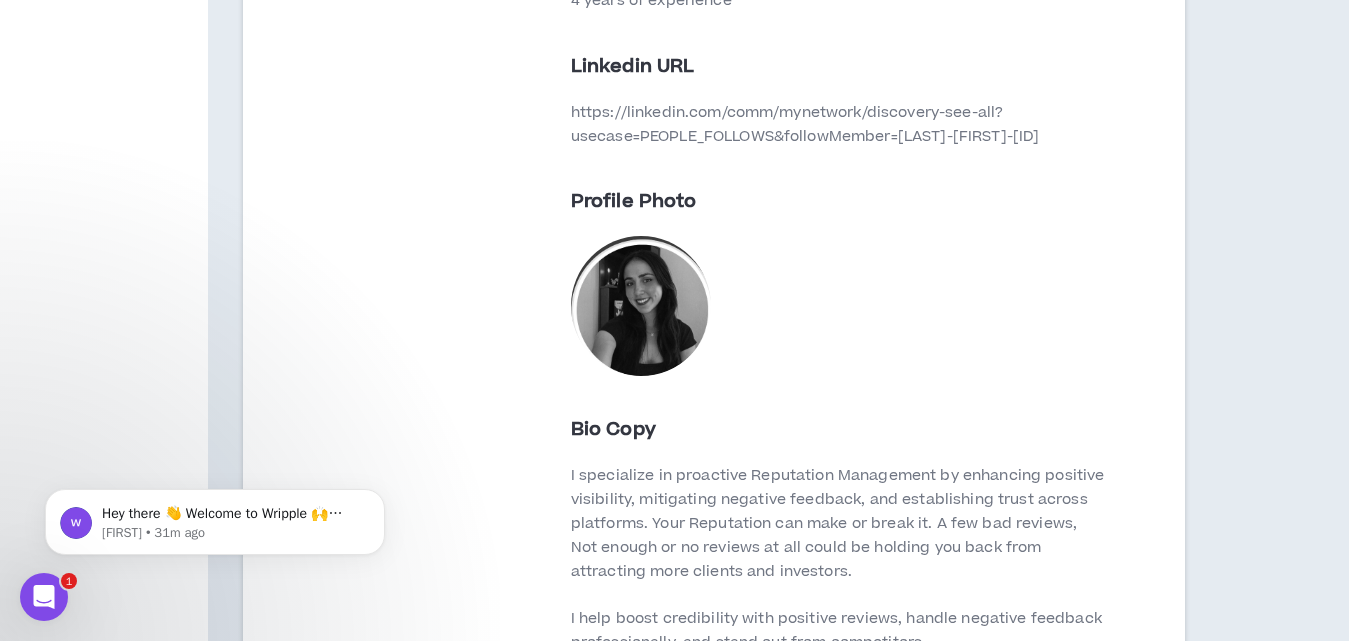 click at bounding box center (641, 306) 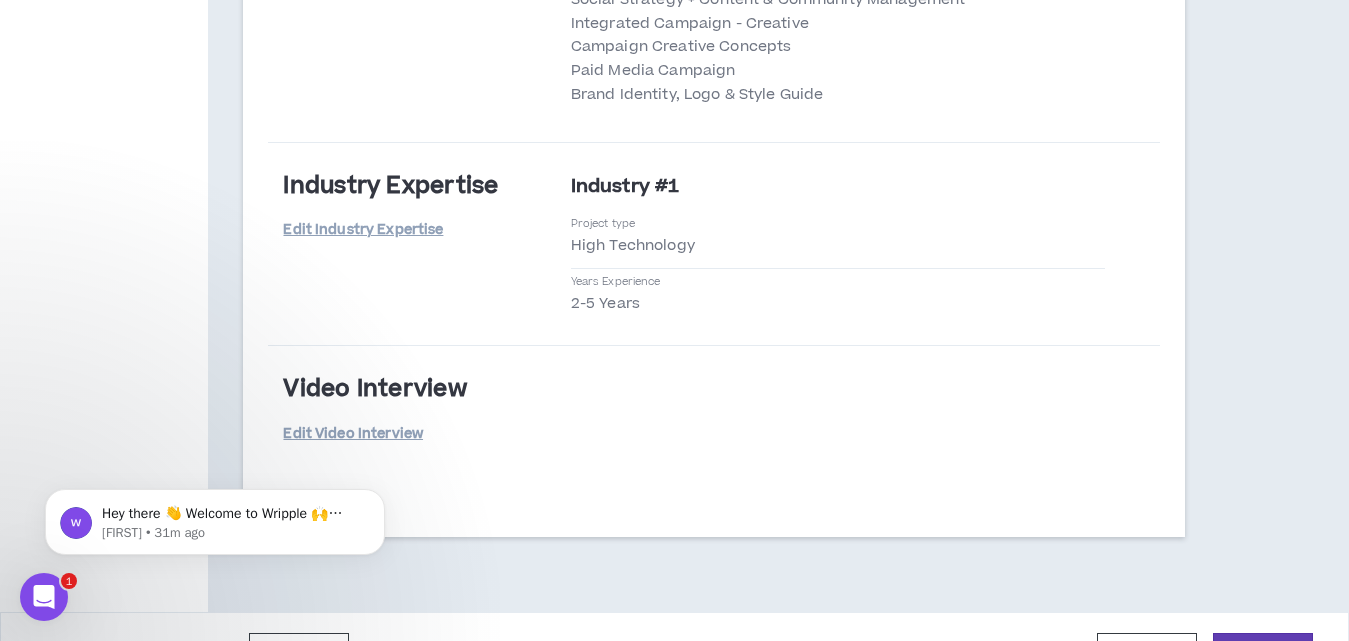 scroll, scrollTop: 4262, scrollLeft: 0, axis: vertical 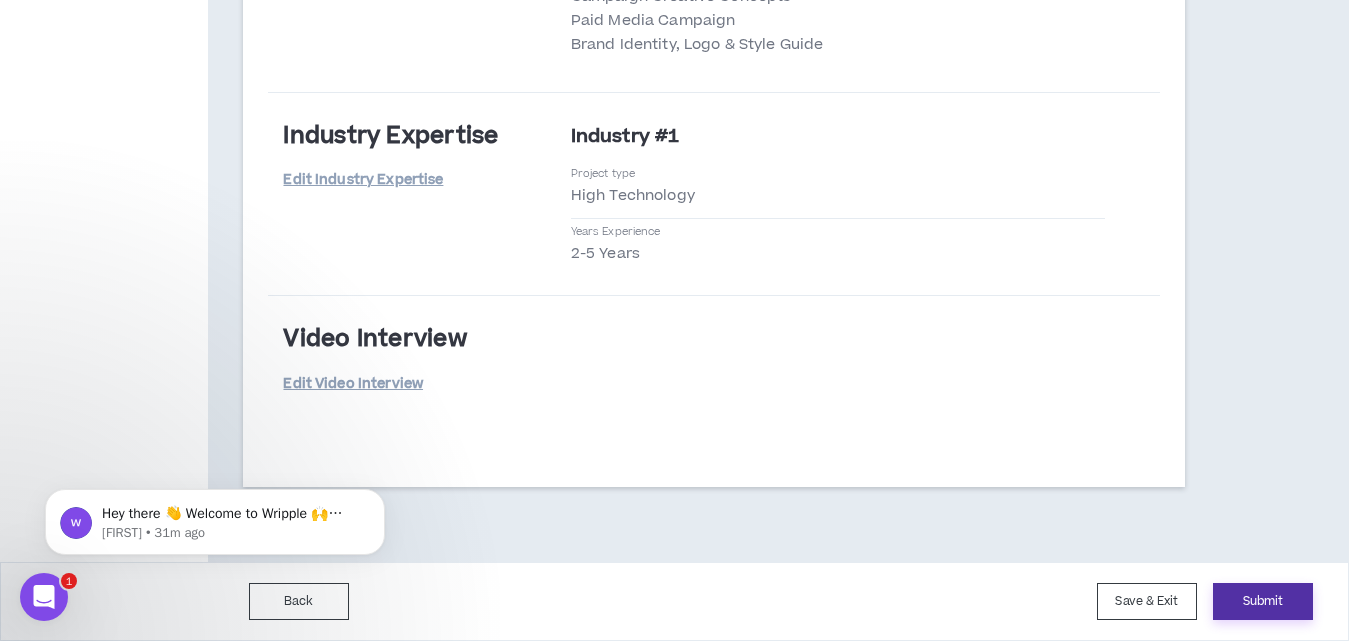 click on "Submit" at bounding box center (1263, 601) 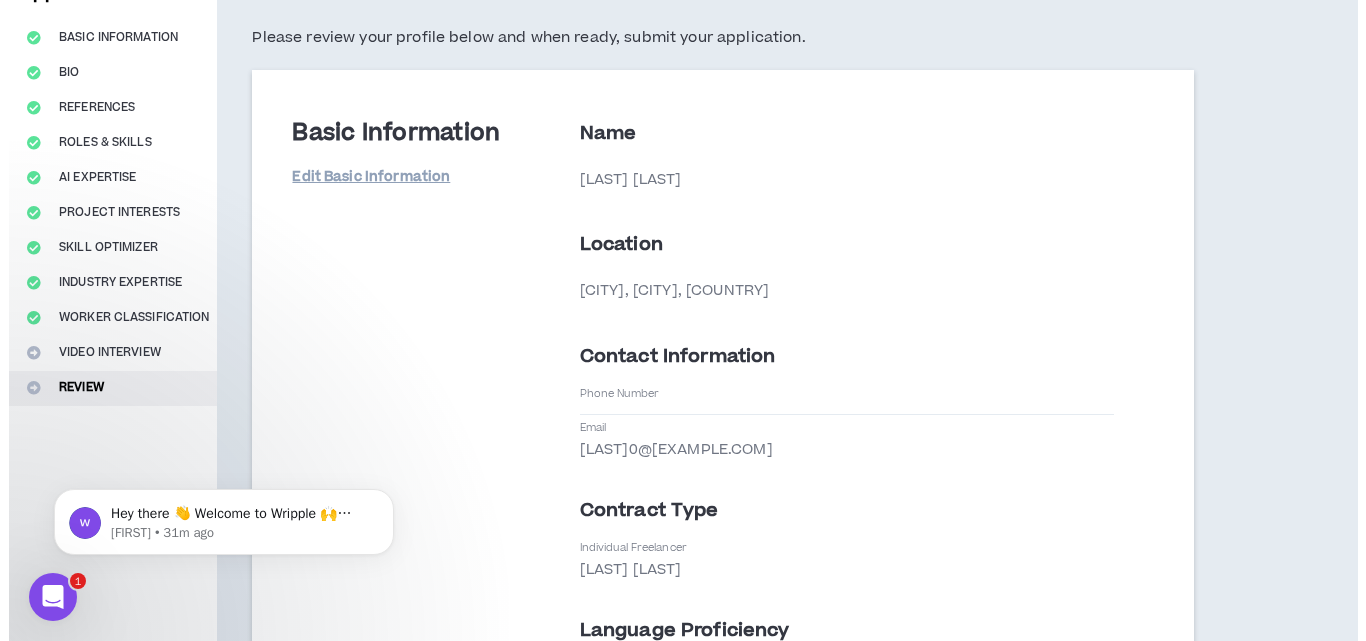 scroll, scrollTop: 0, scrollLeft: 0, axis: both 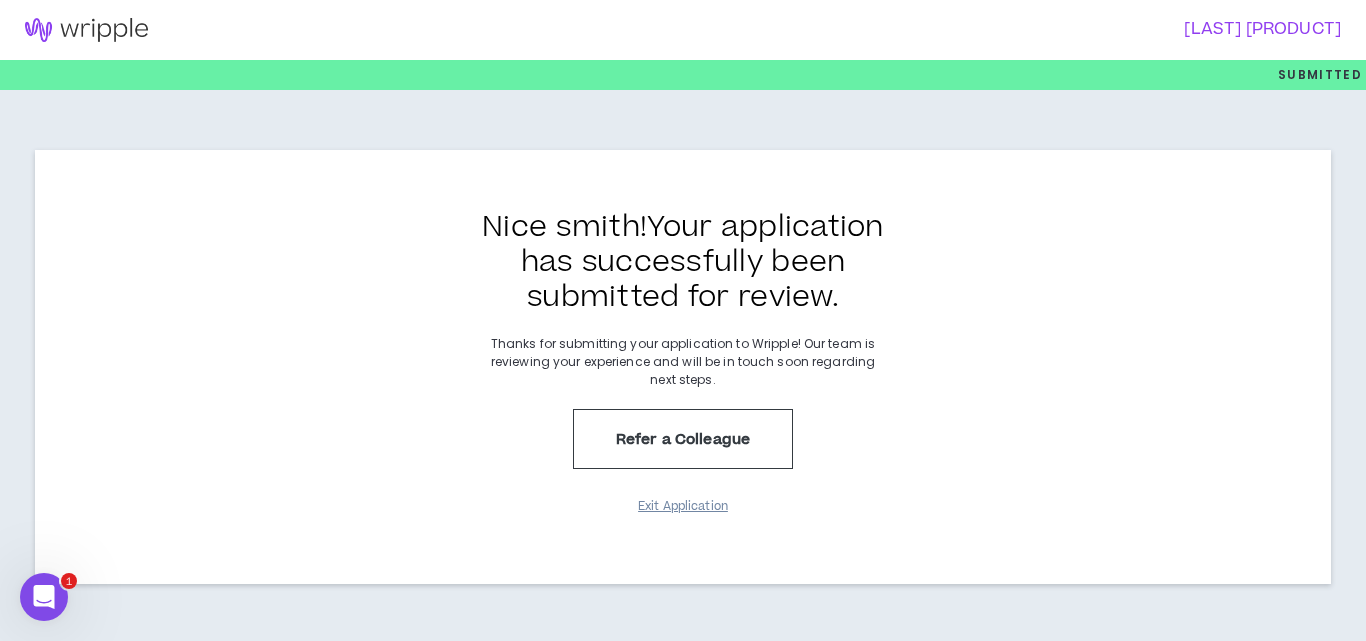 click on "Exit Application" at bounding box center (683, 506) 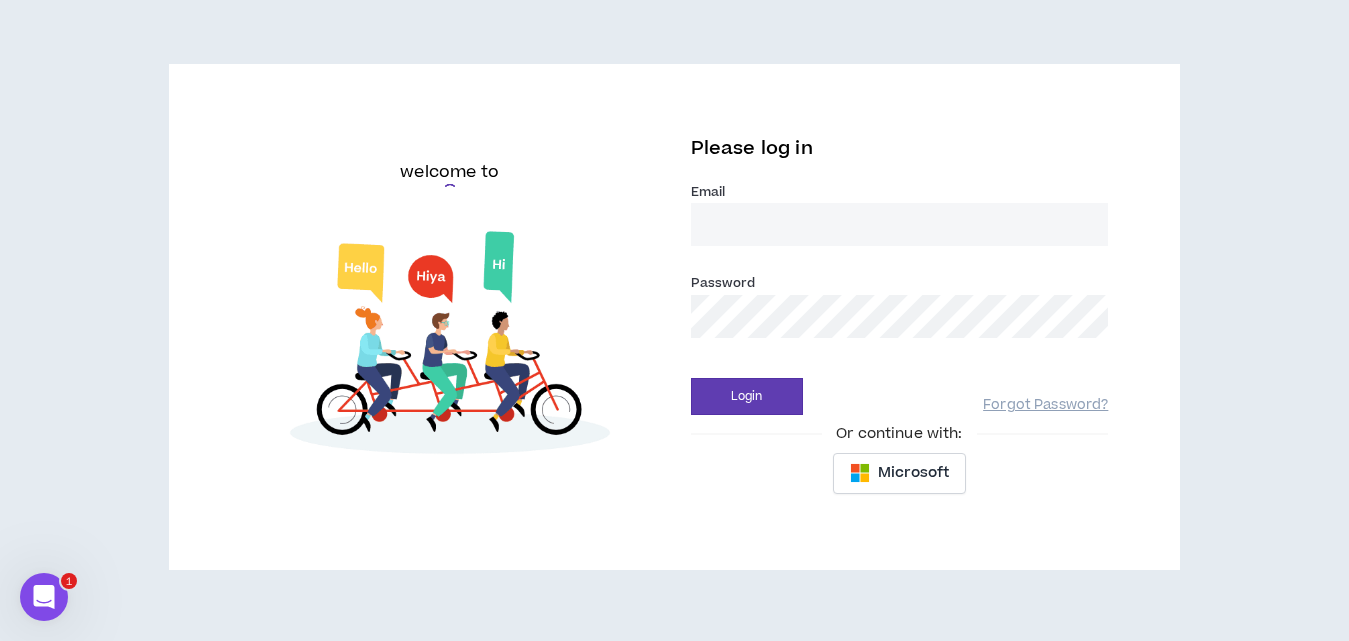 type on "[LAST]0@[EXAMPLE.COM]" 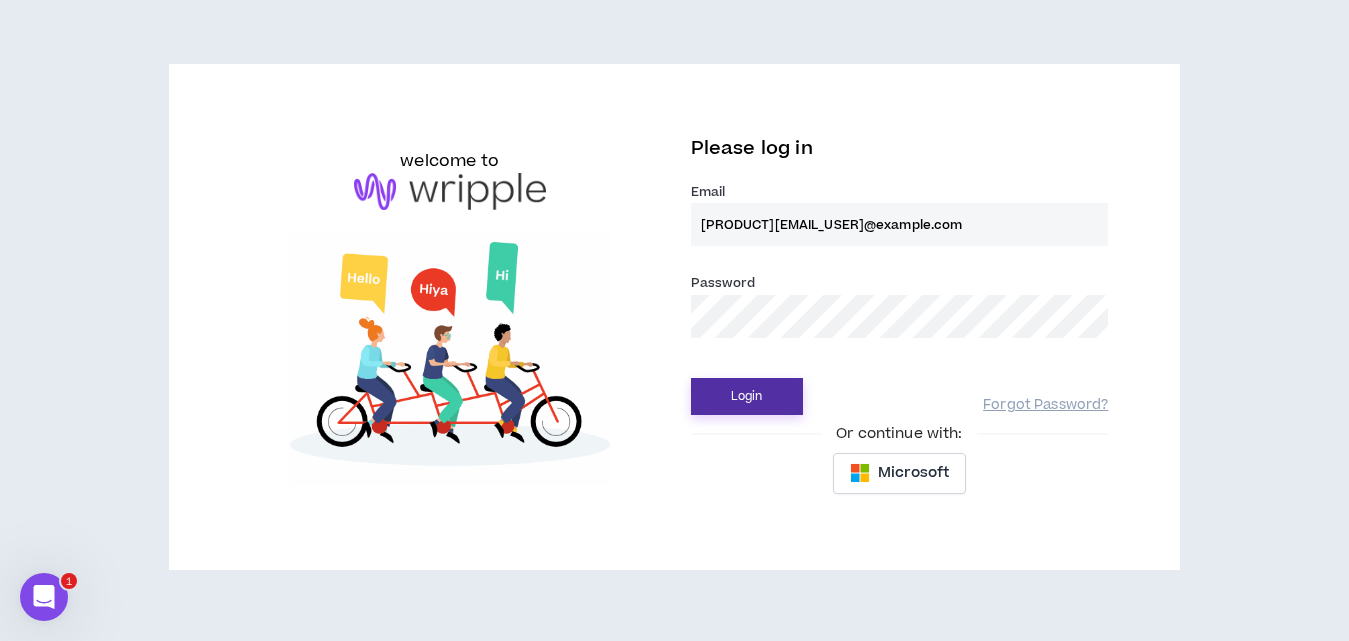click on "Login" at bounding box center [747, 396] 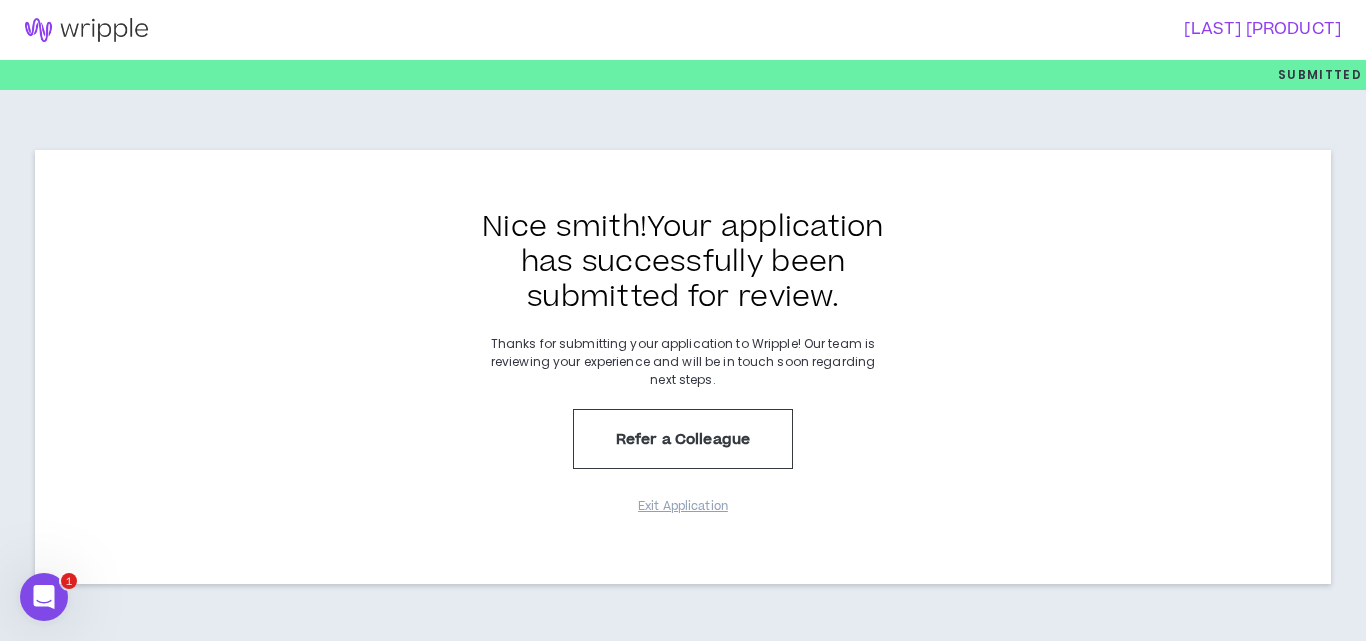 click on "[LAST] [LAST]" at bounding box center [1006, 29] 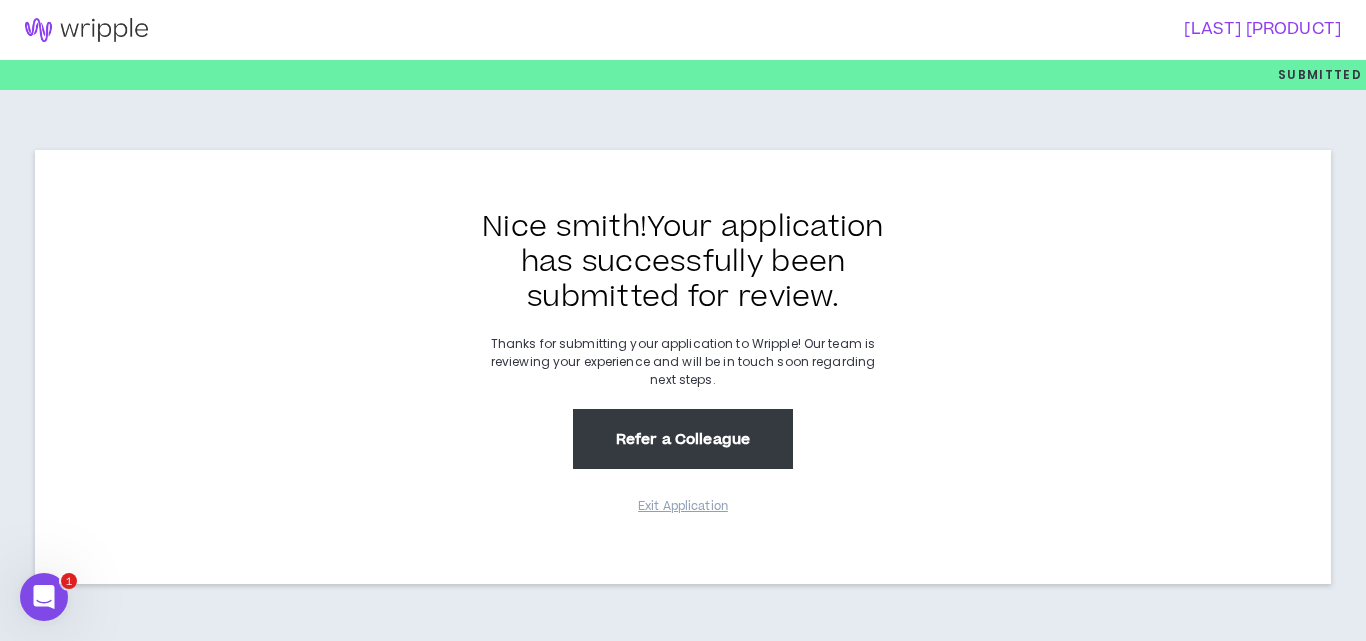 click on "Refer a Colleague" at bounding box center [683, 439] 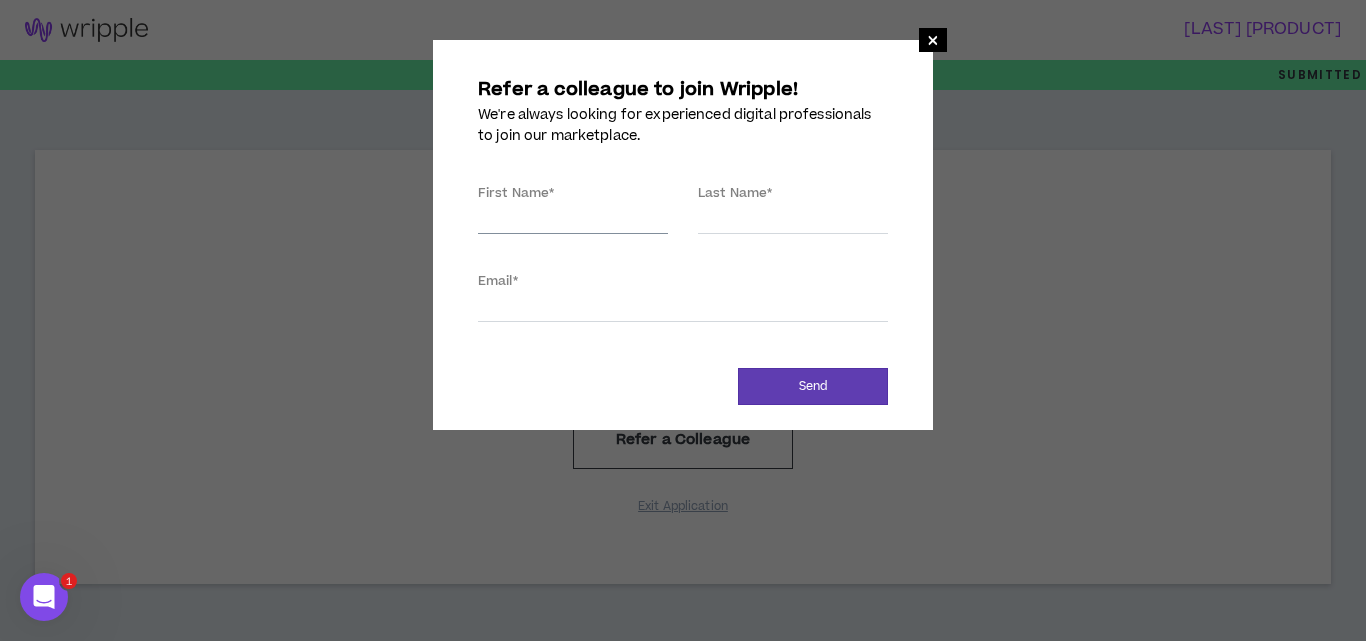 click on "First Name  *" at bounding box center (573, 219) 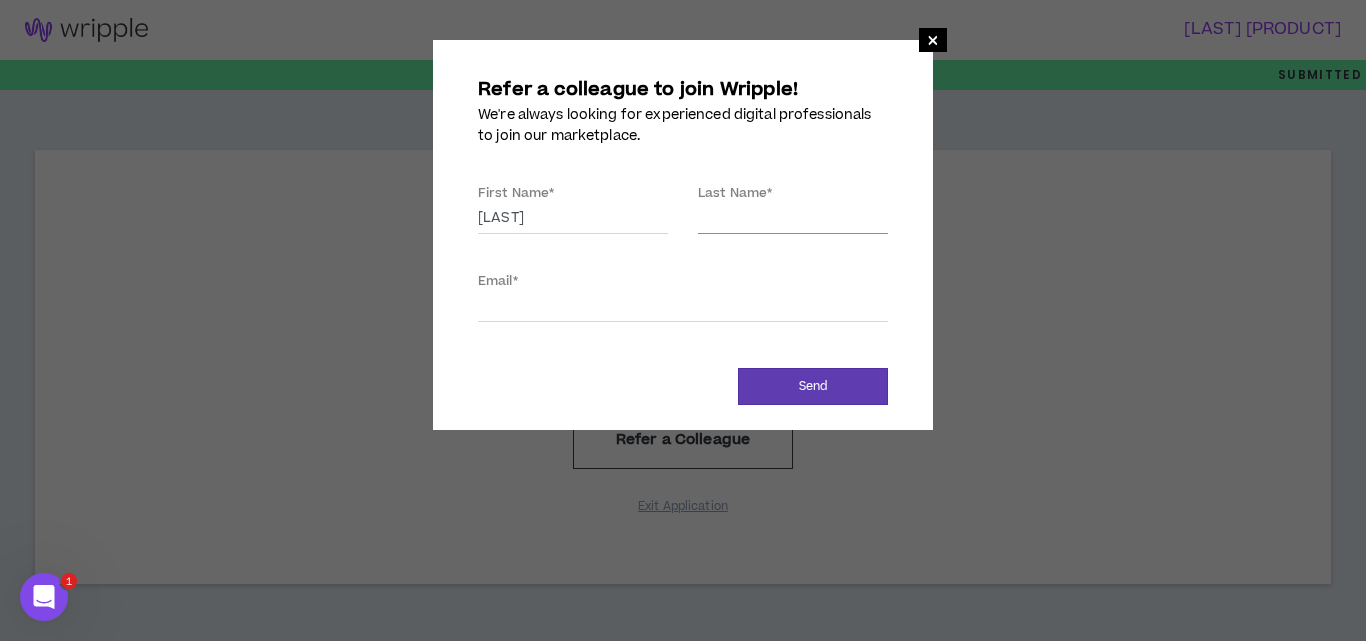 click on "Last Name  *" at bounding box center (793, 219) 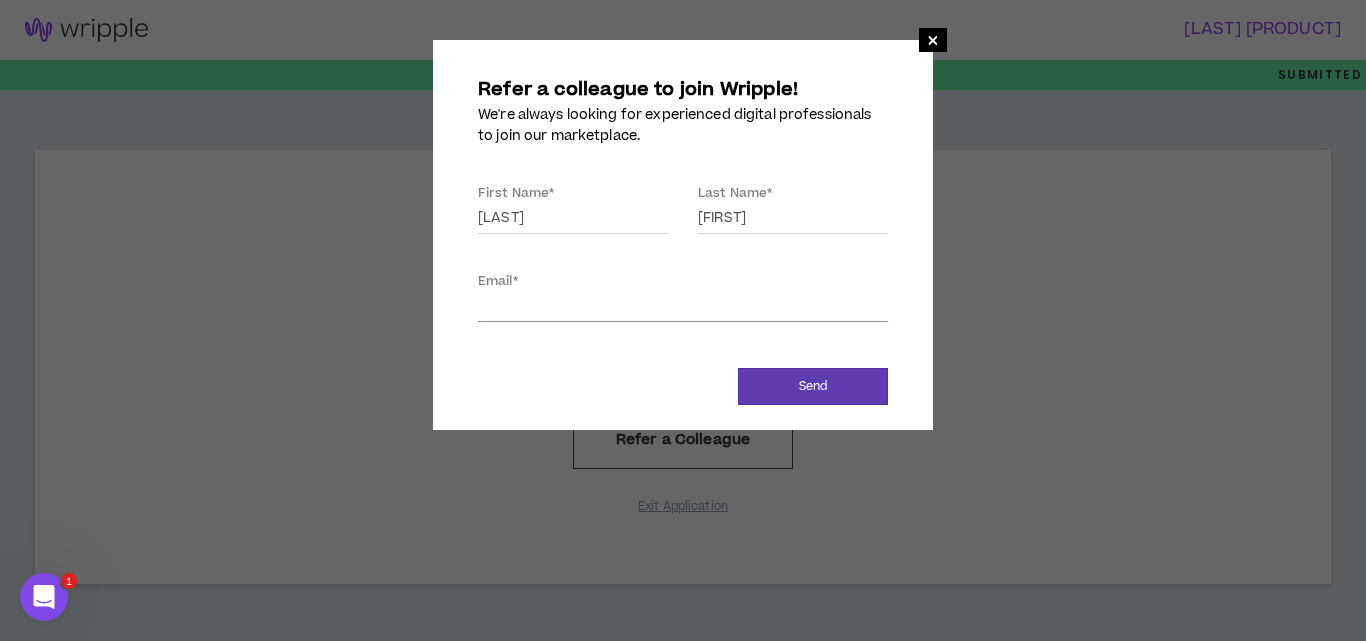 click on "Email  *" at bounding box center [683, 307] 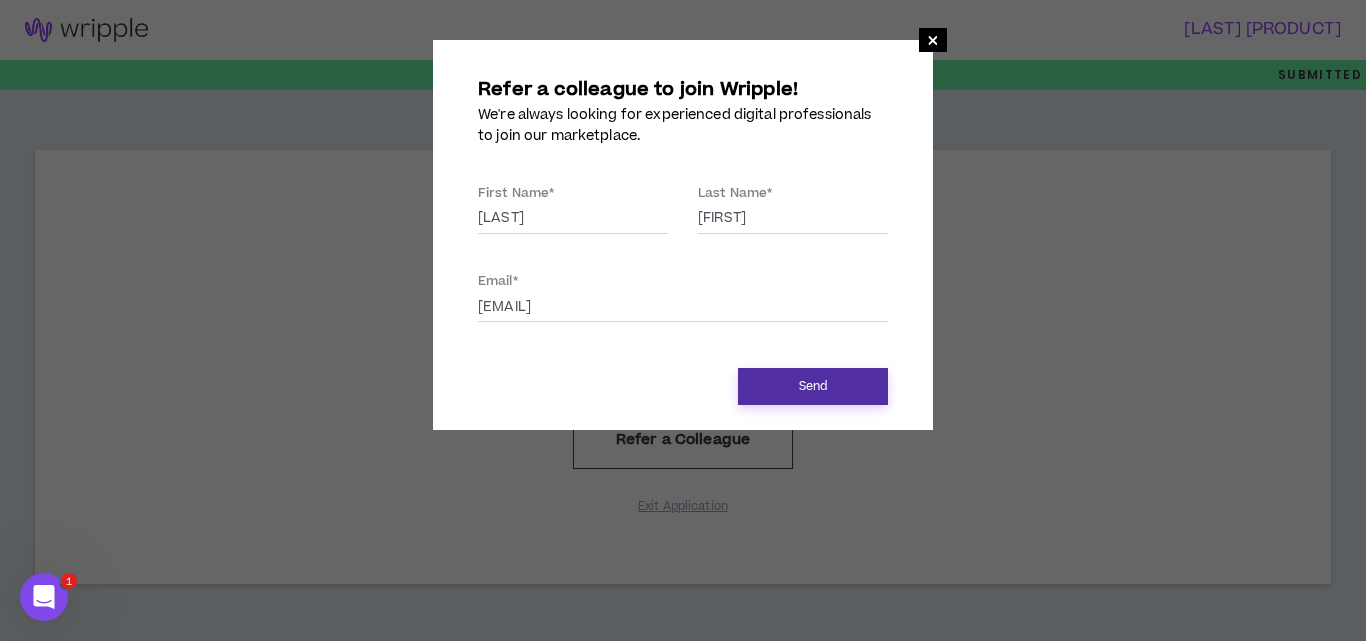 click on "Send" at bounding box center (813, 386) 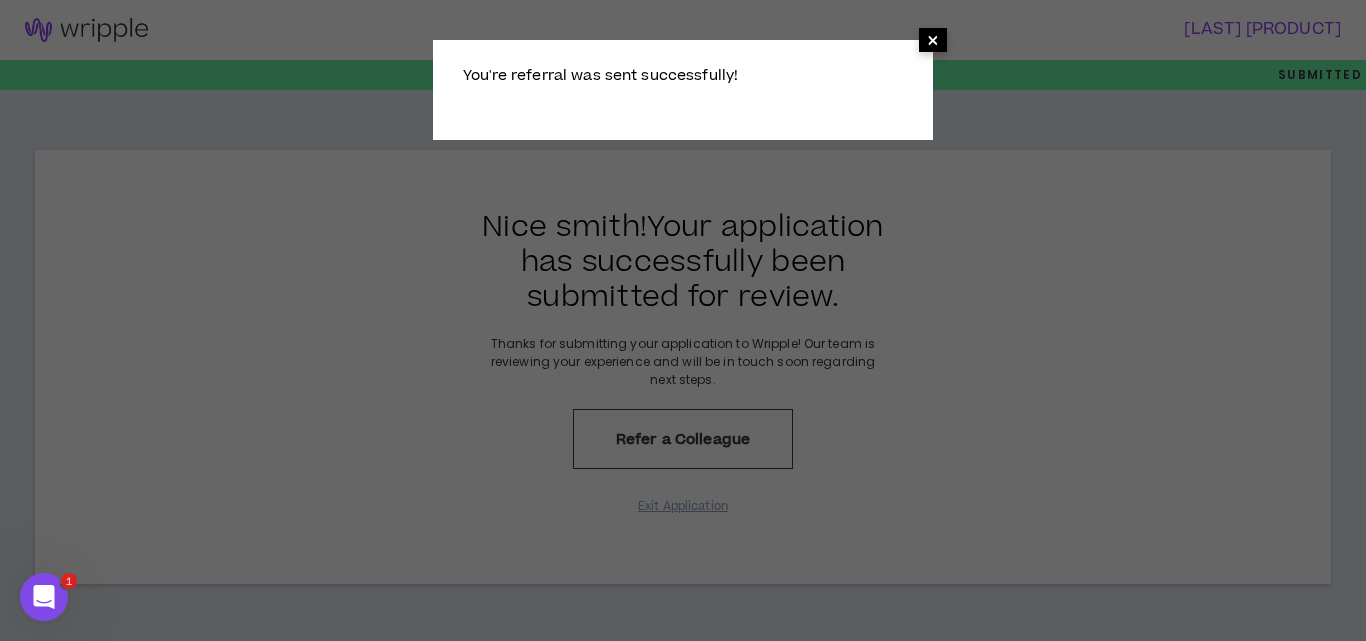 click on "×" at bounding box center (933, 40) 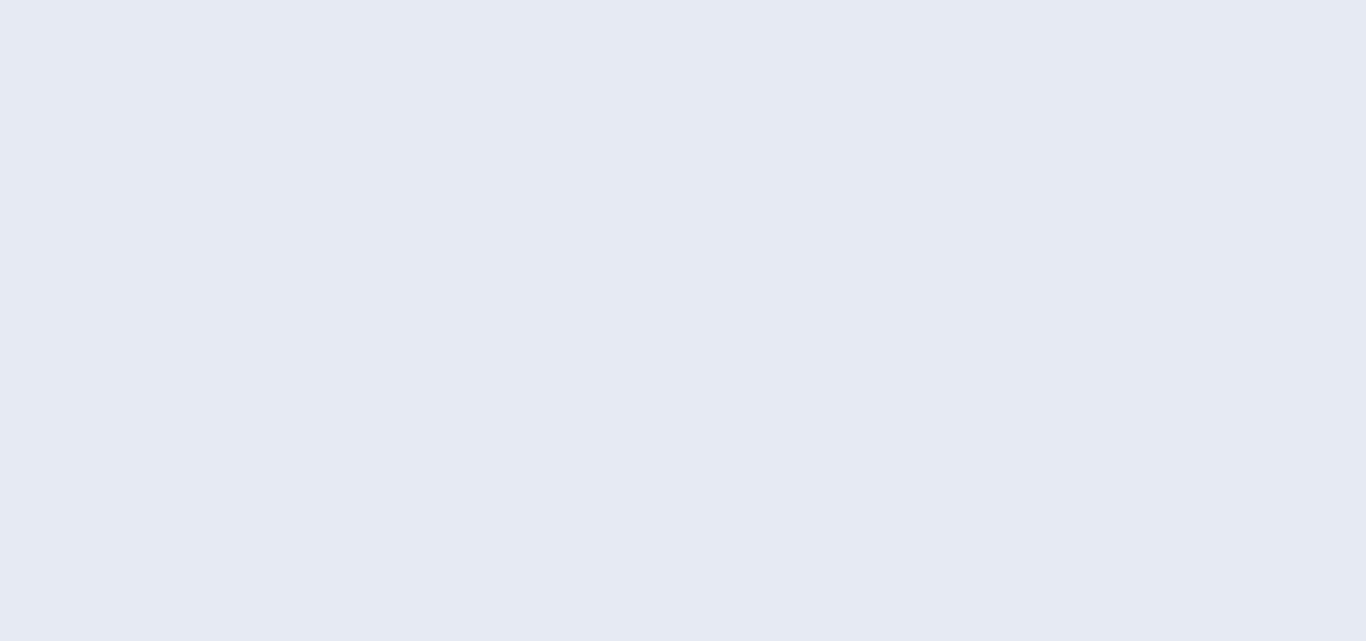 scroll, scrollTop: 0, scrollLeft: 0, axis: both 